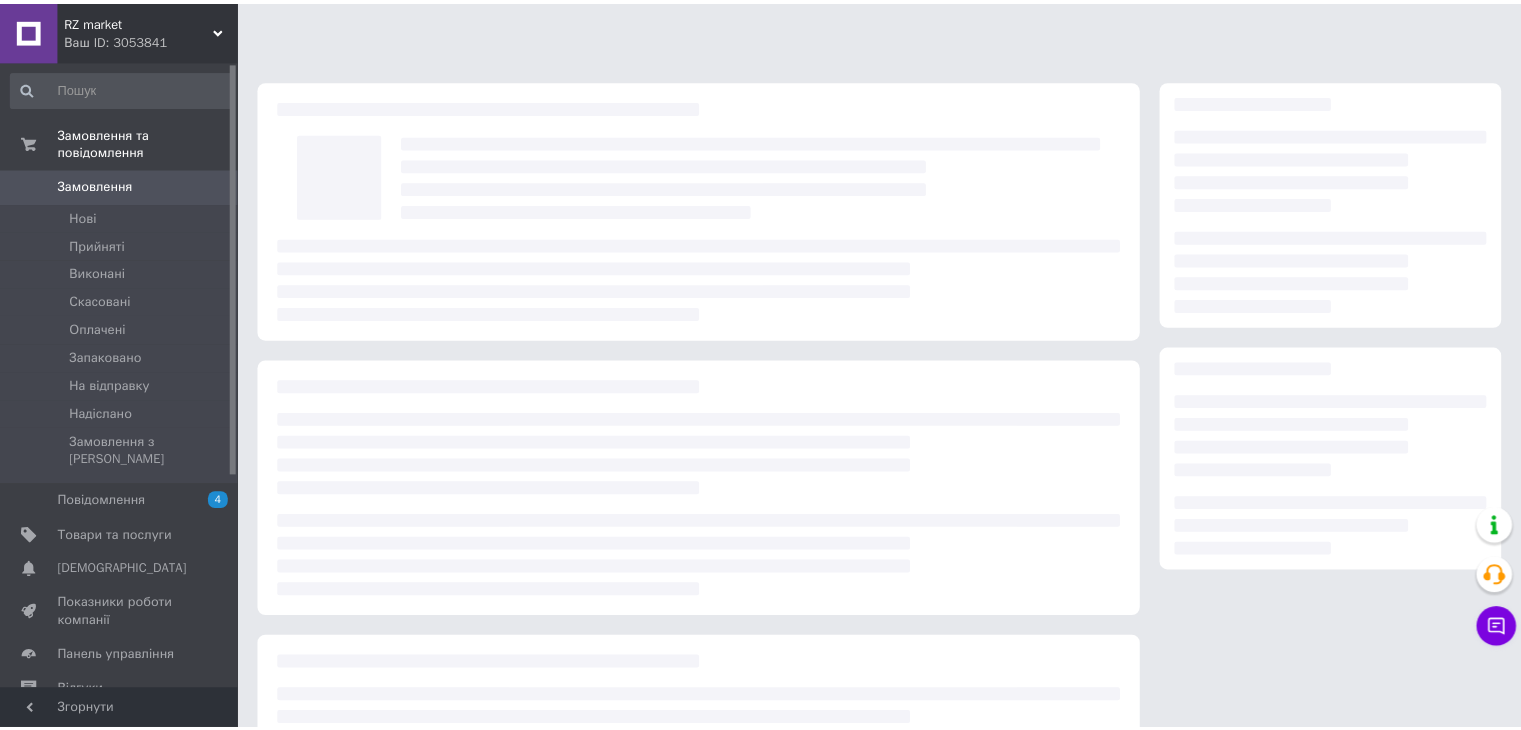 scroll, scrollTop: 0, scrollLeft: 0, axis: both 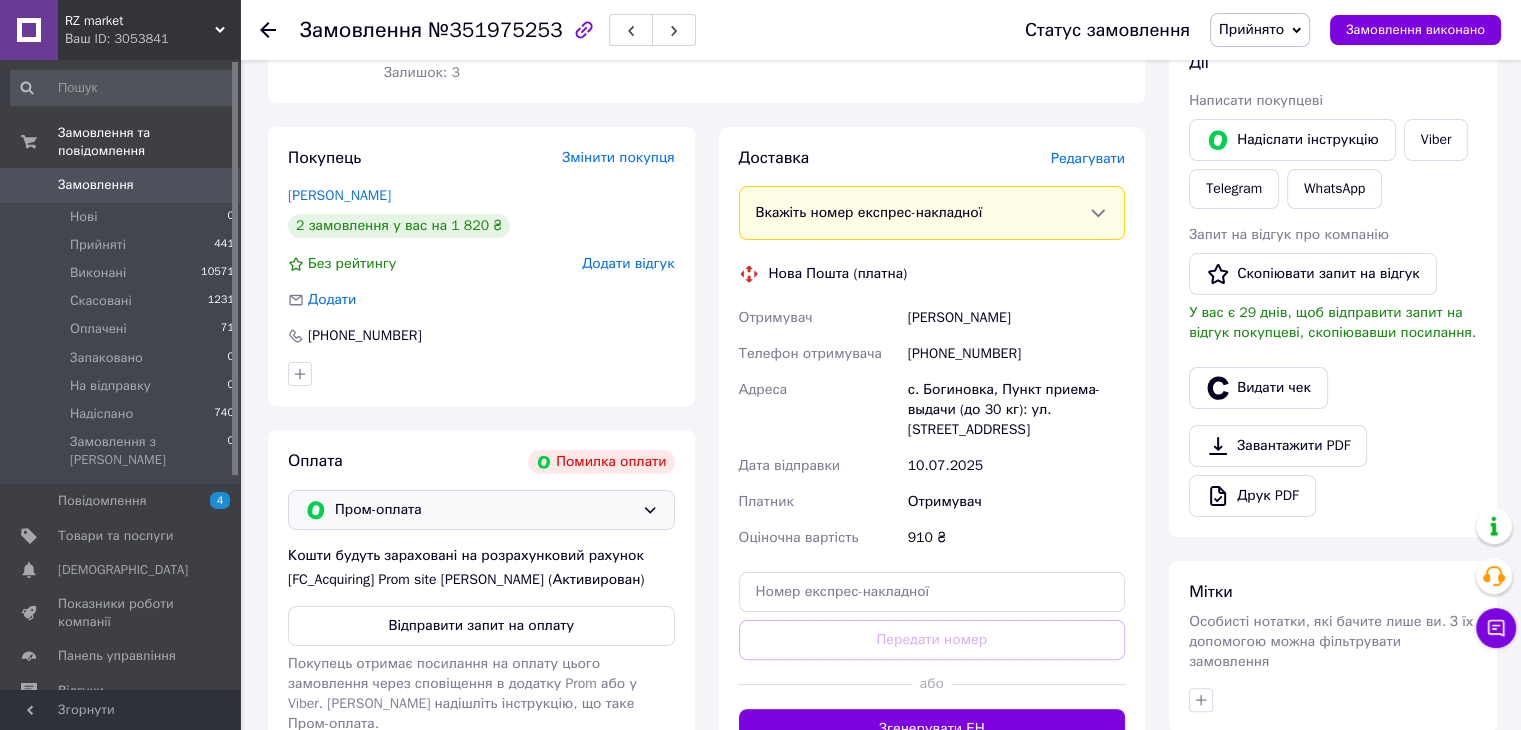 click on "Пром-оплата" at bounding box center [484, 510] 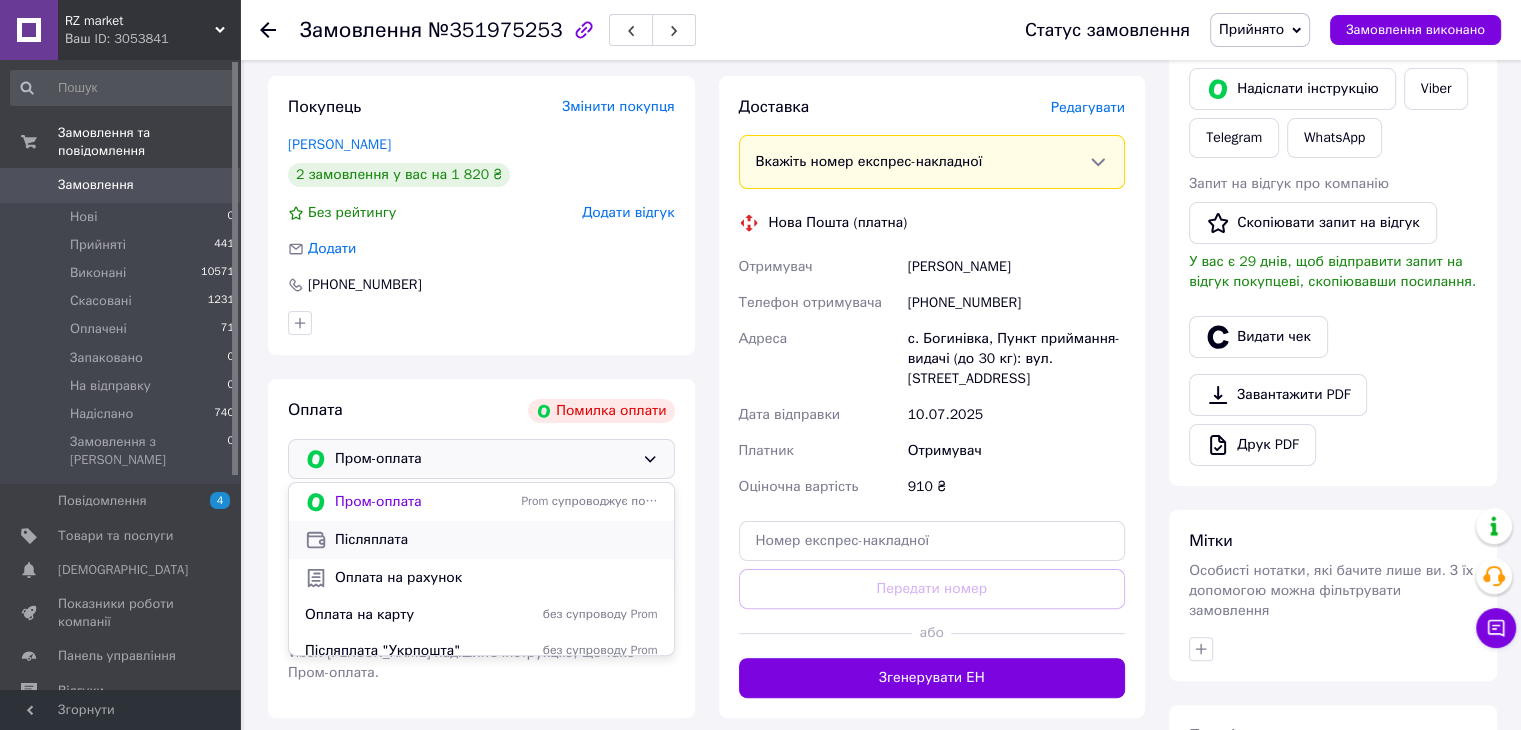 scroll, scrollTop: 400, scrollLeft: 0, axis: vertical 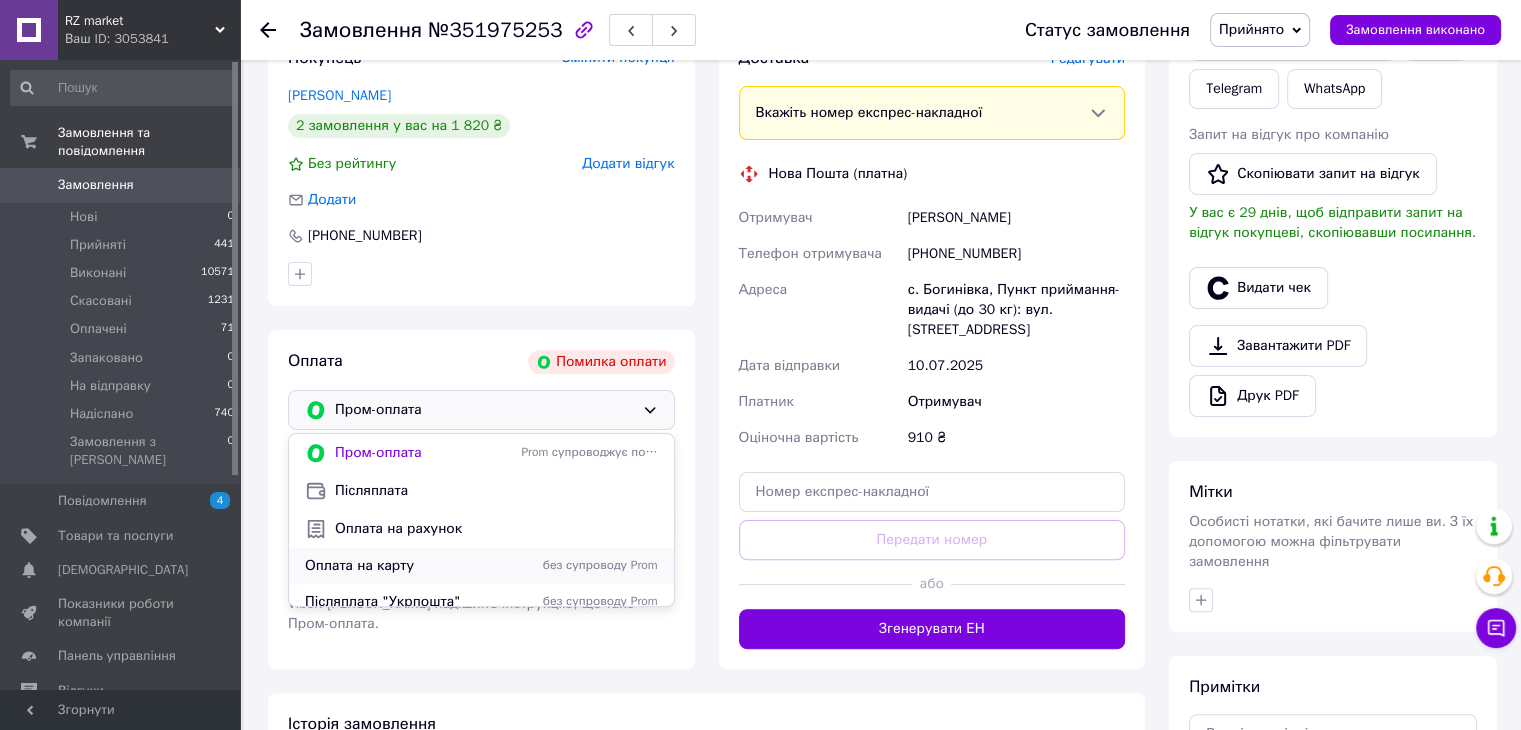 click on "Оплата на карту" at bounding box center (409, 566) 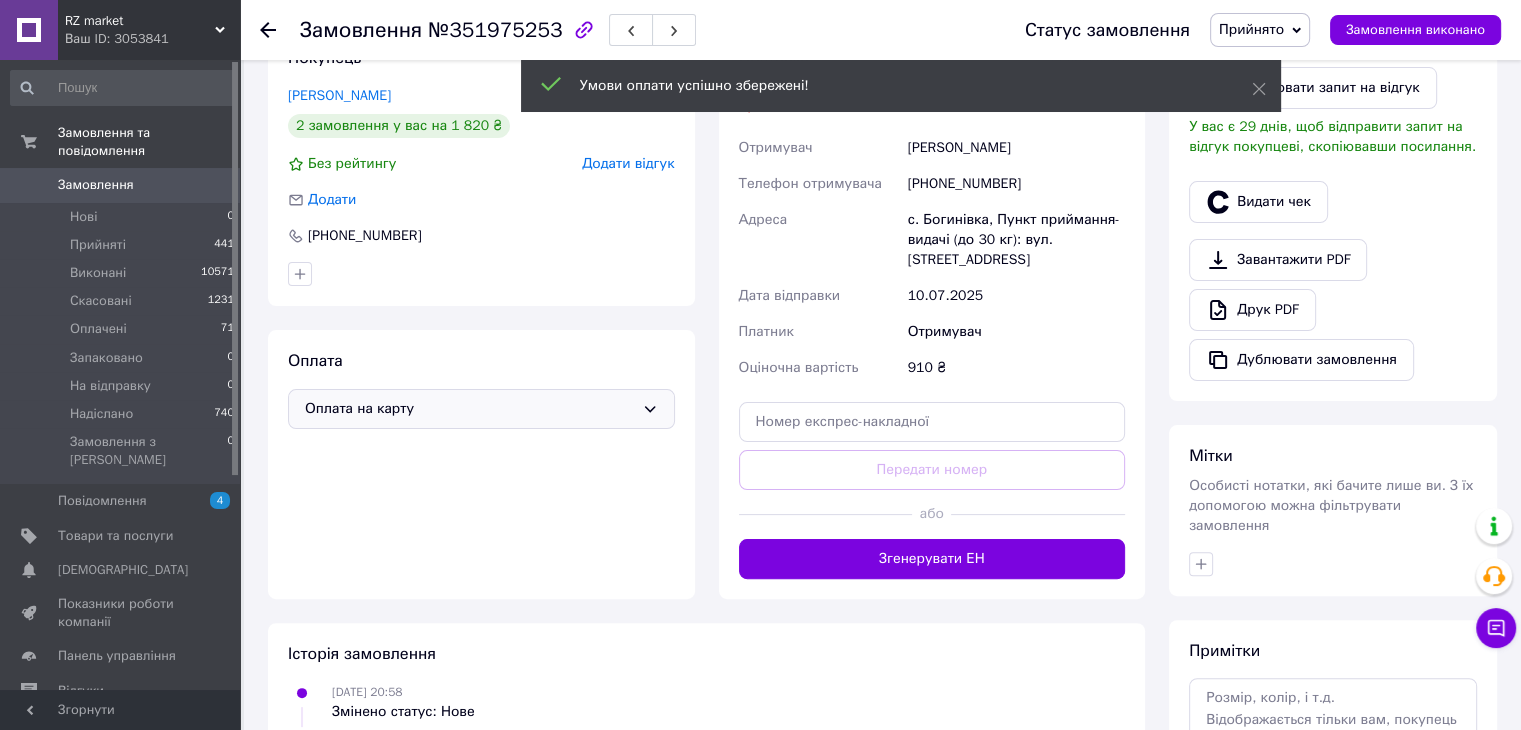 scroll, scrollTop: 0, scrollLeft: 0, axis: both 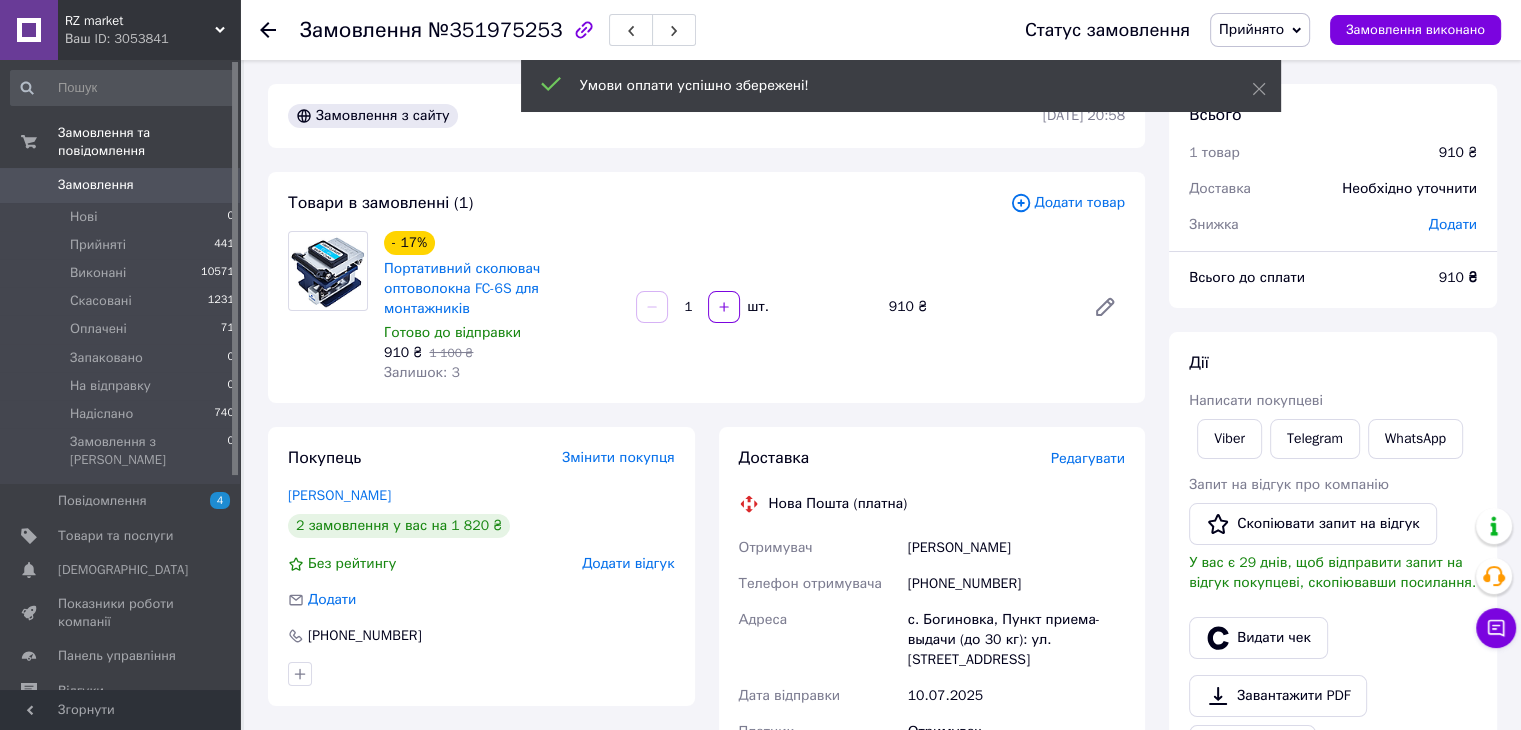 click on "Замовлення" at bounding box center (96, 185) 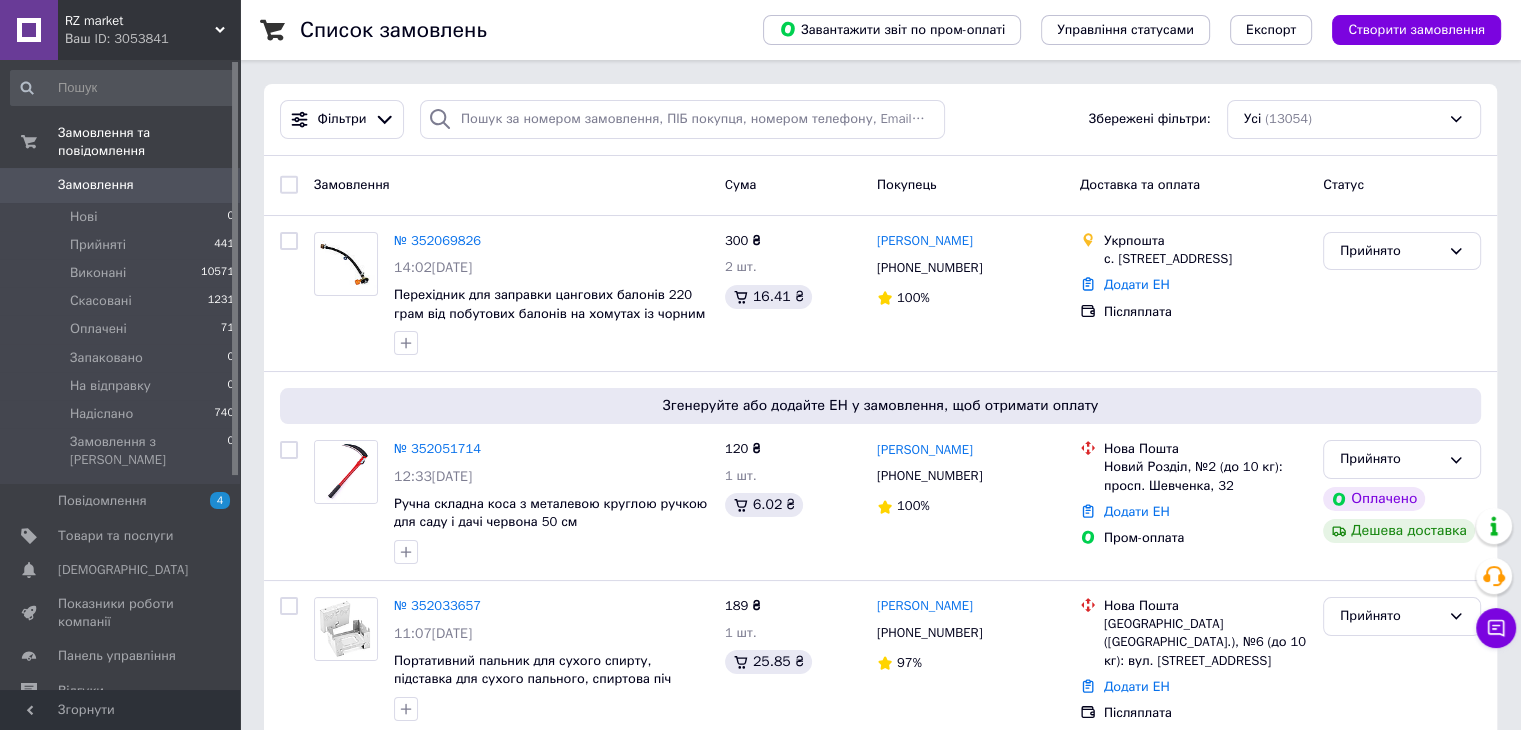 click on "Ваш ID: 3053841" at bounding box center [152, 39] 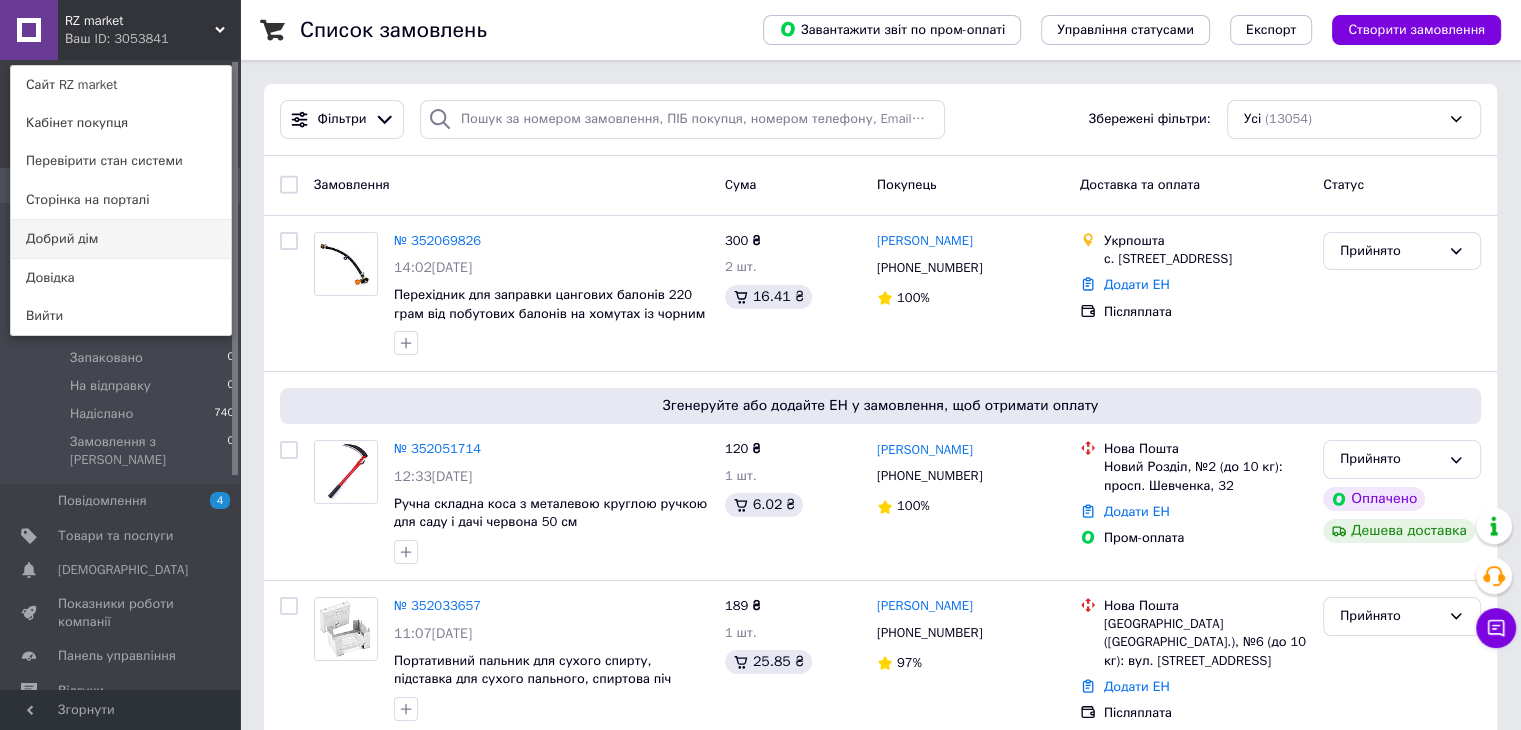 click on "Добрий дім" at bounding box center [121, 239] 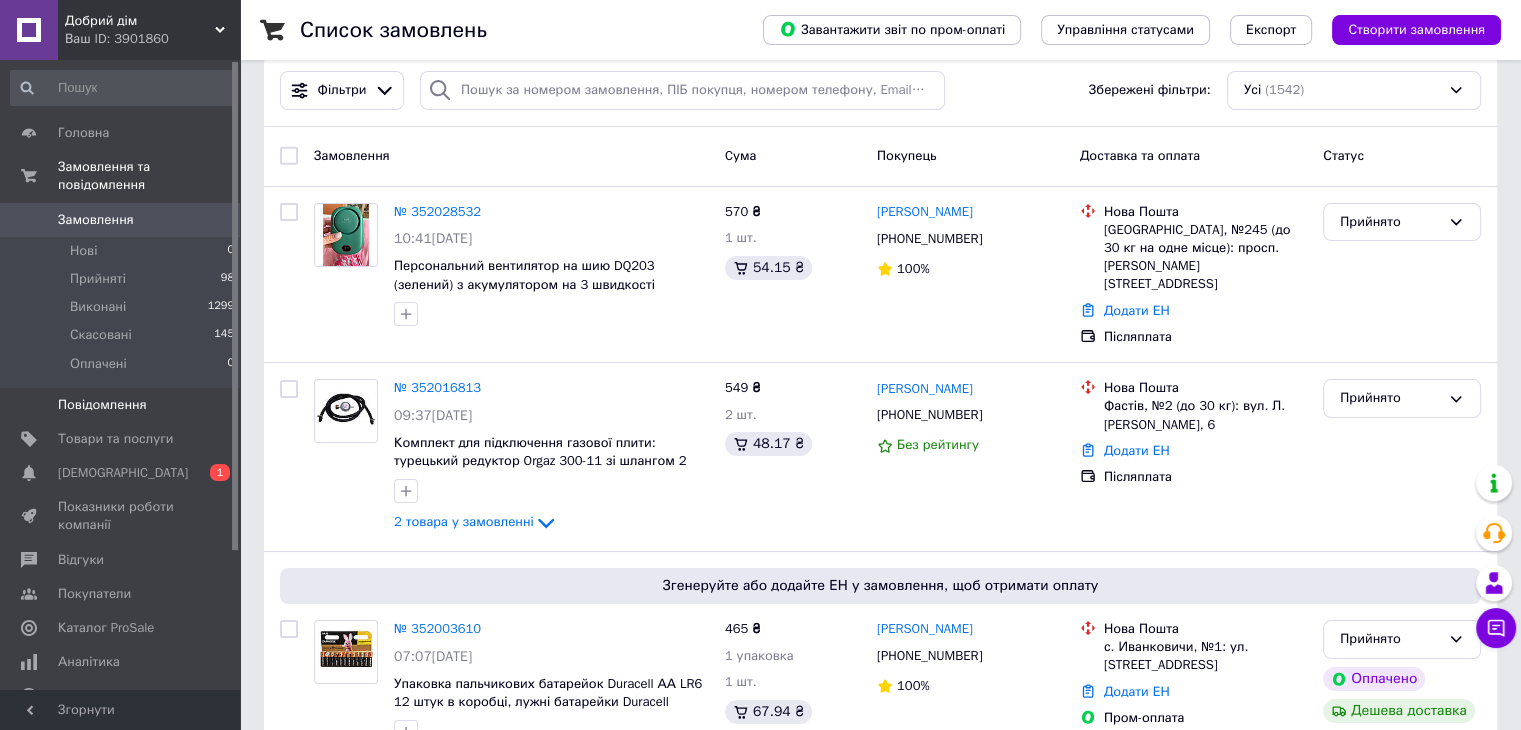 scroll, scrollTop: 0, scrollLeft: 0, axis: both 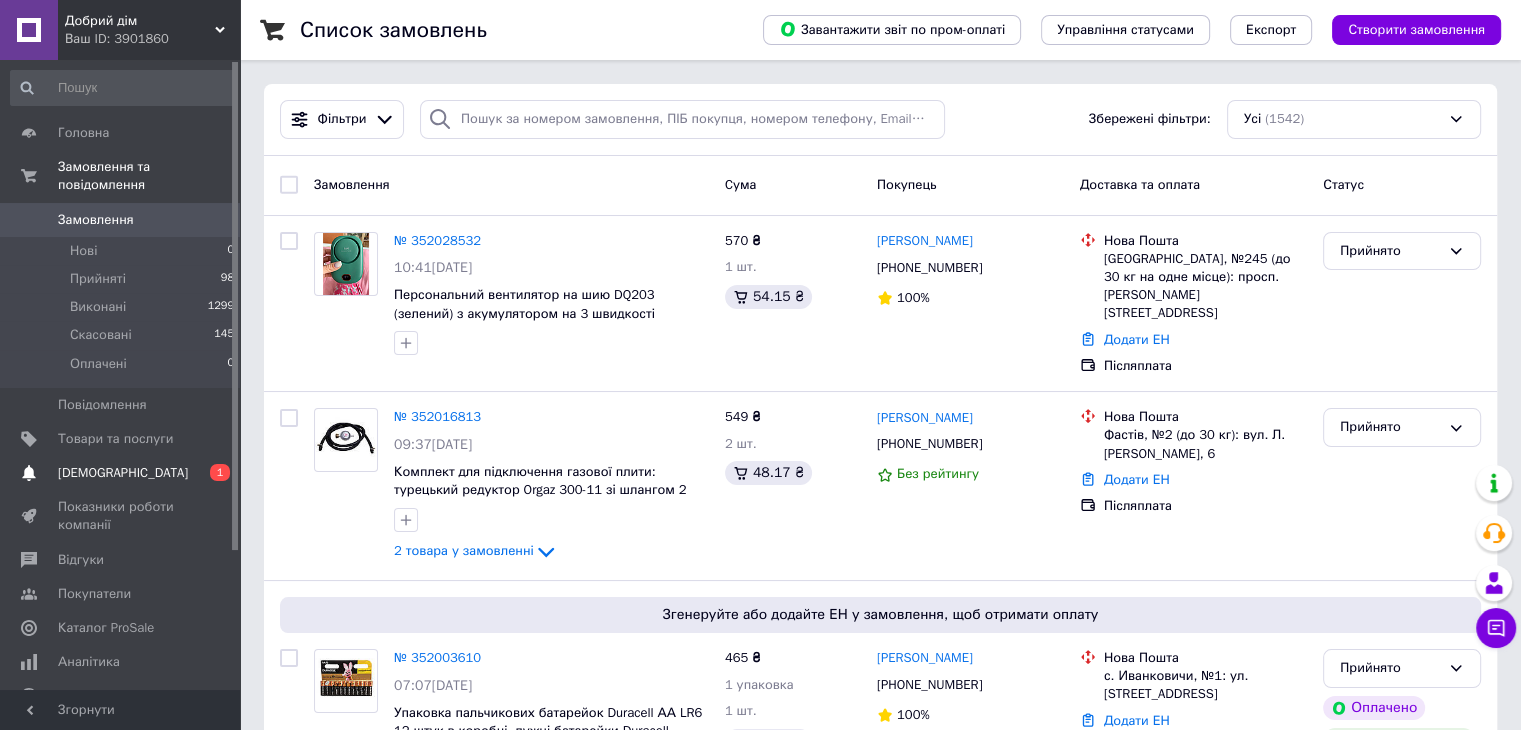 click on "Сповіщення 0 1" at bounding box center [123, 473] 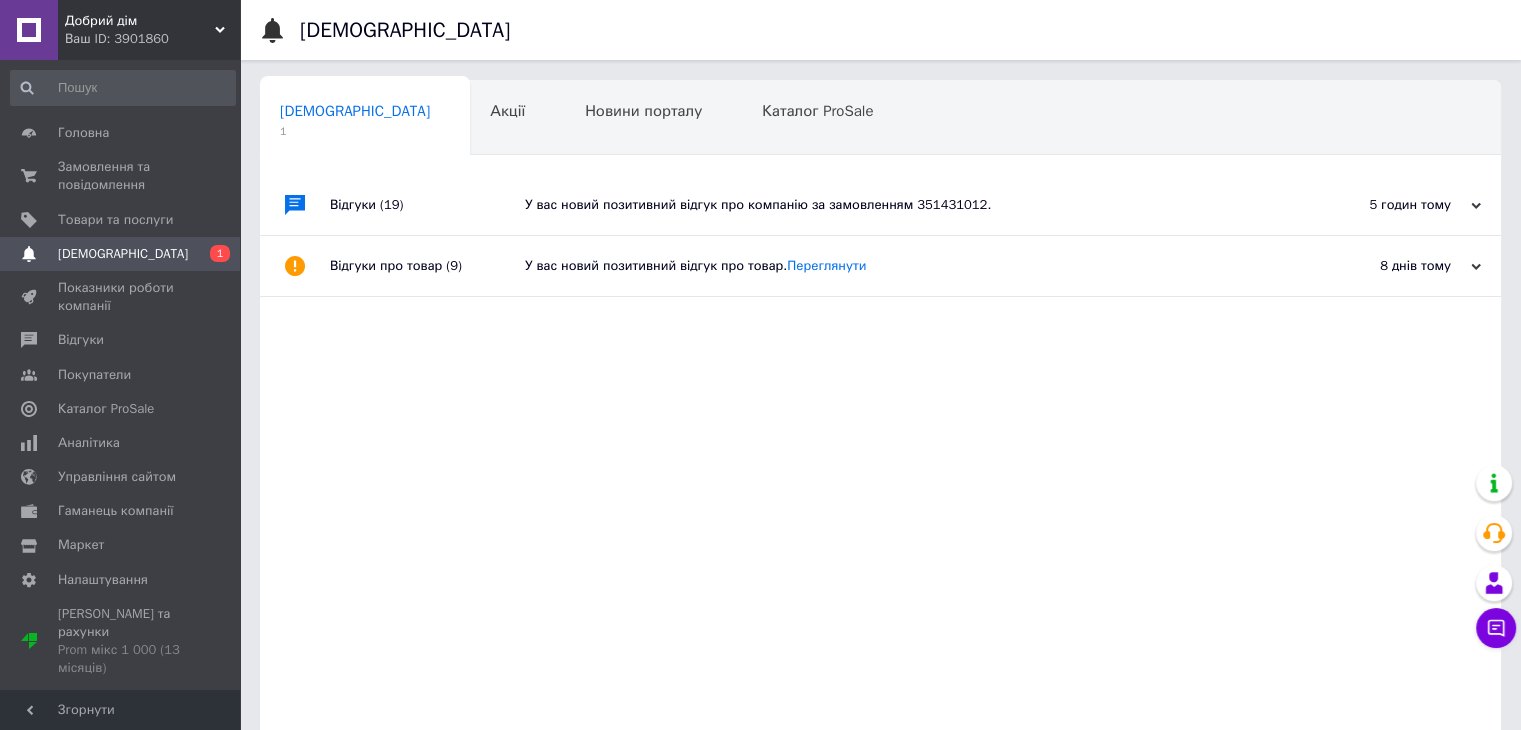 click on "У вас новий позитивний відгук про компанію за замовленням 351431012." at bounding box center (903, 205) 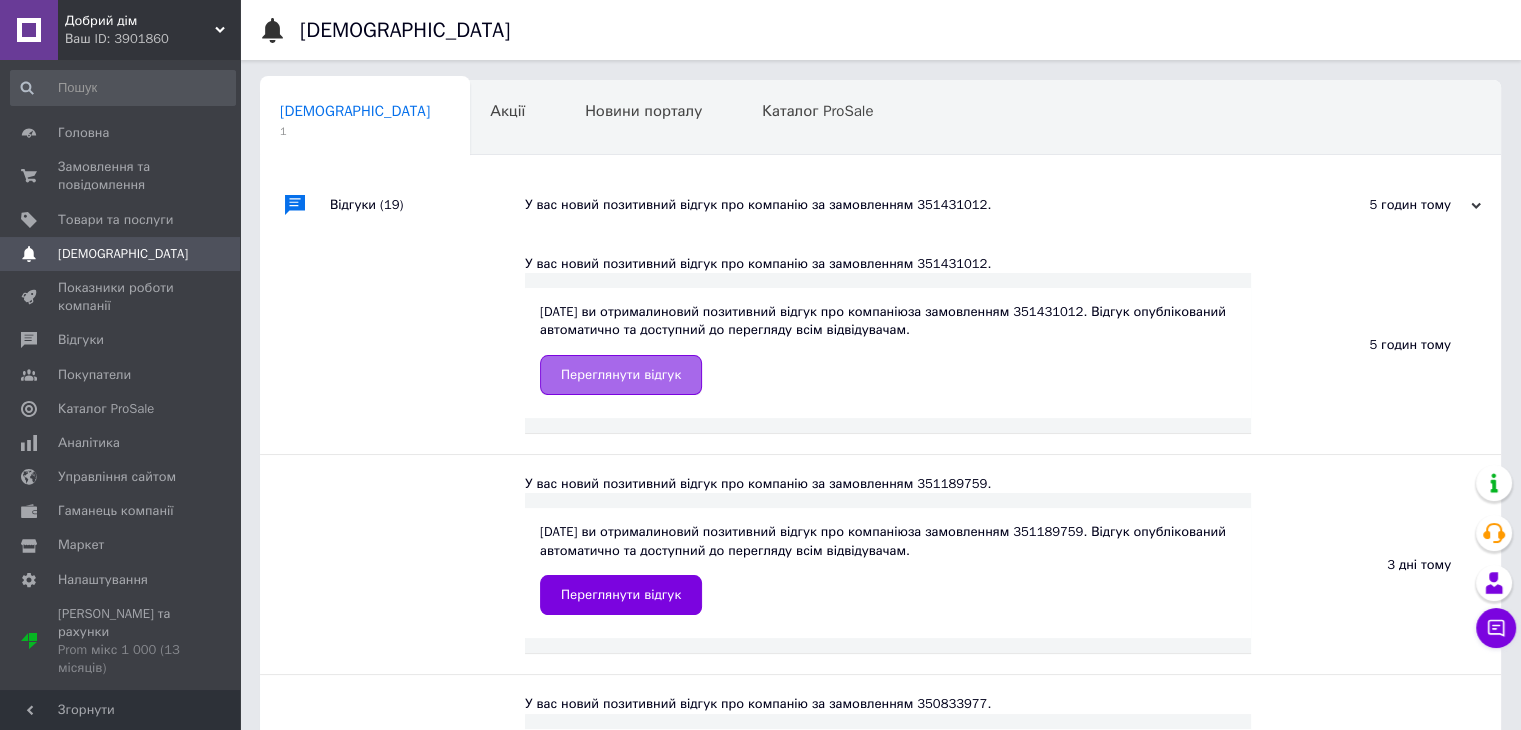 click on "Переглянути відгук" at bounding box center (621, 375) 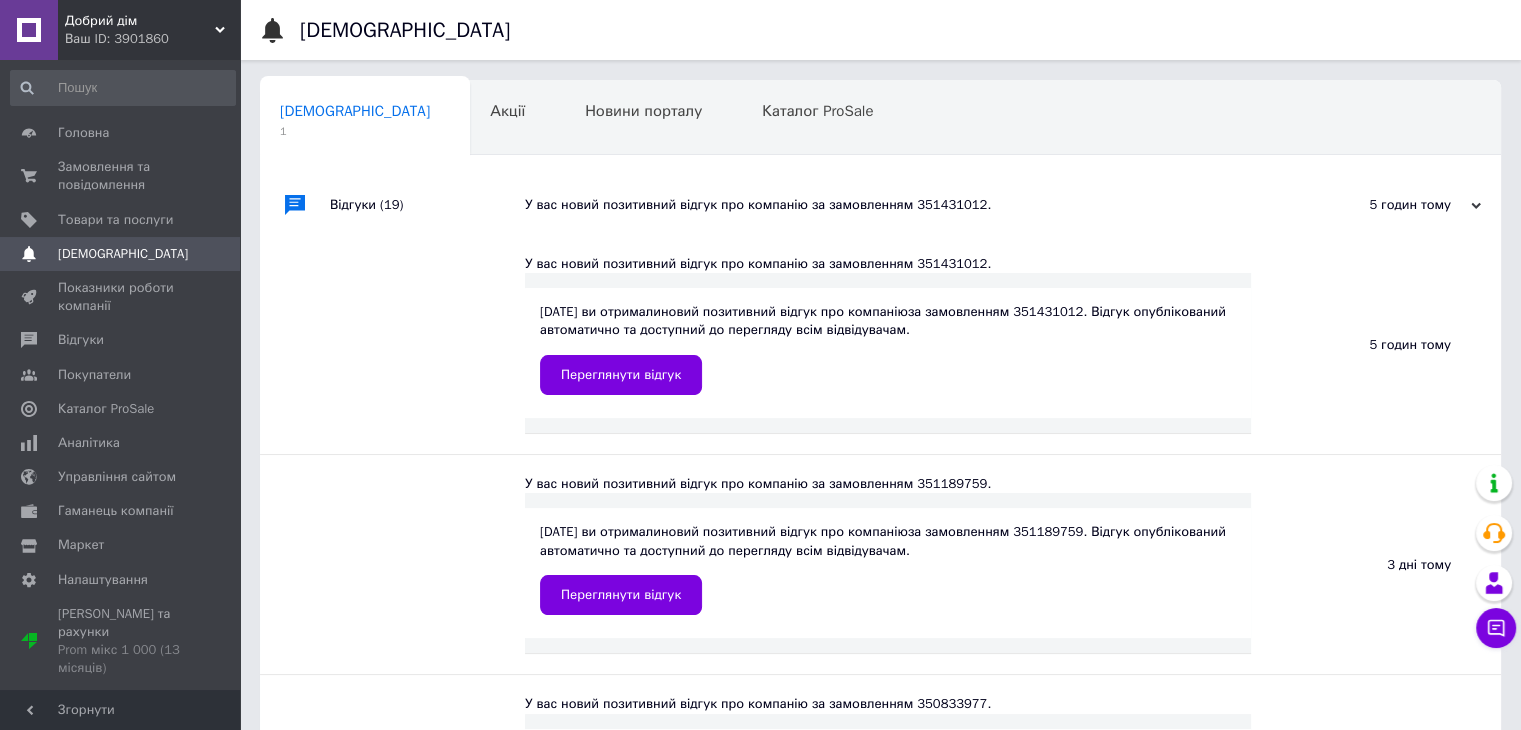 click on "У вас новий позитивний відгук про компанію за замовленням 351431012." at bounding box center (903, 205) 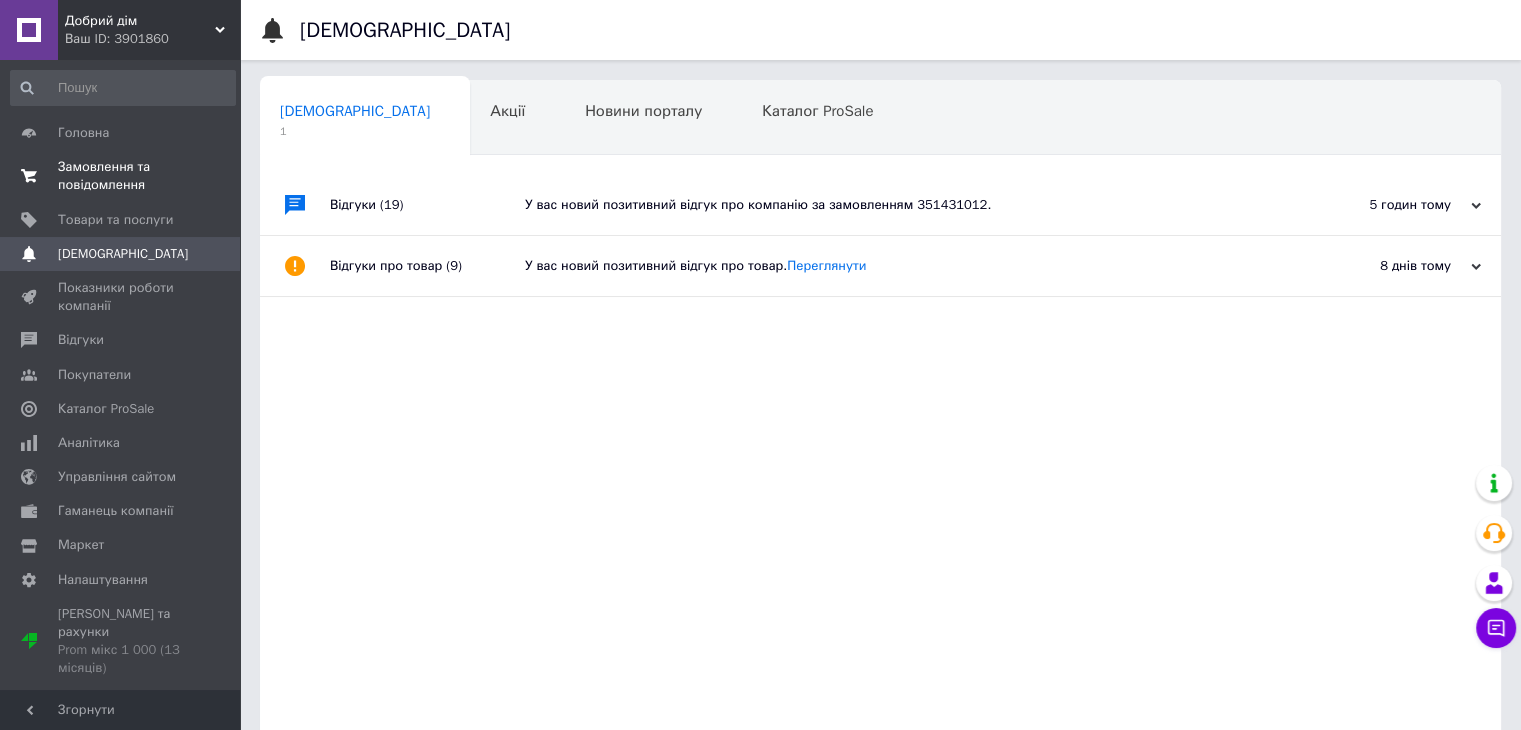 click on "Замовлення та повідомлення" at bounding box center (121, 176) 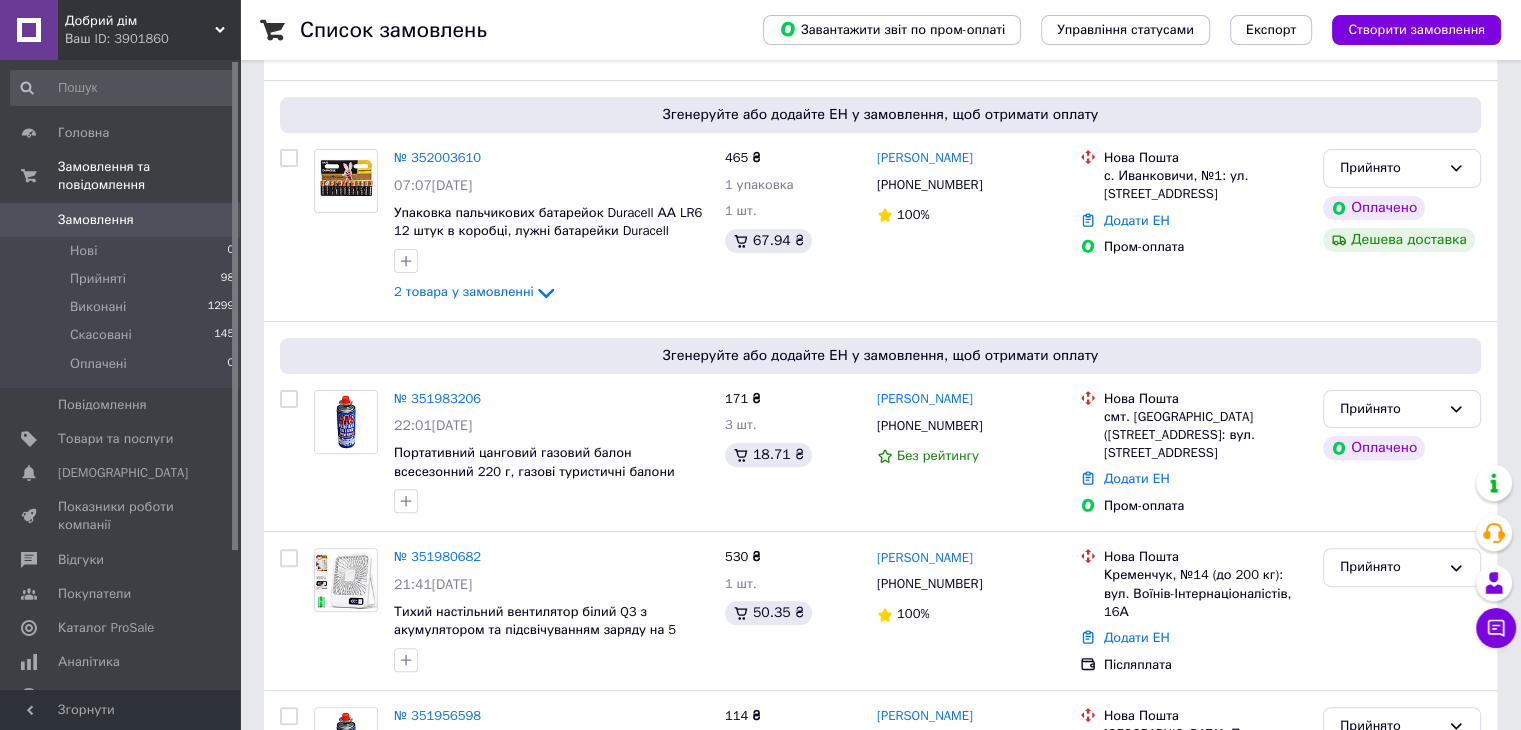 scroll, scrollTop: 0, scrollLeft: 0, axis: both 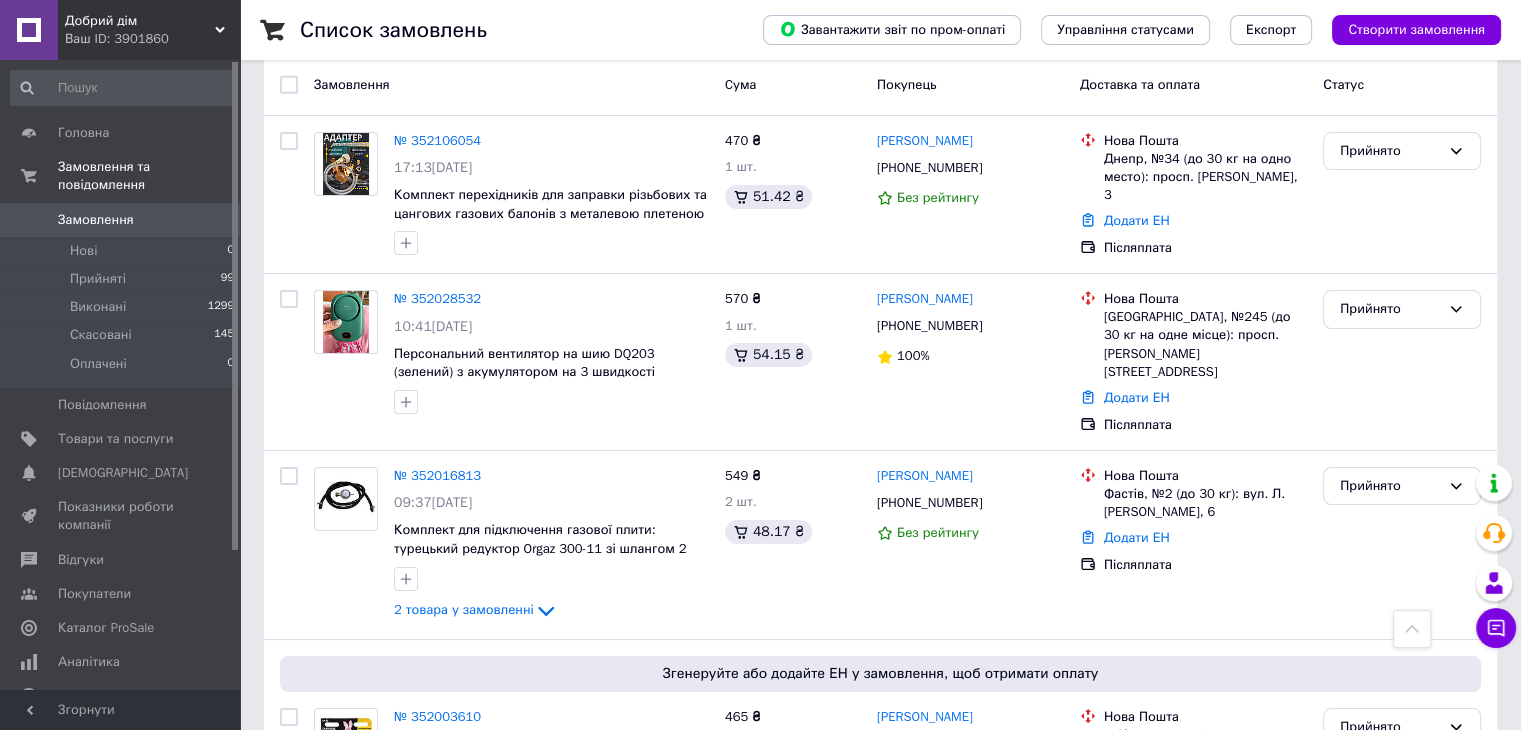 click on "Добрий дім" at bounding box center [140, 21] 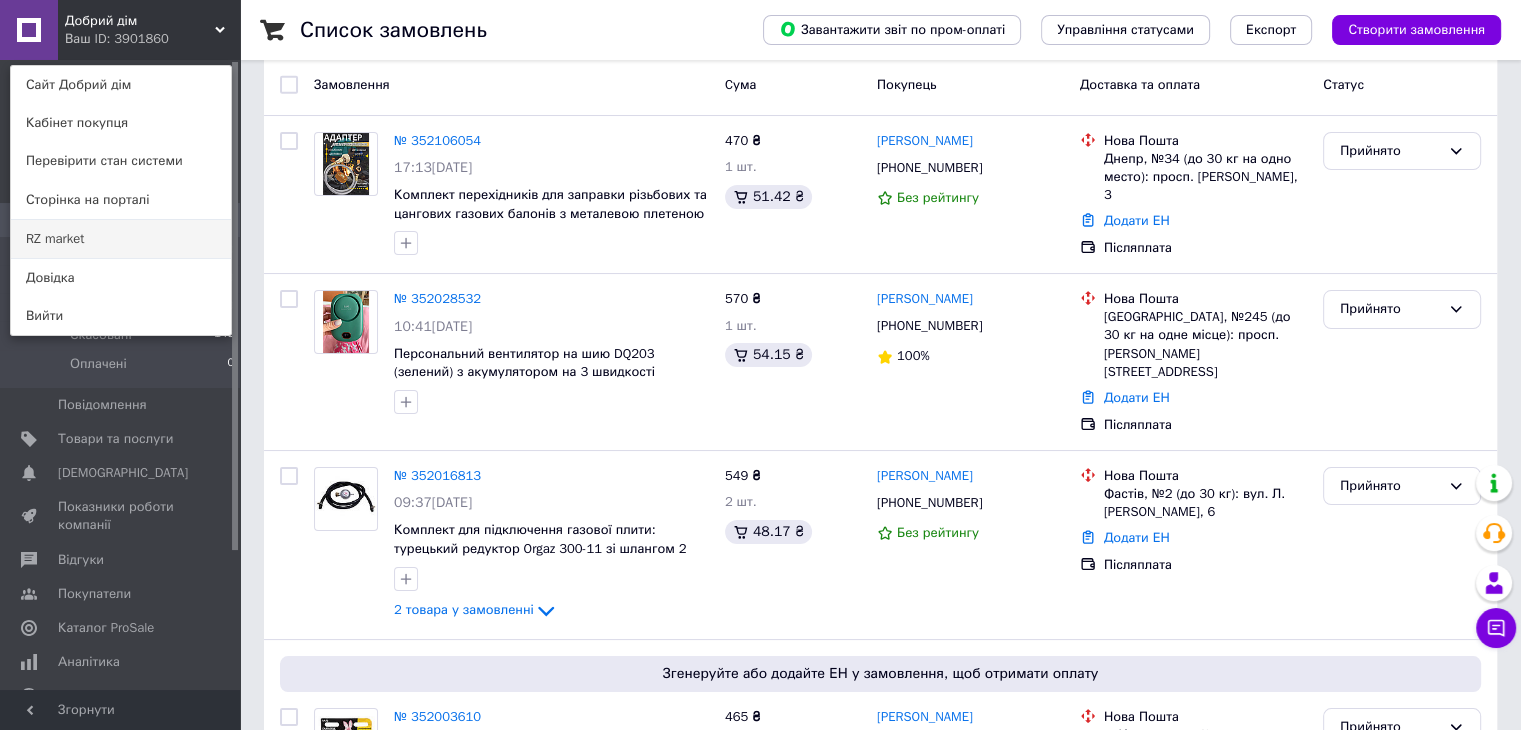 click on "RZ market" at bounding box center [121, 239] 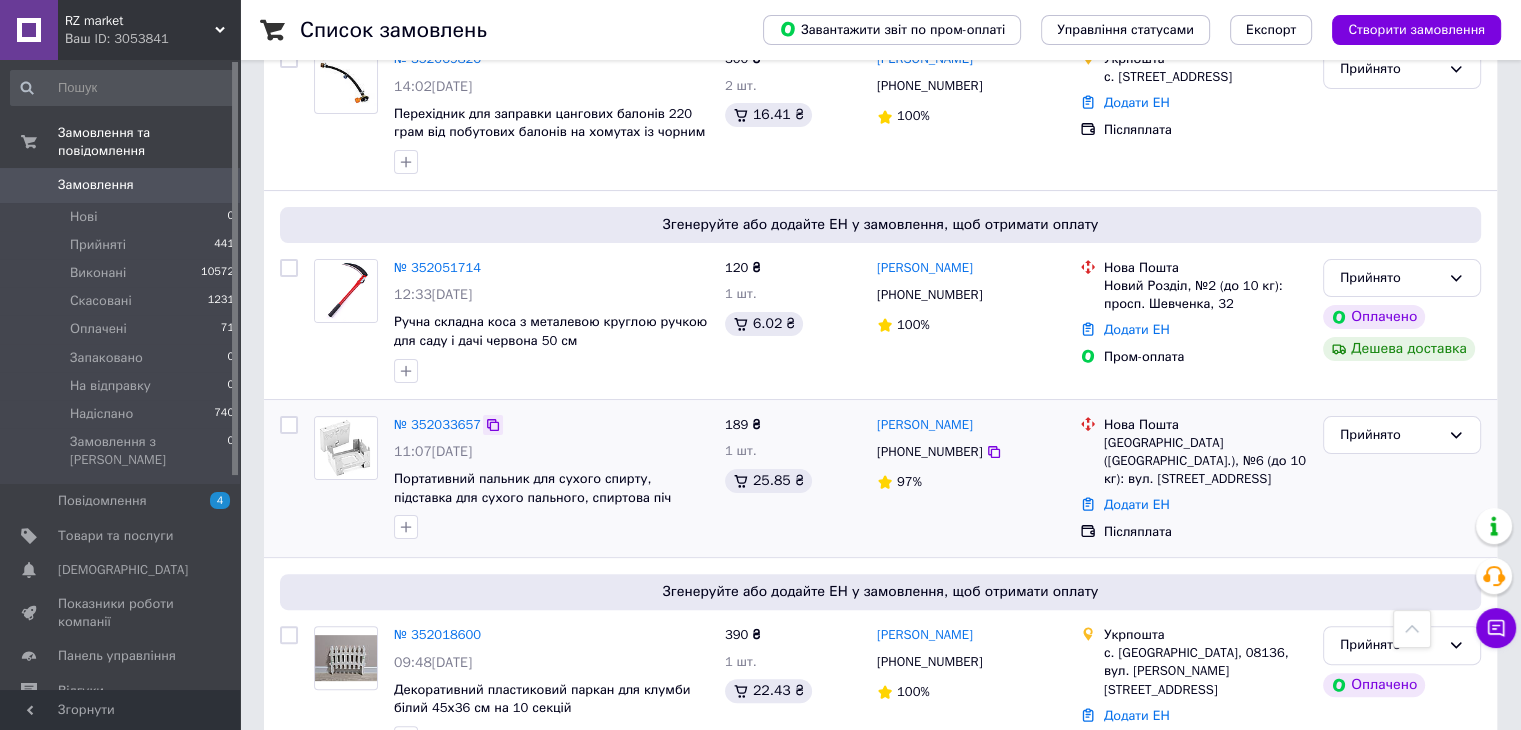 scroll, scrollTop: 0, scrollLeft: 0, axis: both 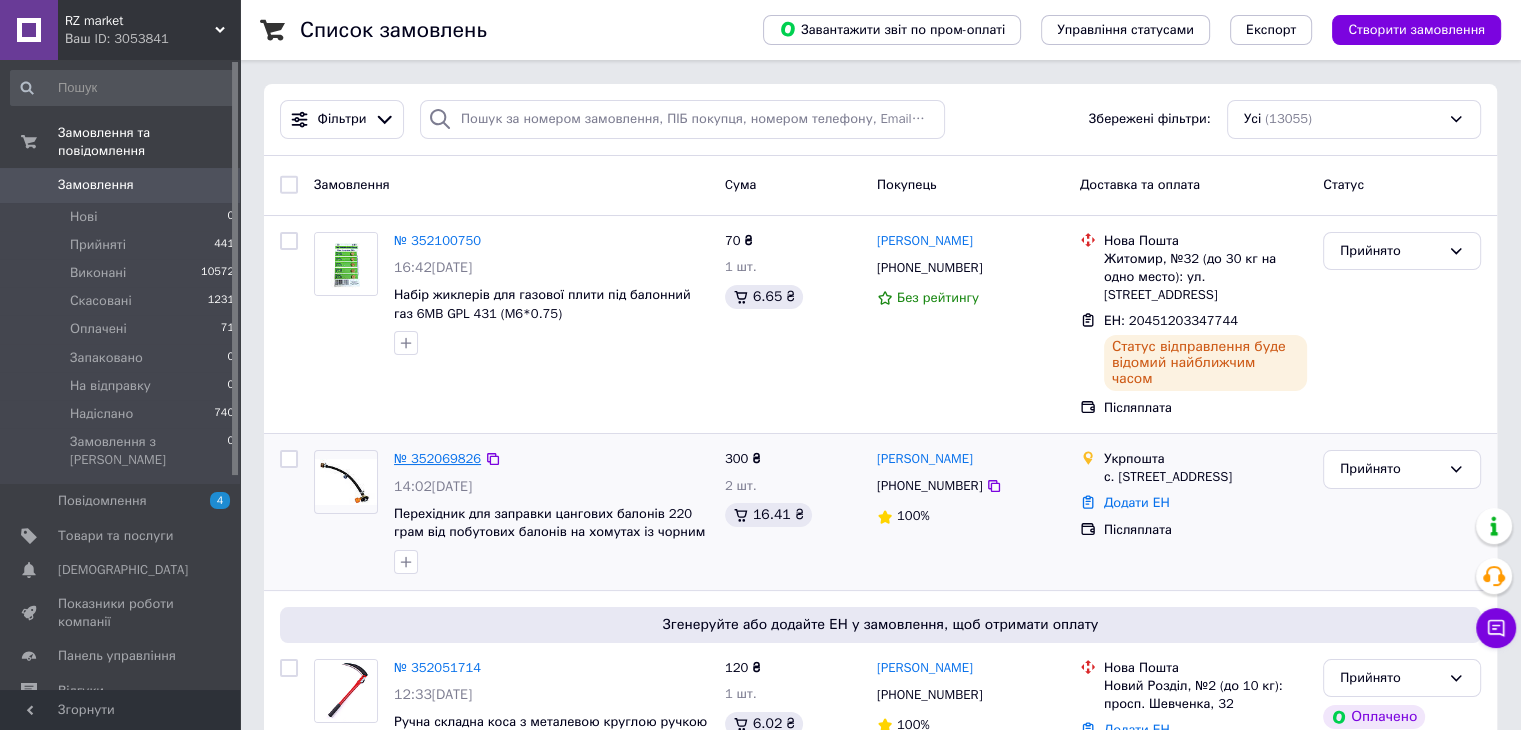 click on "№ 352069826" at bounding box center (437, 458) 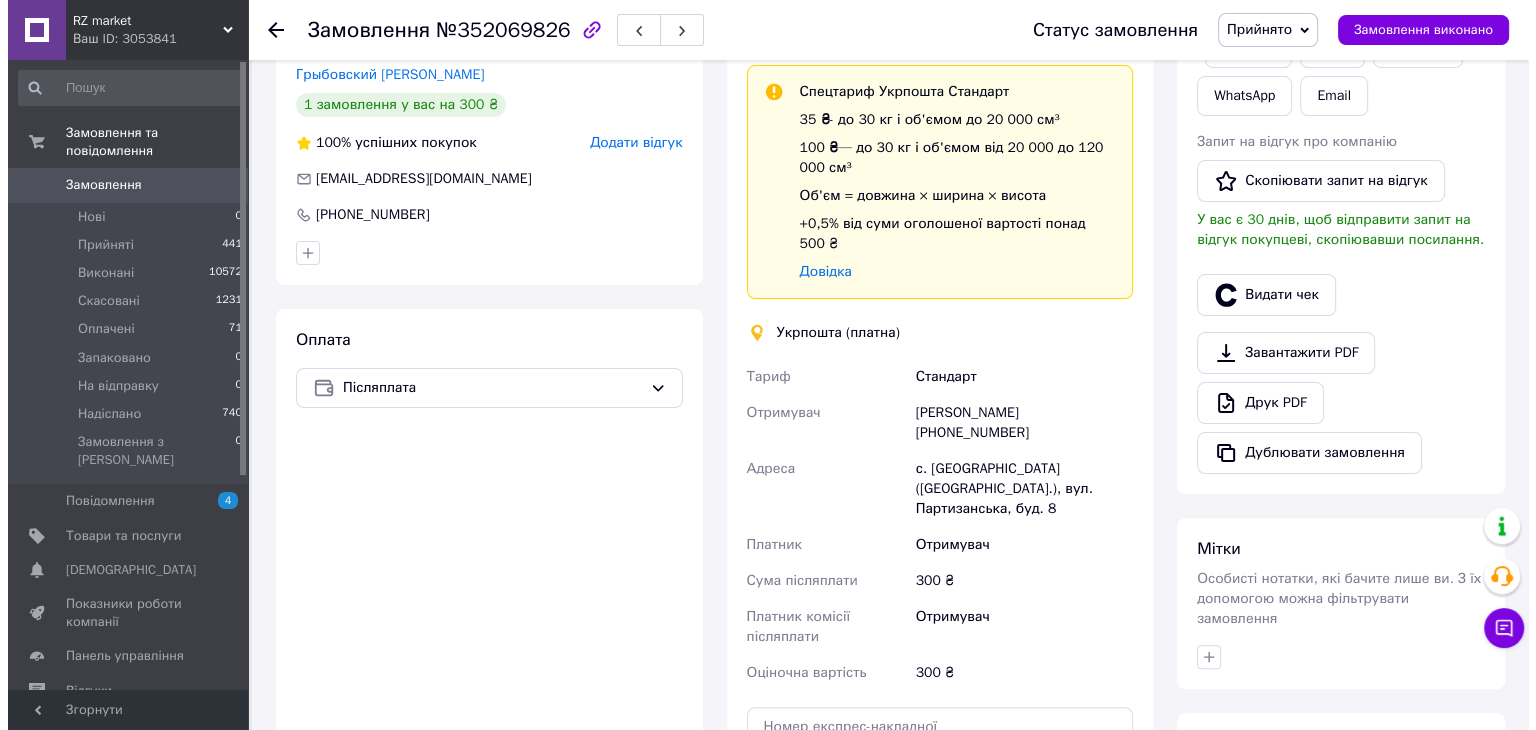 scroll, scrollTop: 200, scrollLeft: 0, axis: vertical 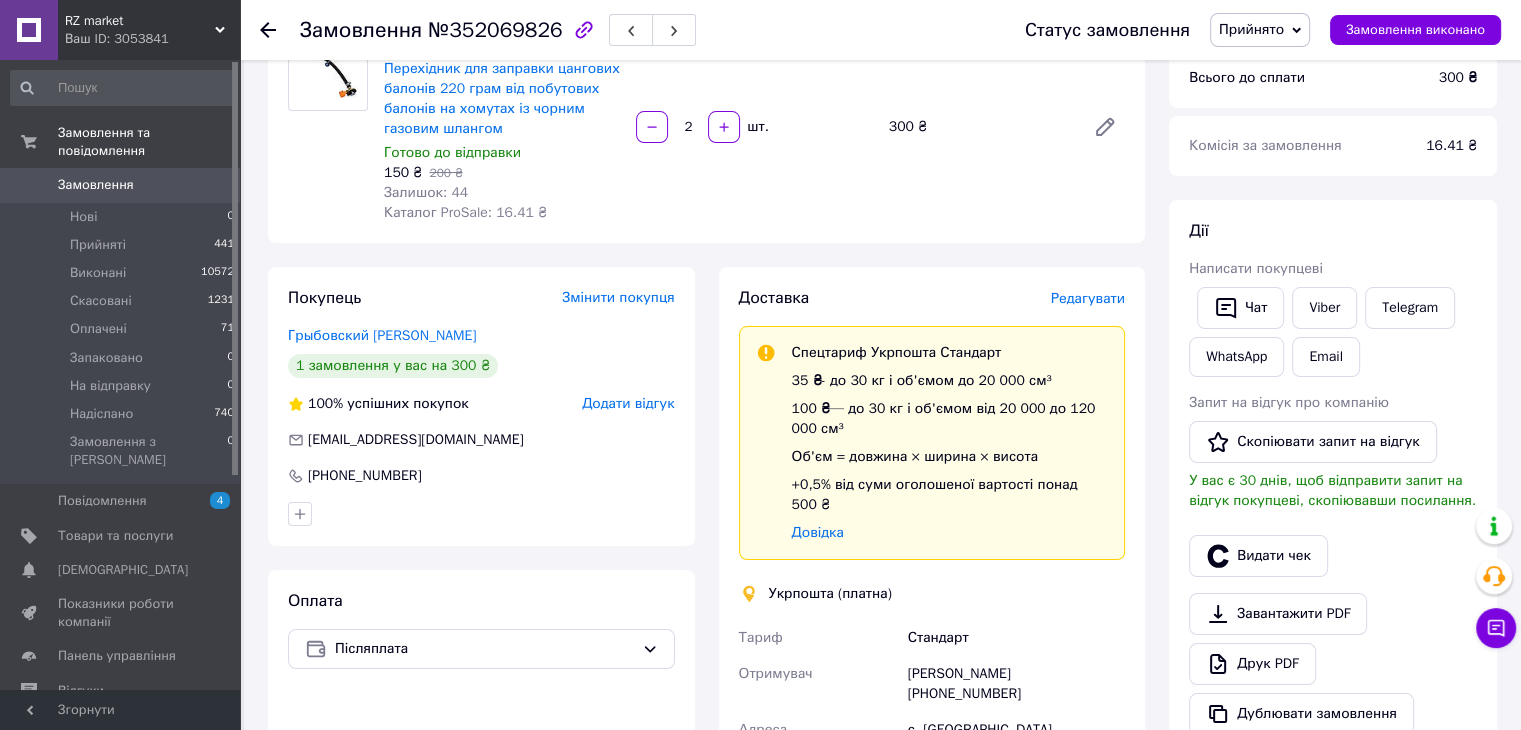click on "Редагувати" at bounding box center [1088, 298] 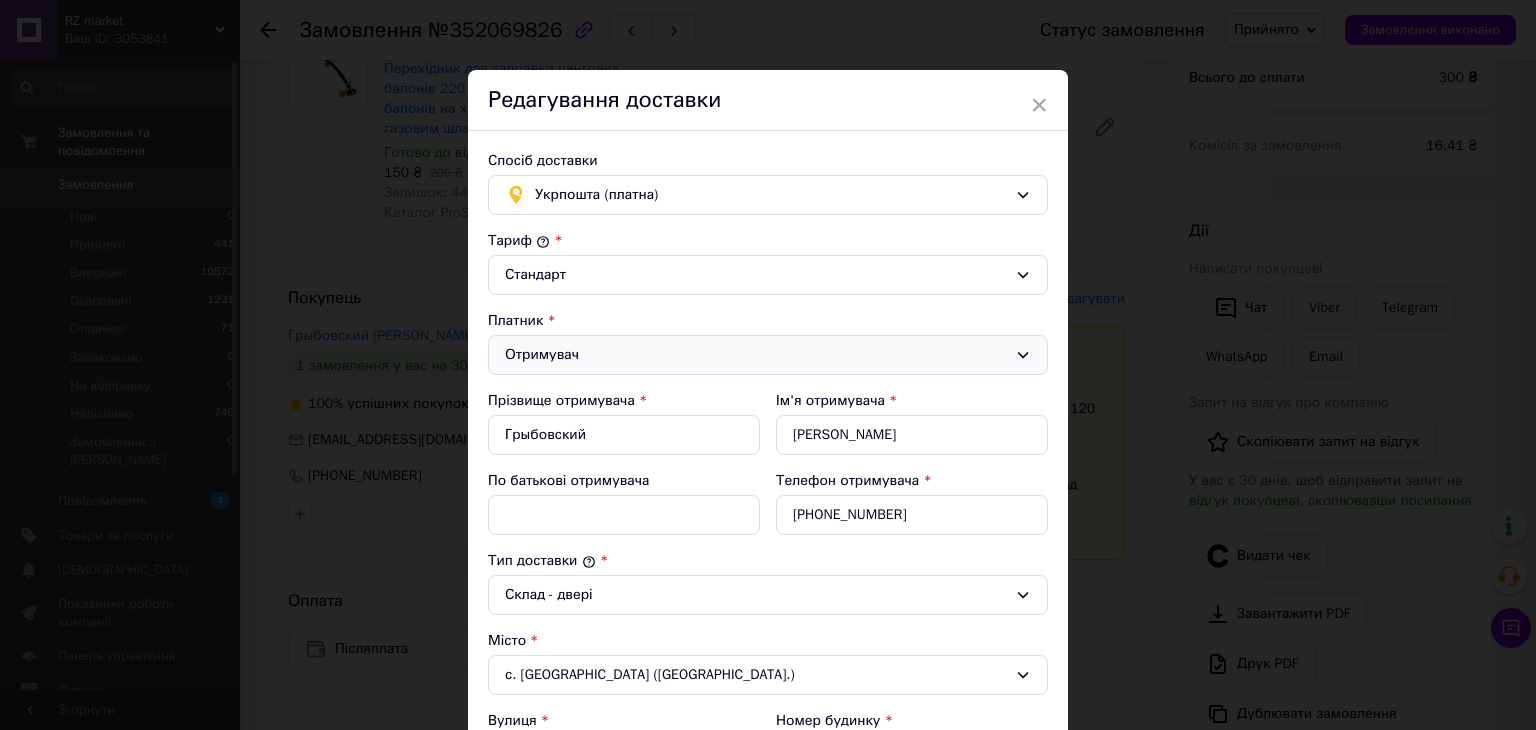 scroll, scrollTop: 600, scrollLeft: 0, axis: vertical 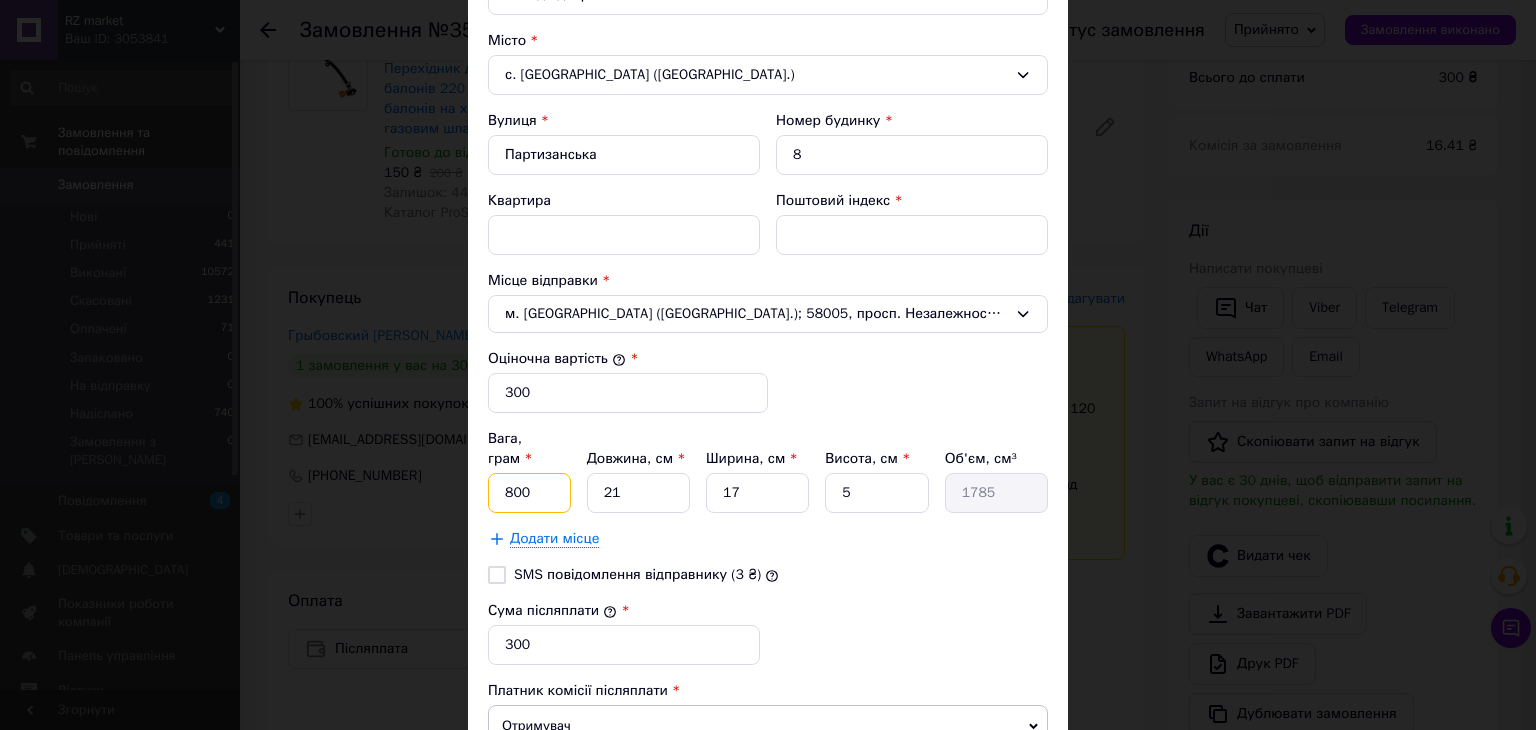 click on "800" at bounding box center (529, 493) 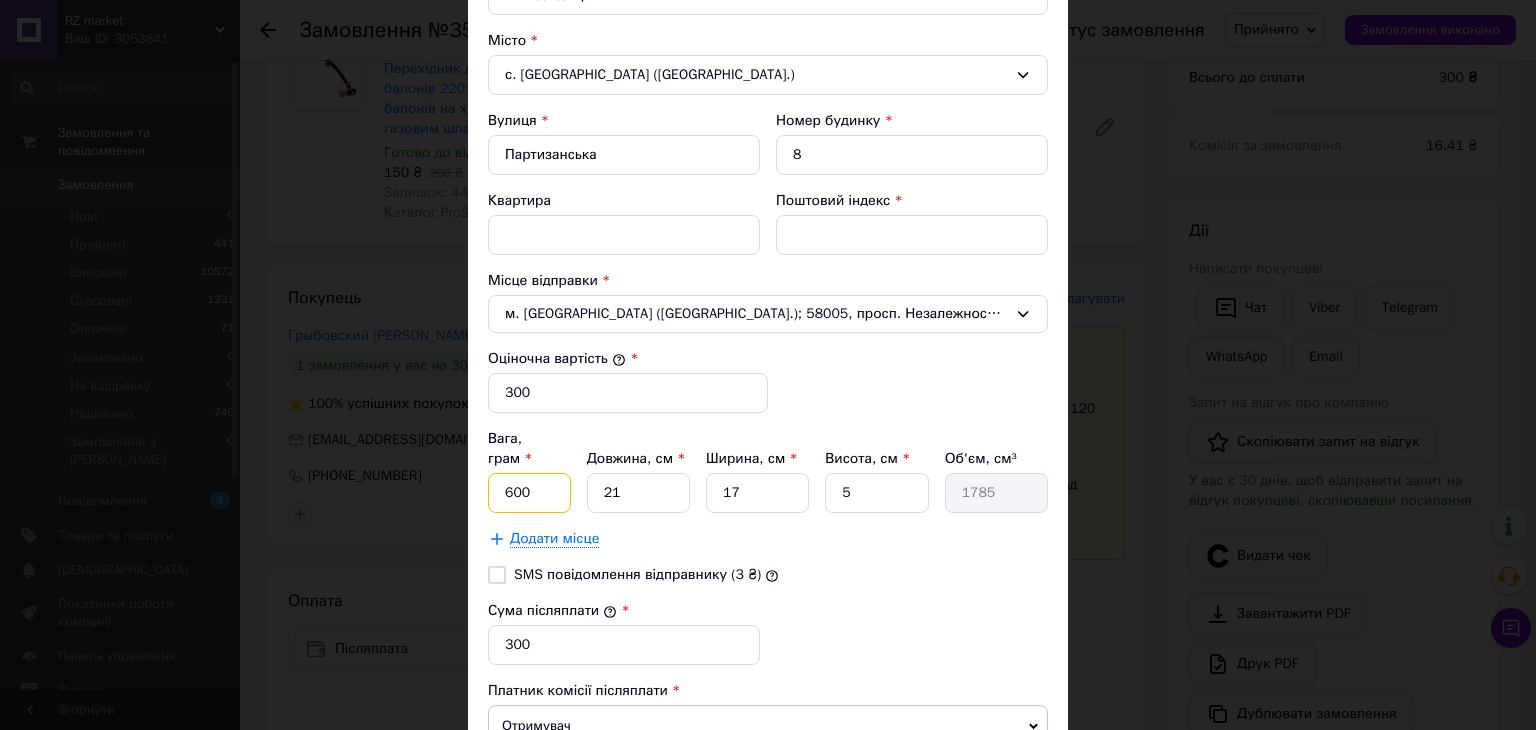 type on "600" 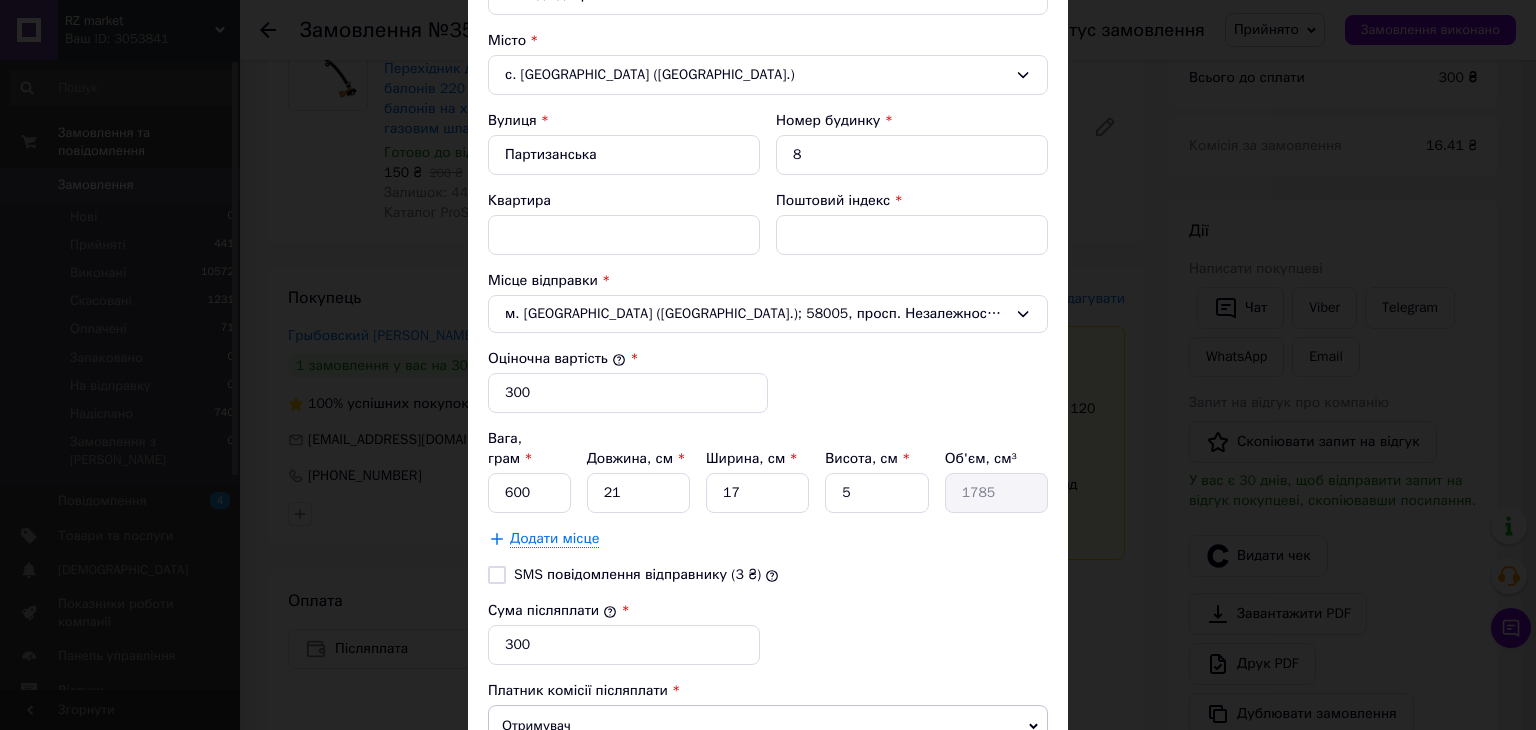 click on "SMS повідомлення відправнику (3 ₴)" at bounding box center [768, 575] 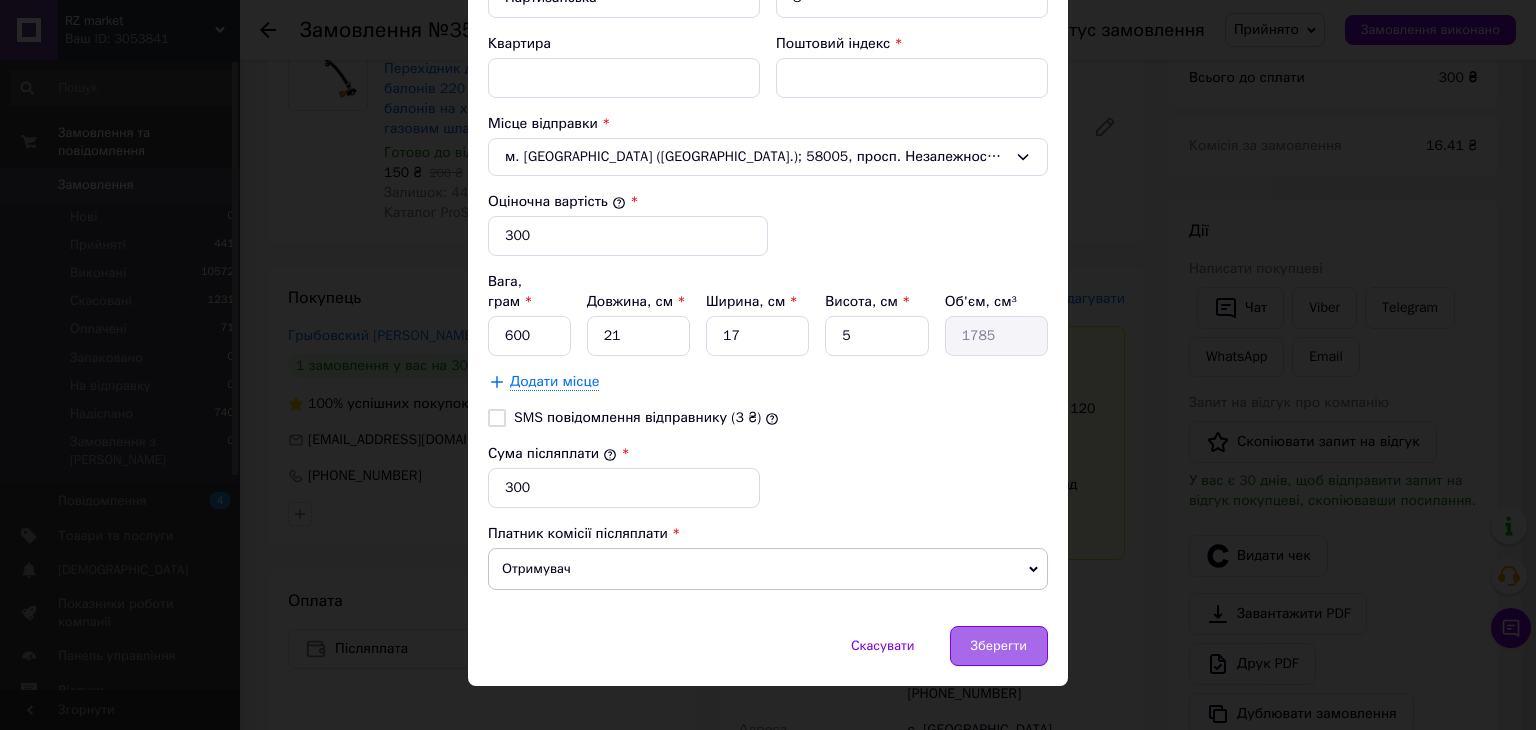 click on "Зберегти" at bounding box center (999, 646) 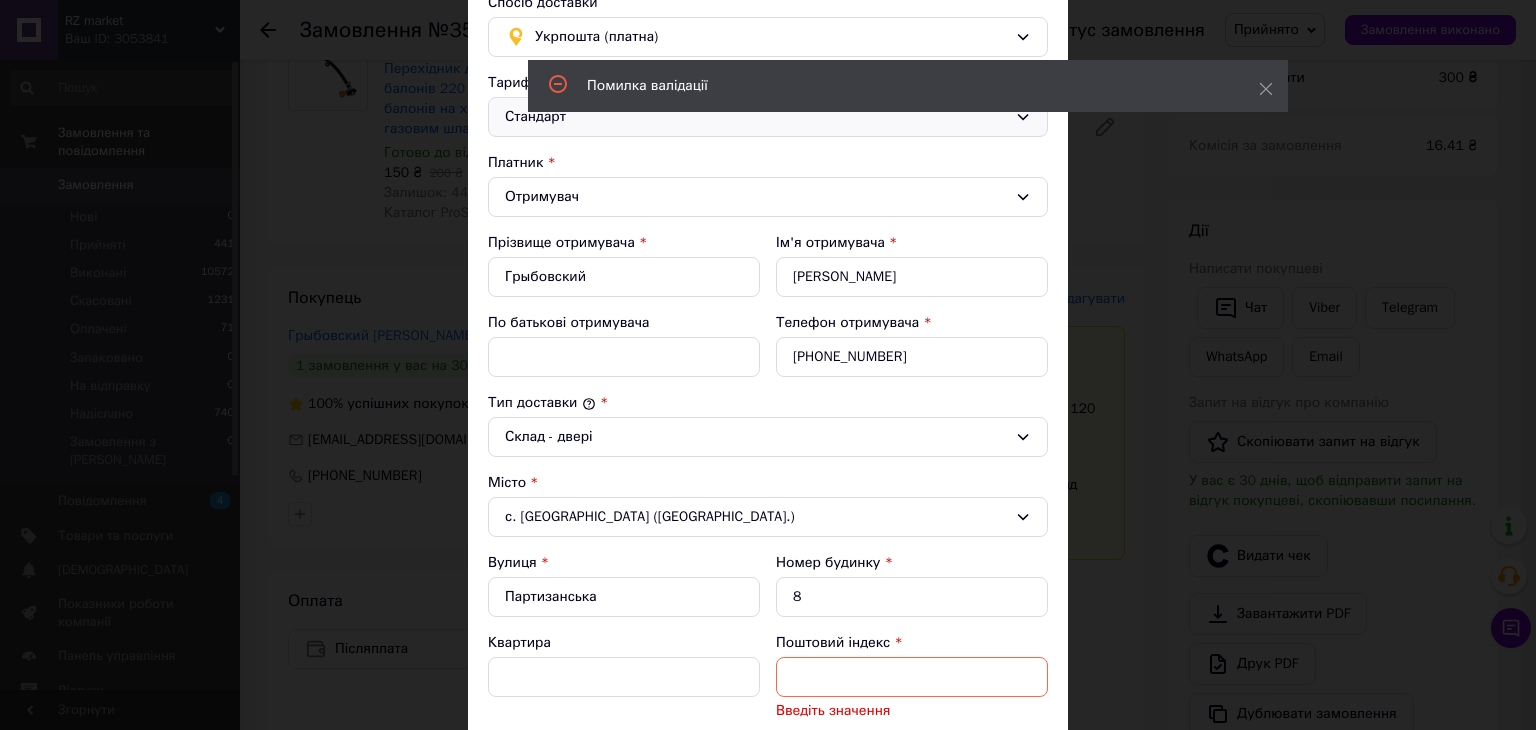 scroll, scrollTop: 0, scrollLeft: 0, axis: both 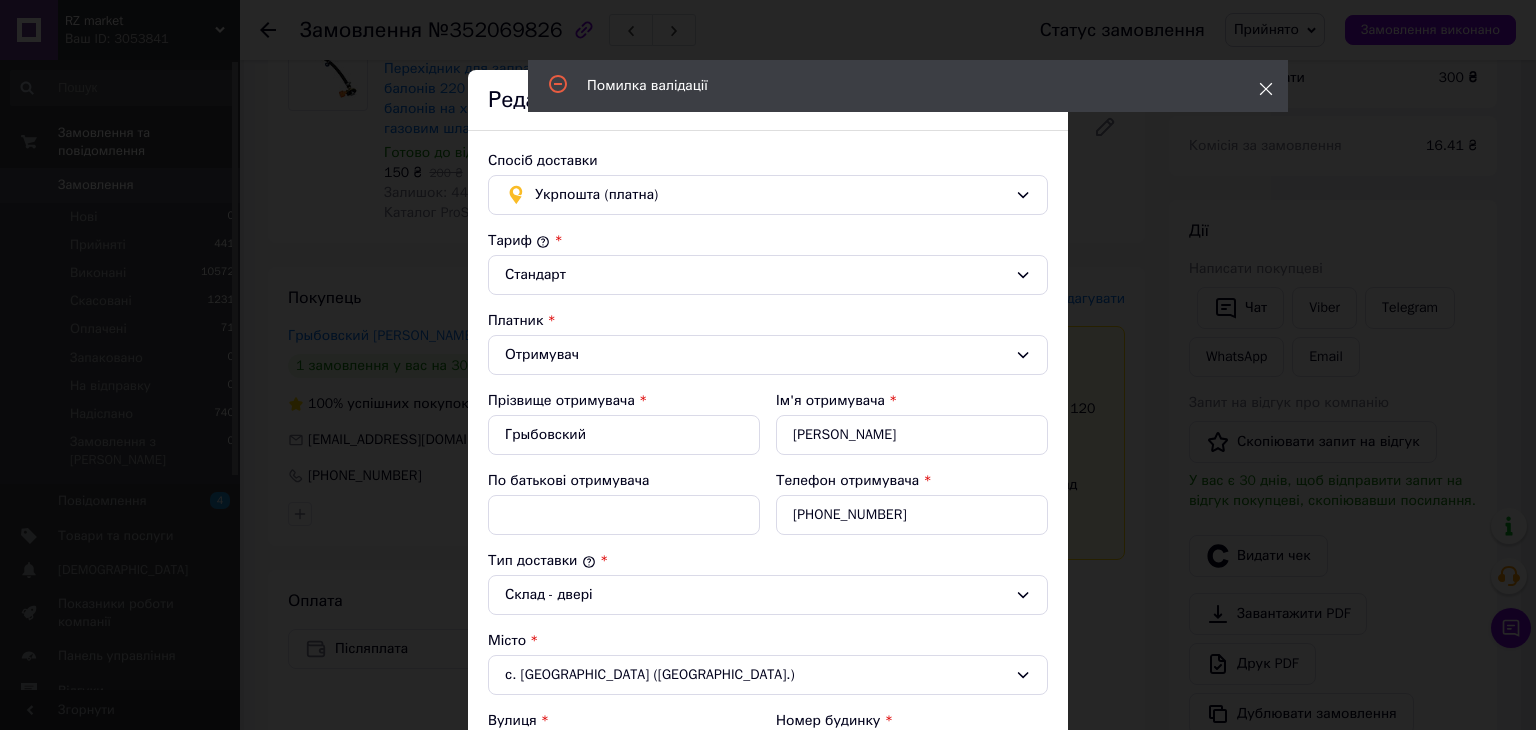 click 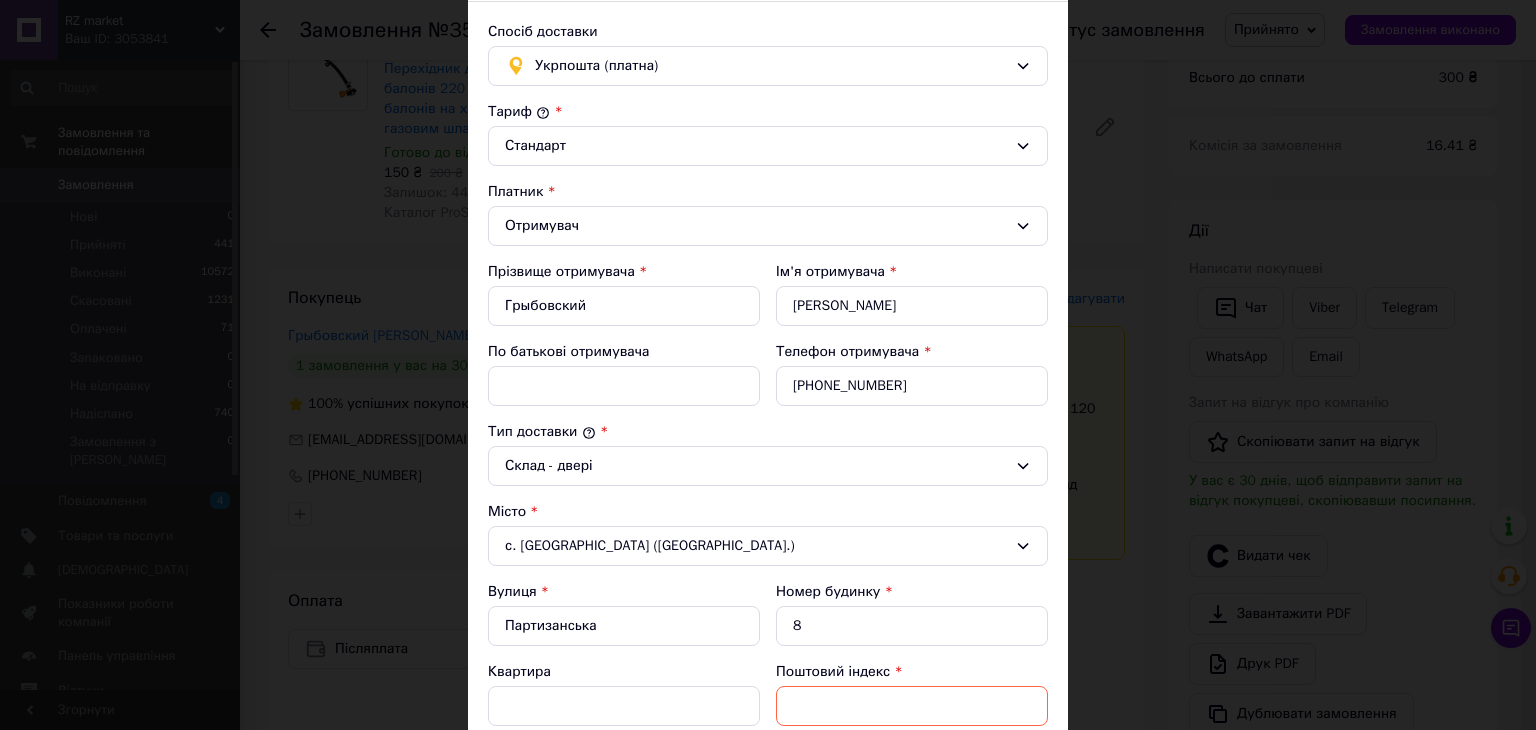 scroll, scrollTop: 300, scrollLeft: 0, axis: vertical 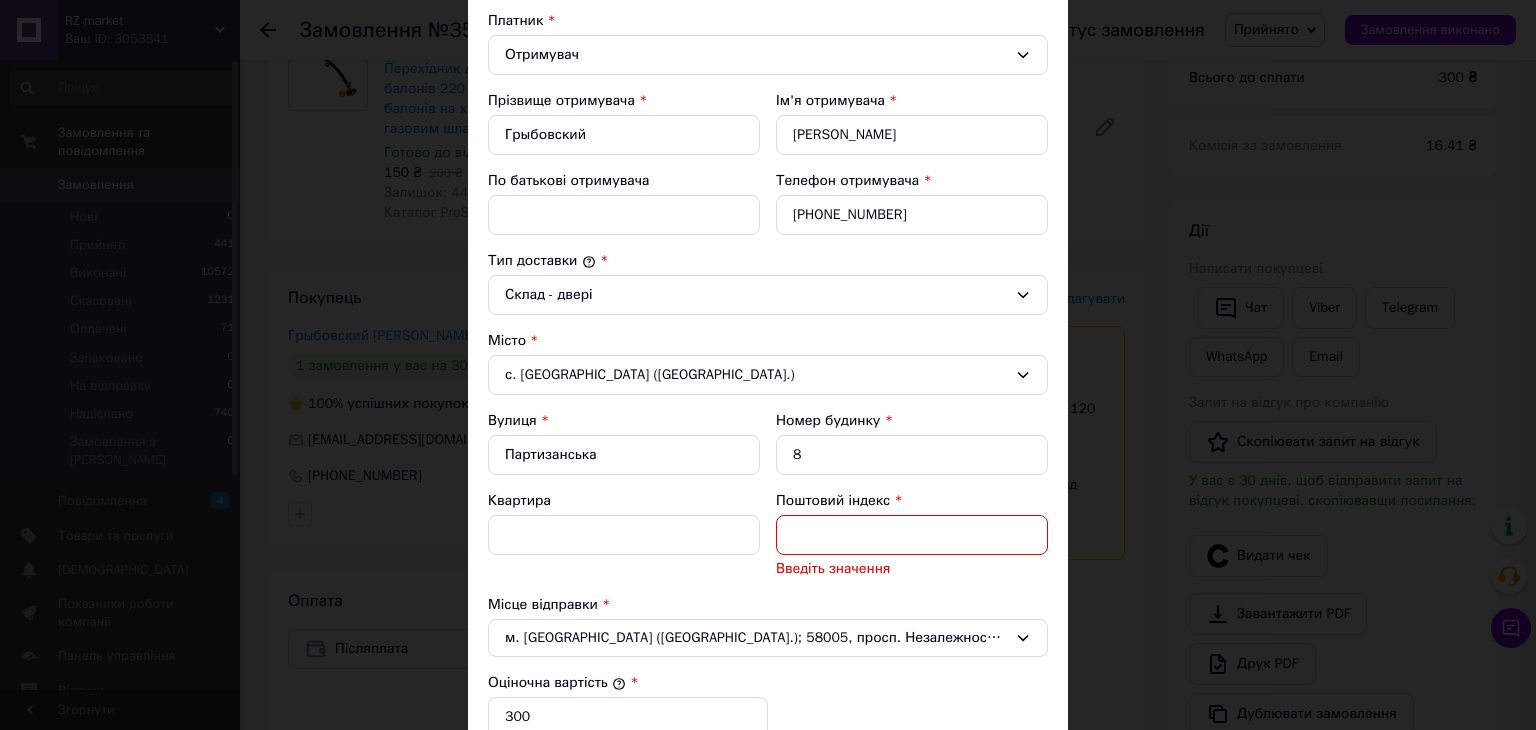 click on "Поштовий індекс" at bounding box center (912, 535) 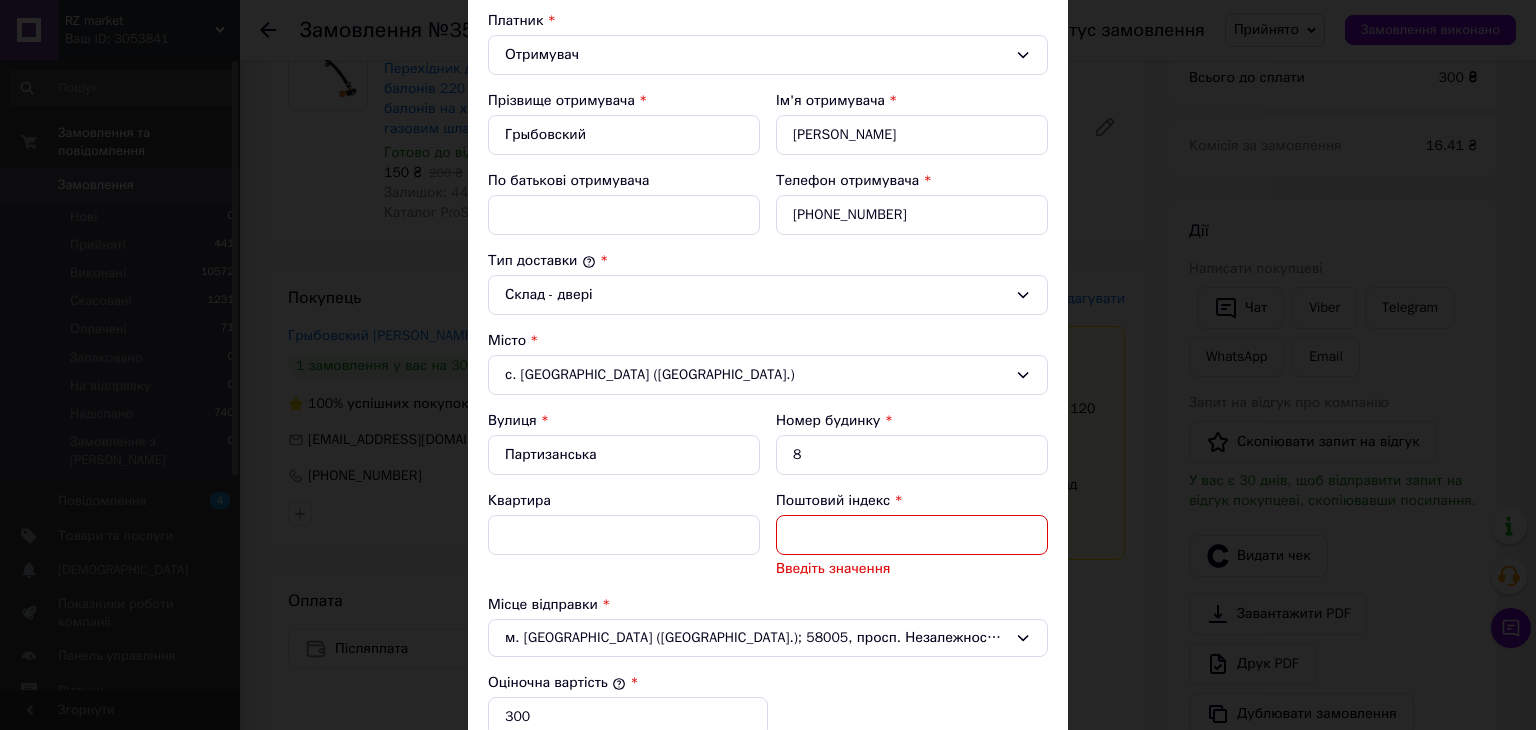 type on "5" 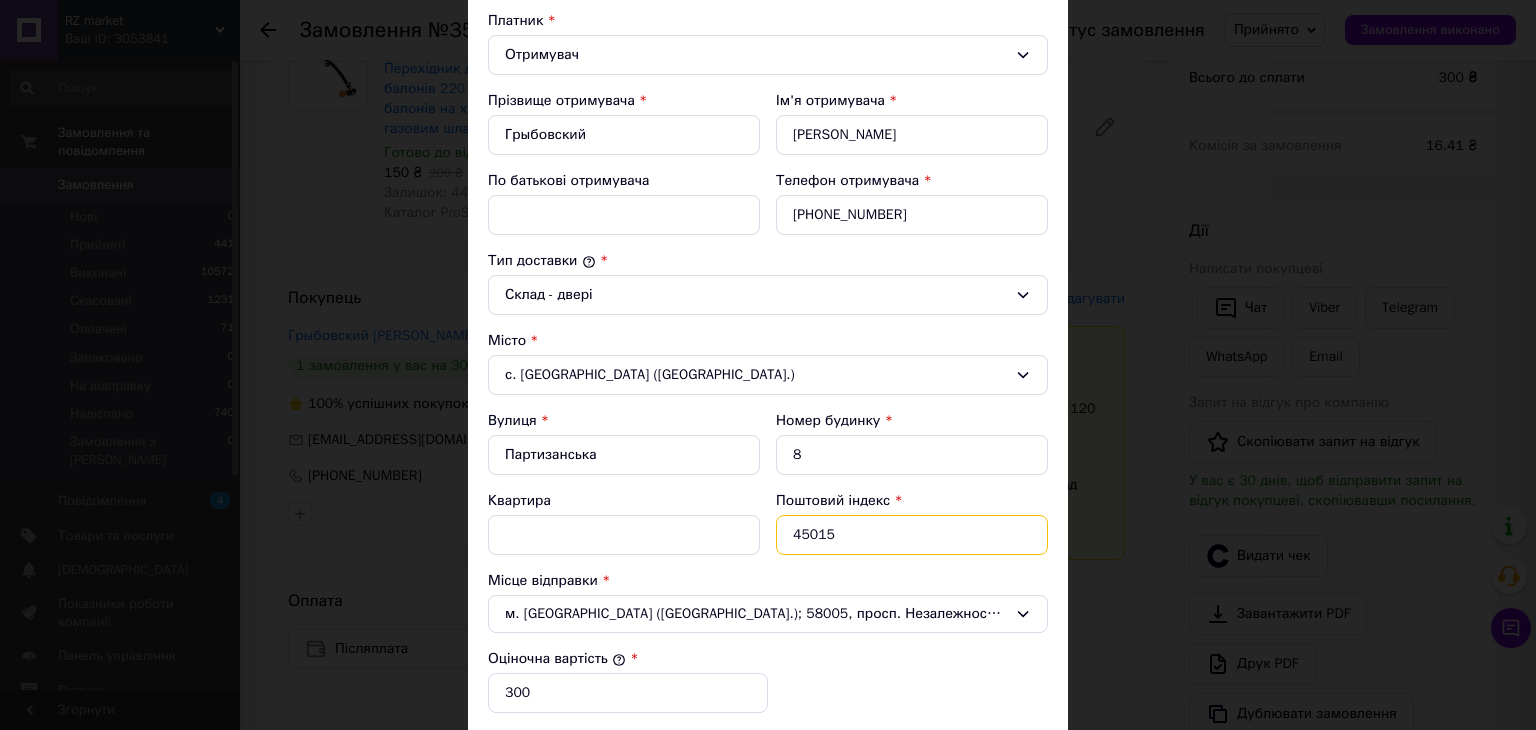 type on "45015" 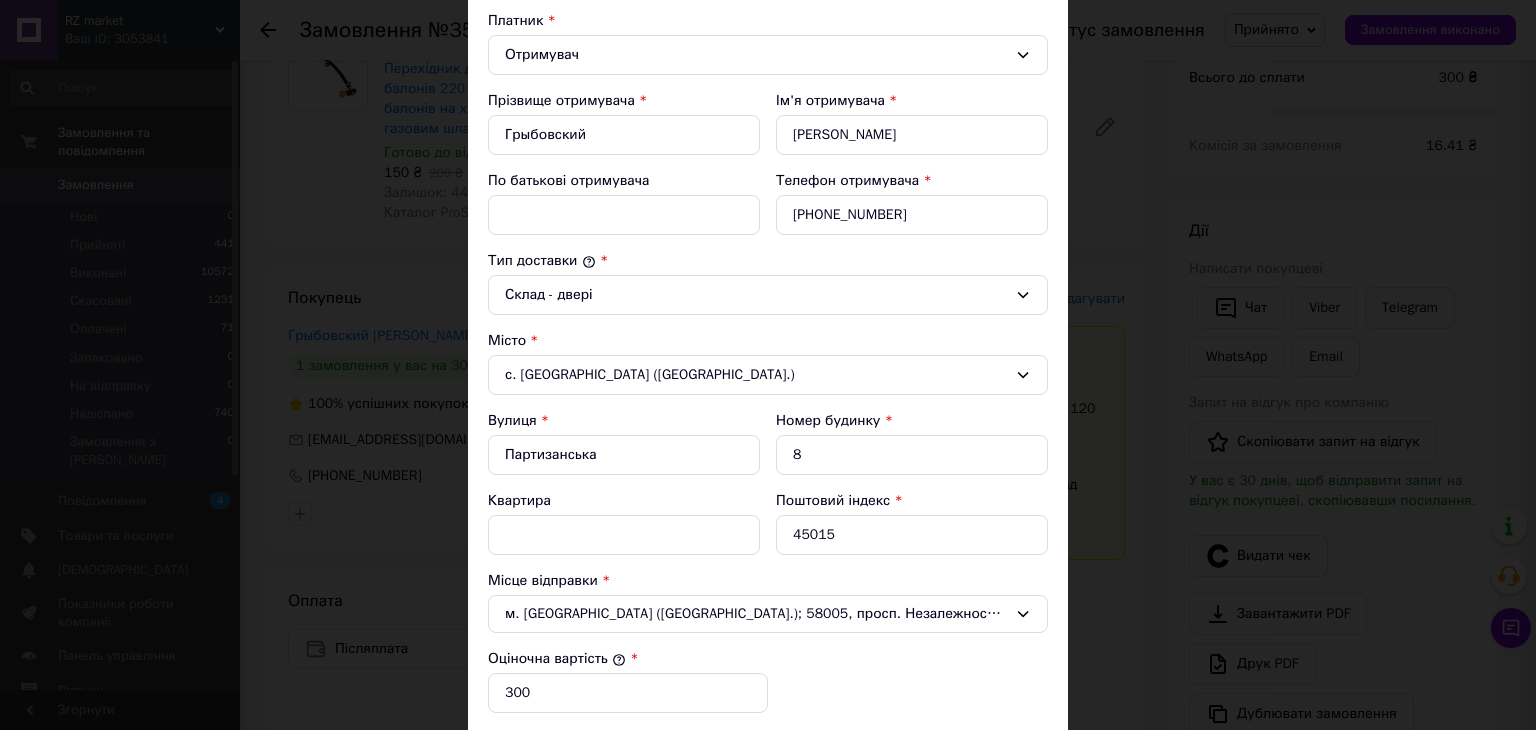 click on "Місце відправки   *" at bounding box center [768, 581] 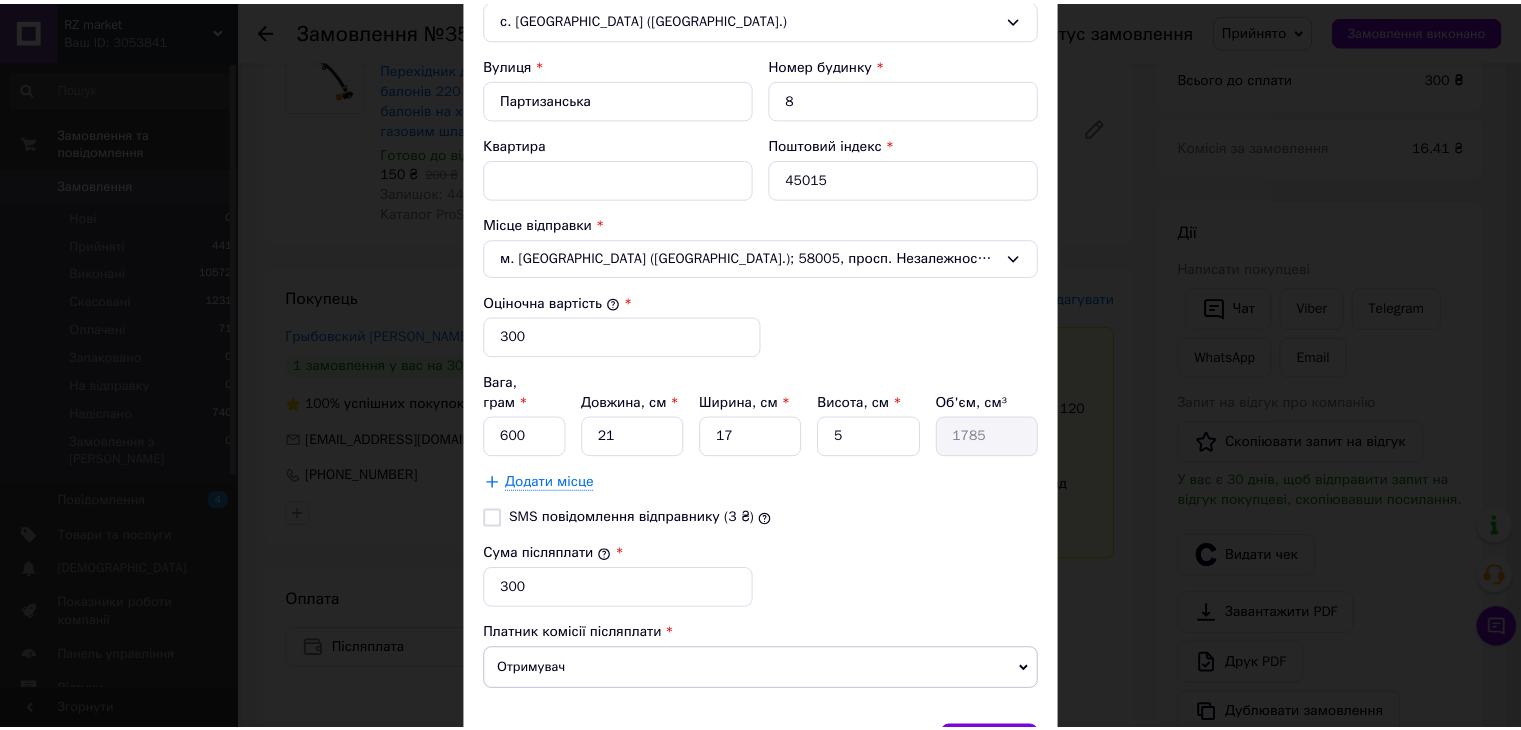 scroll, scrollTop: 757, scrollLeft: 0, axis: vertical 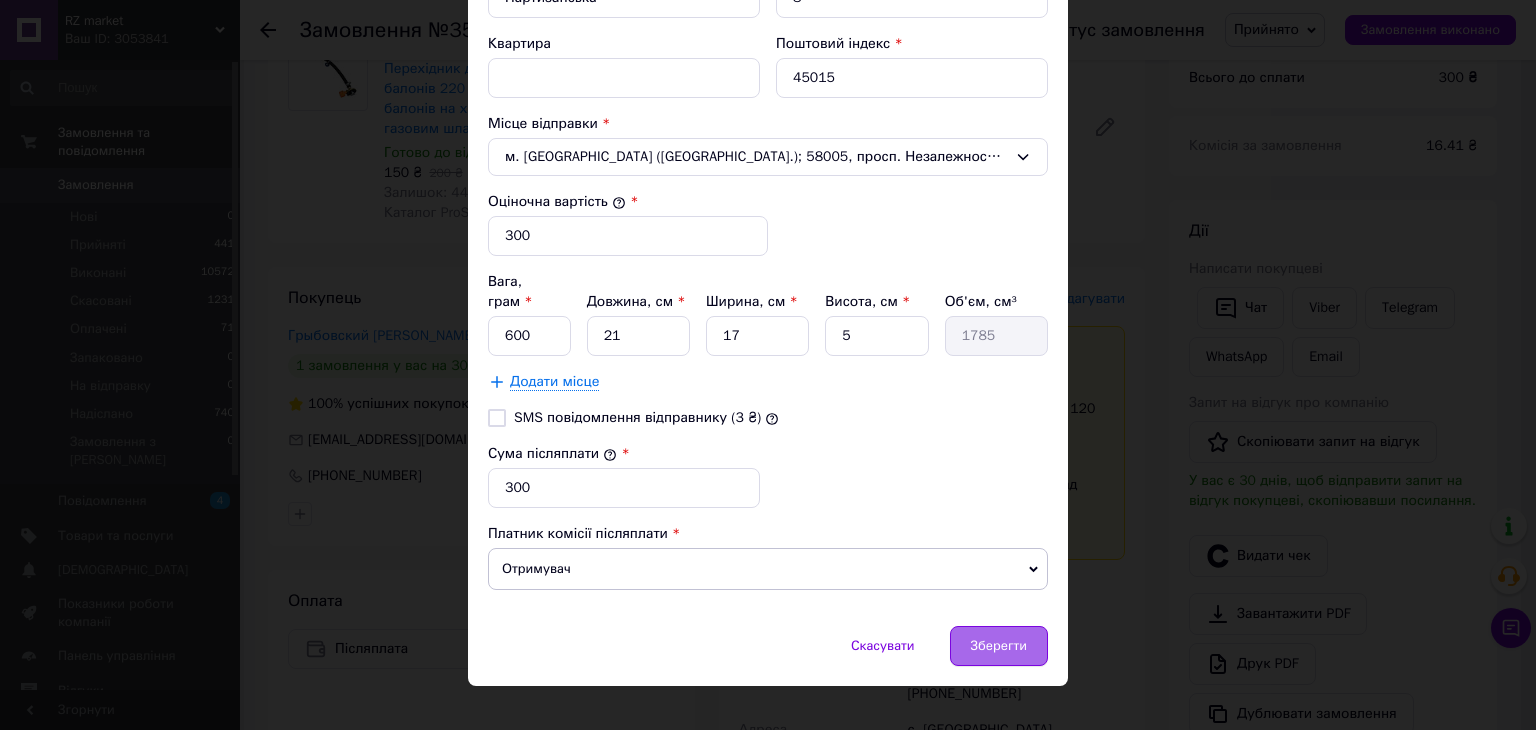 click on "Зберегти" at bounding box center [999, 646] 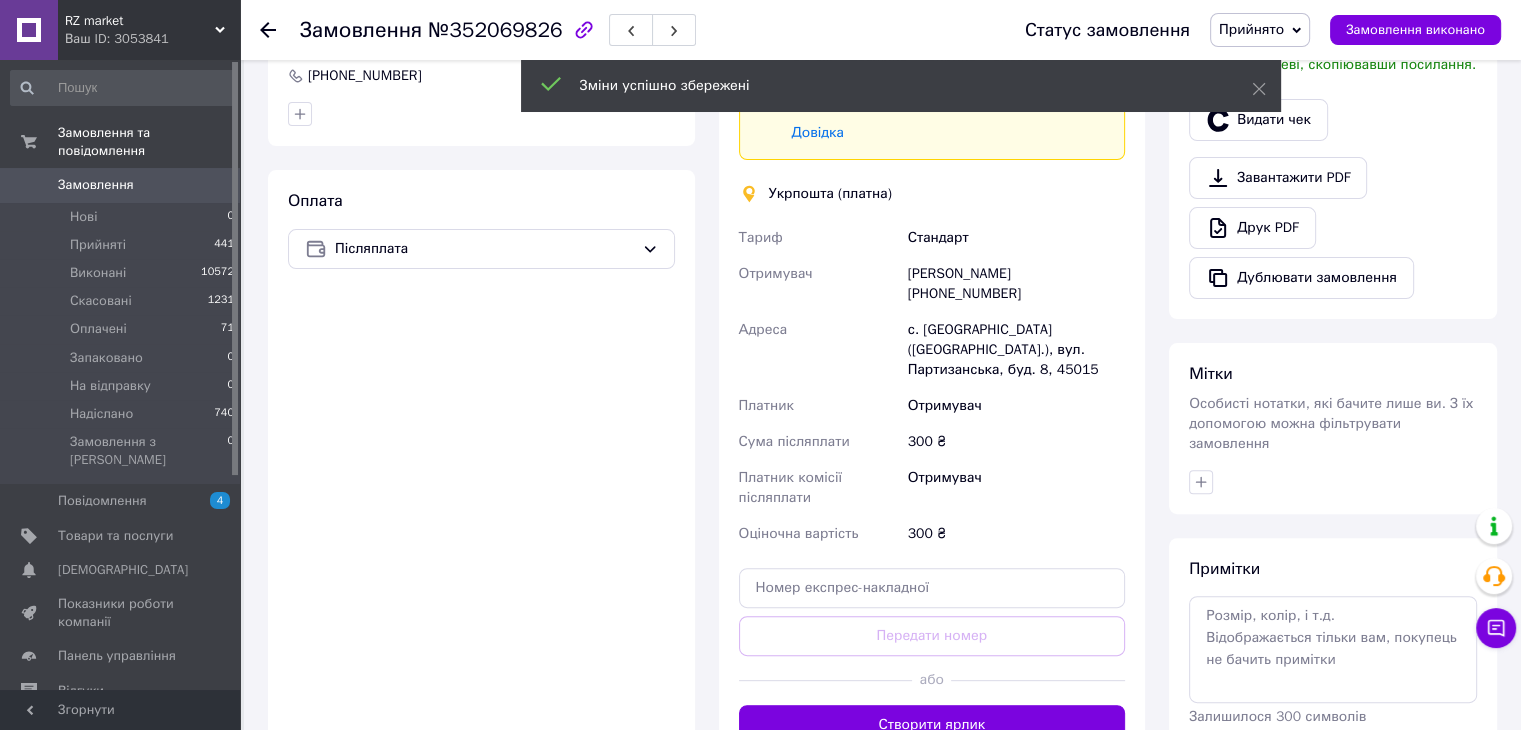 scroll, scrollTop: 800, scrollLeft: 0, axis: vertical 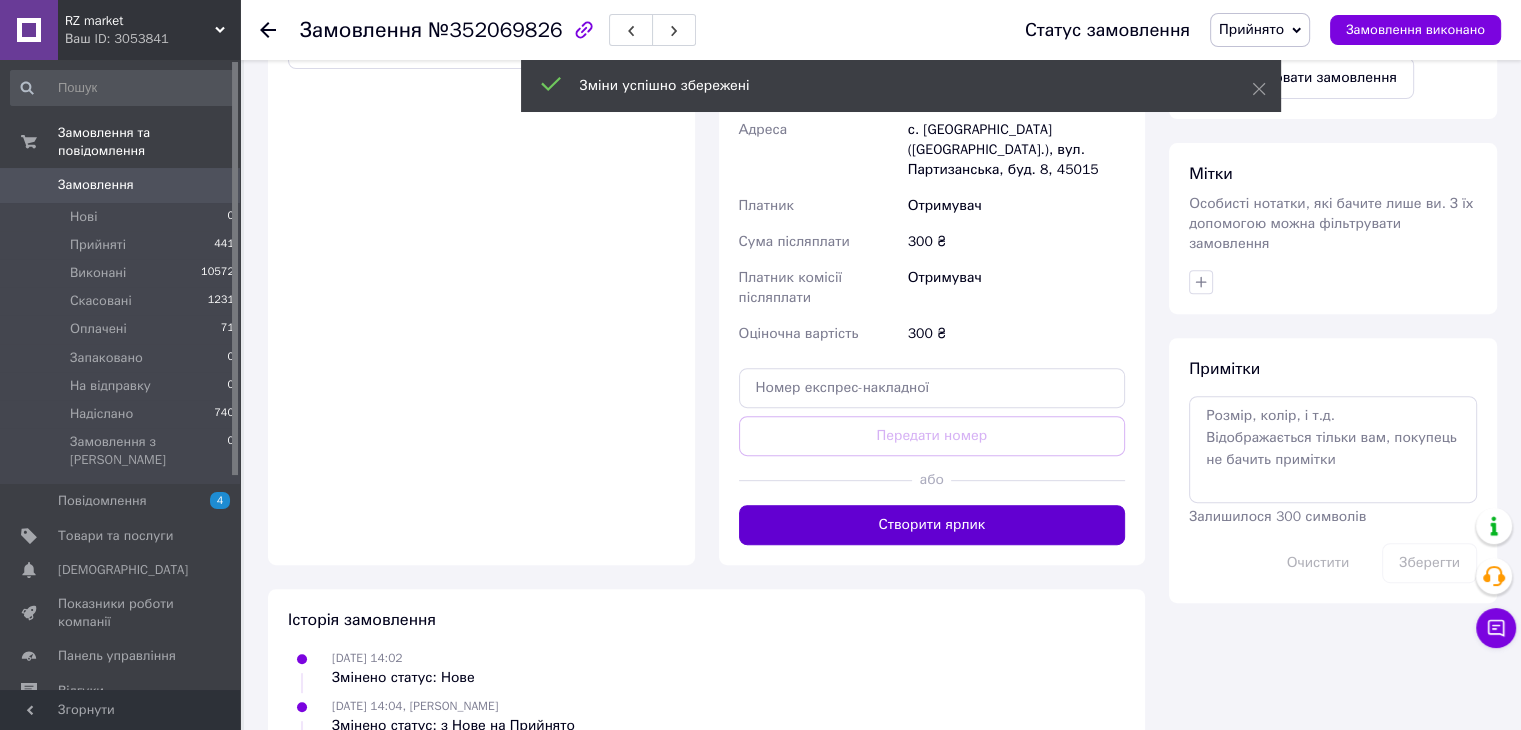 click on "Створити ярлик" at bounding box center [932, 525] 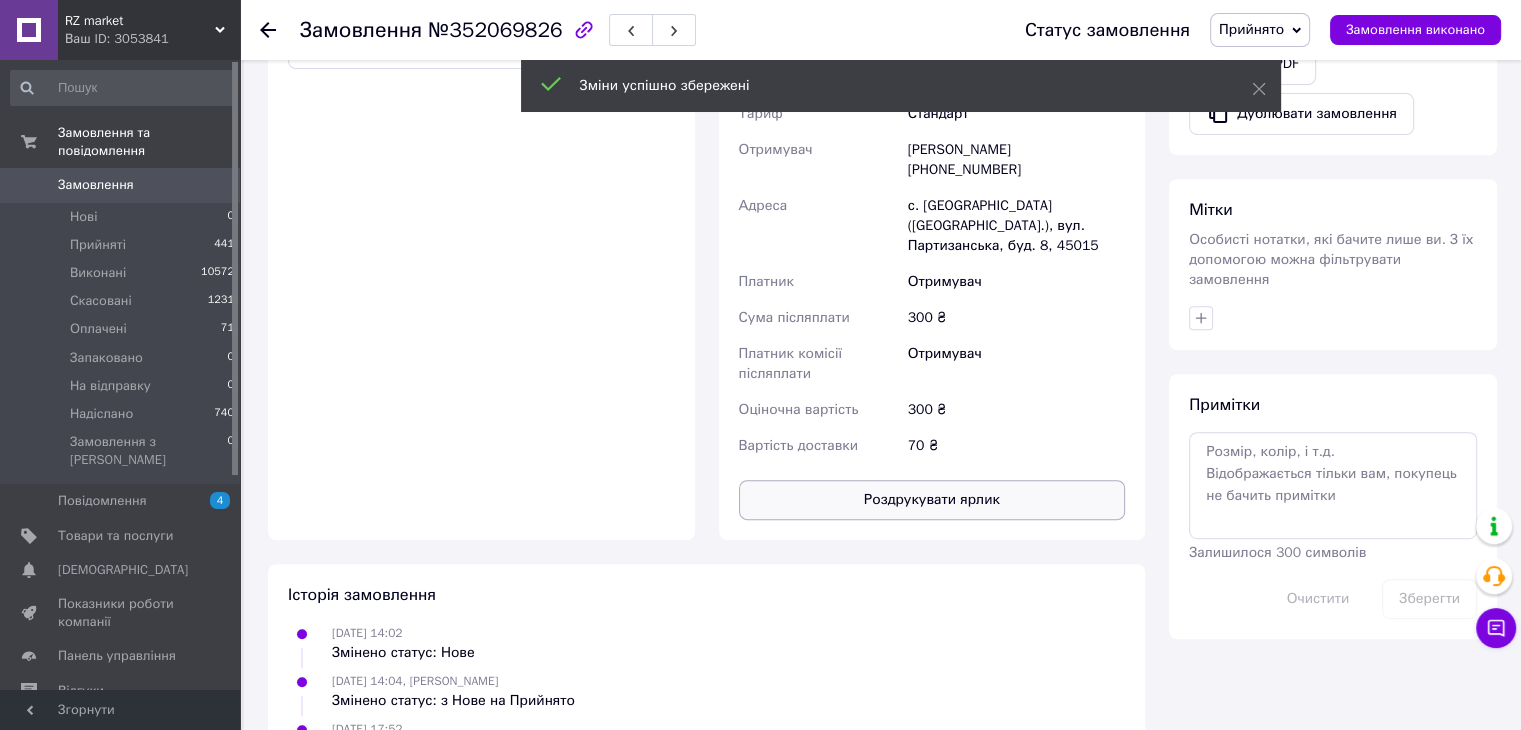 click on "Роздрукувати ярлик" at bounding box center [932, 500] 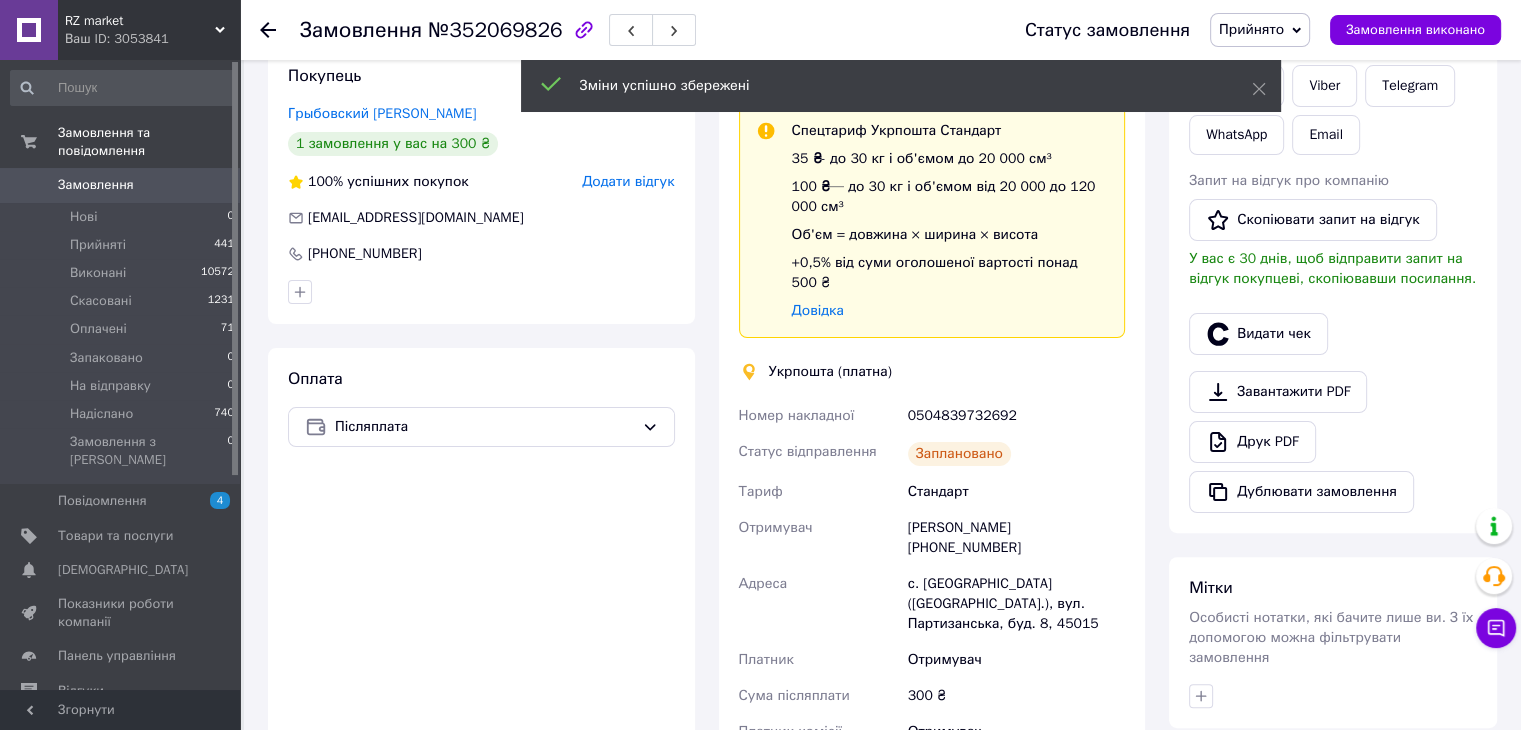 scroll, scrollTop: 400, scrollLeft: 0, axis: vertical 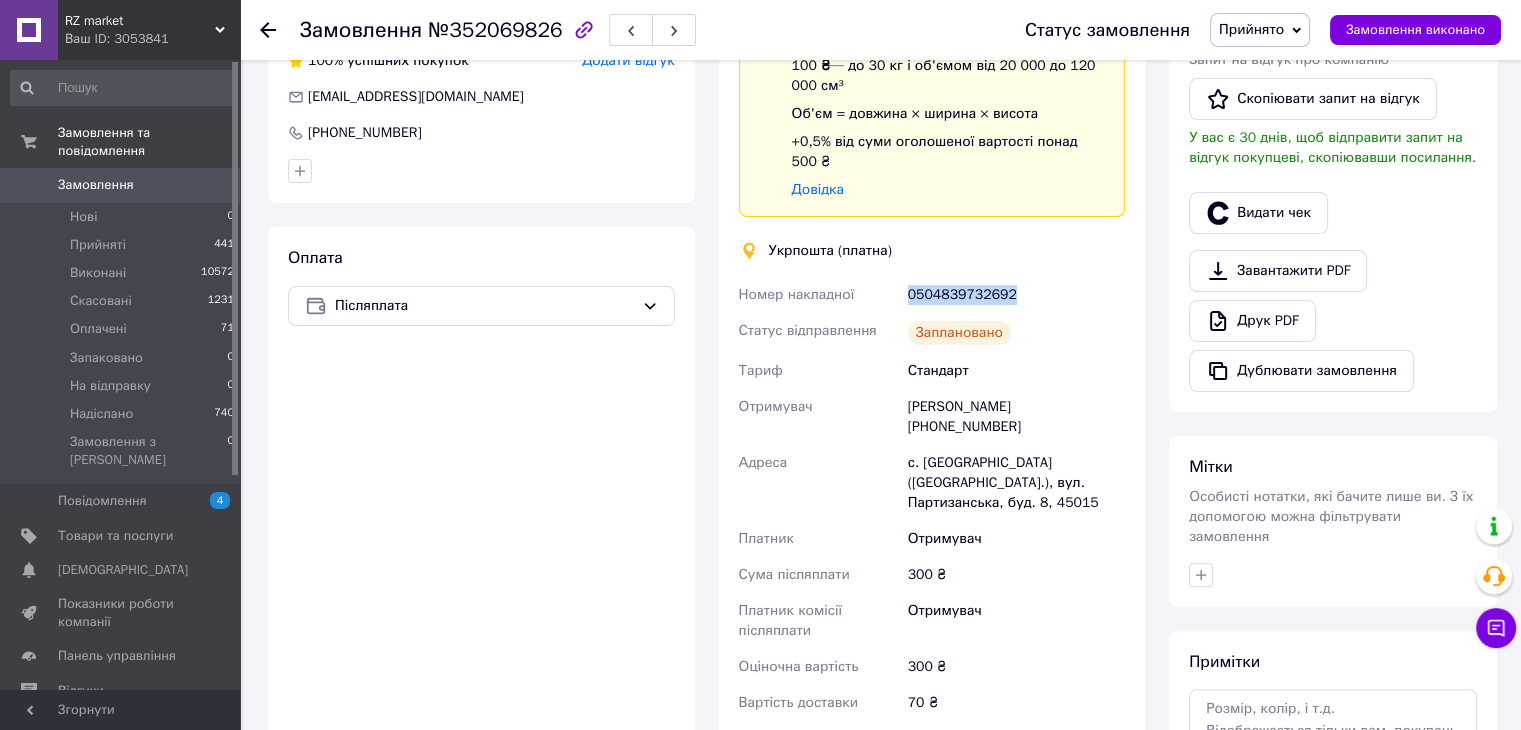 drag, startPoint x: 1012, startPoint y: 275, endPoint x: 901, endPoint y: 272, distance: 111.040535 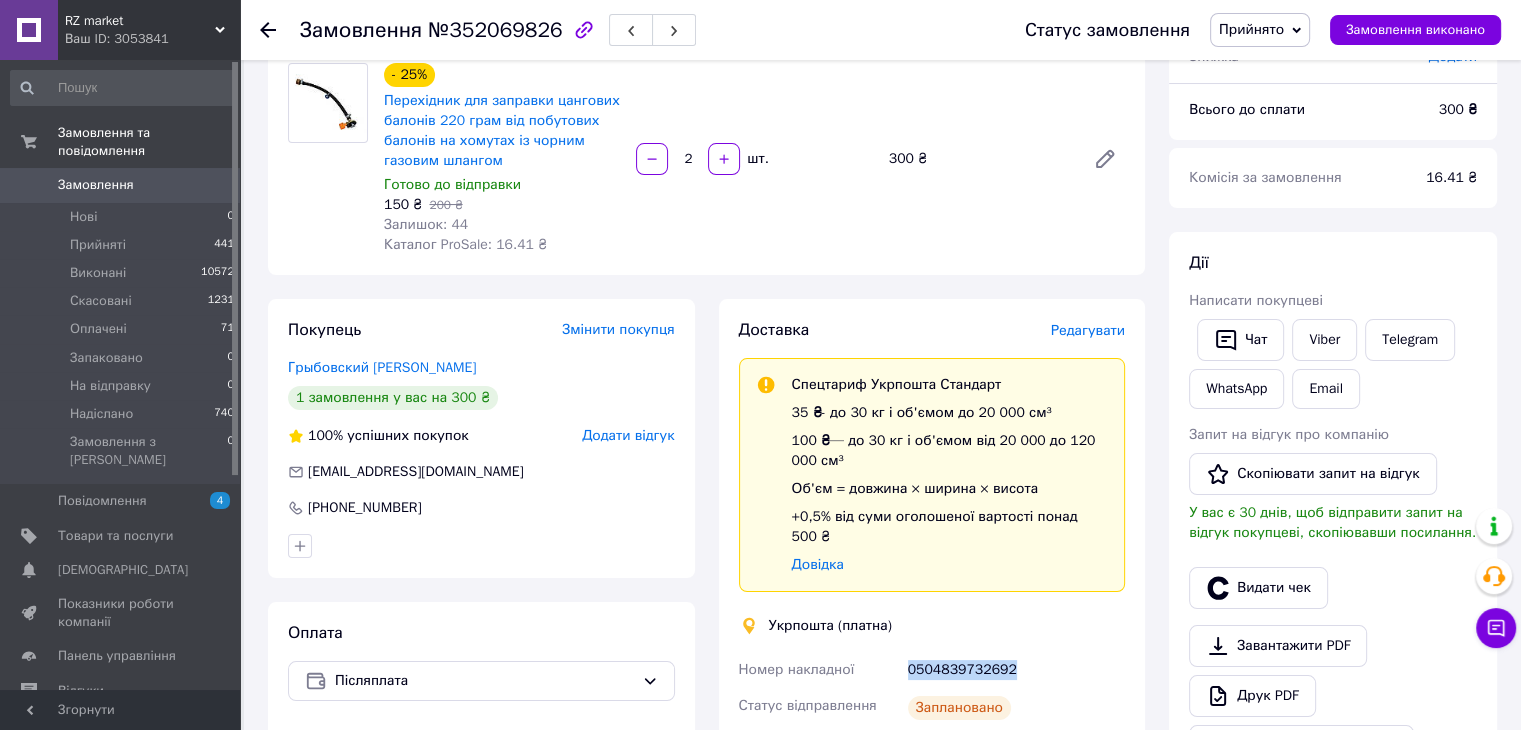 scroll, scrollTop: 0, scrollLeft: 0, axis: both 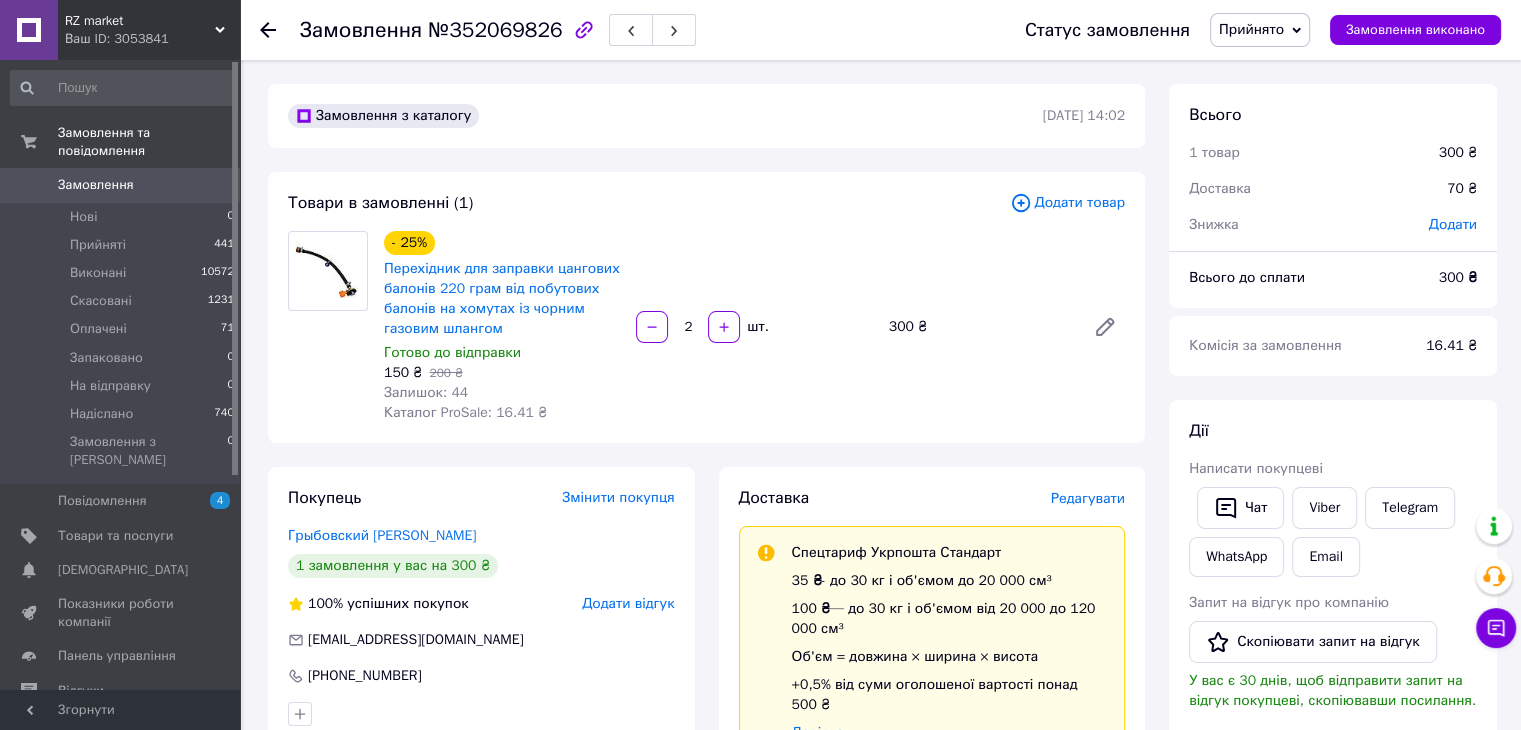 click on "Замовлення" at bounding box center [121, 185] 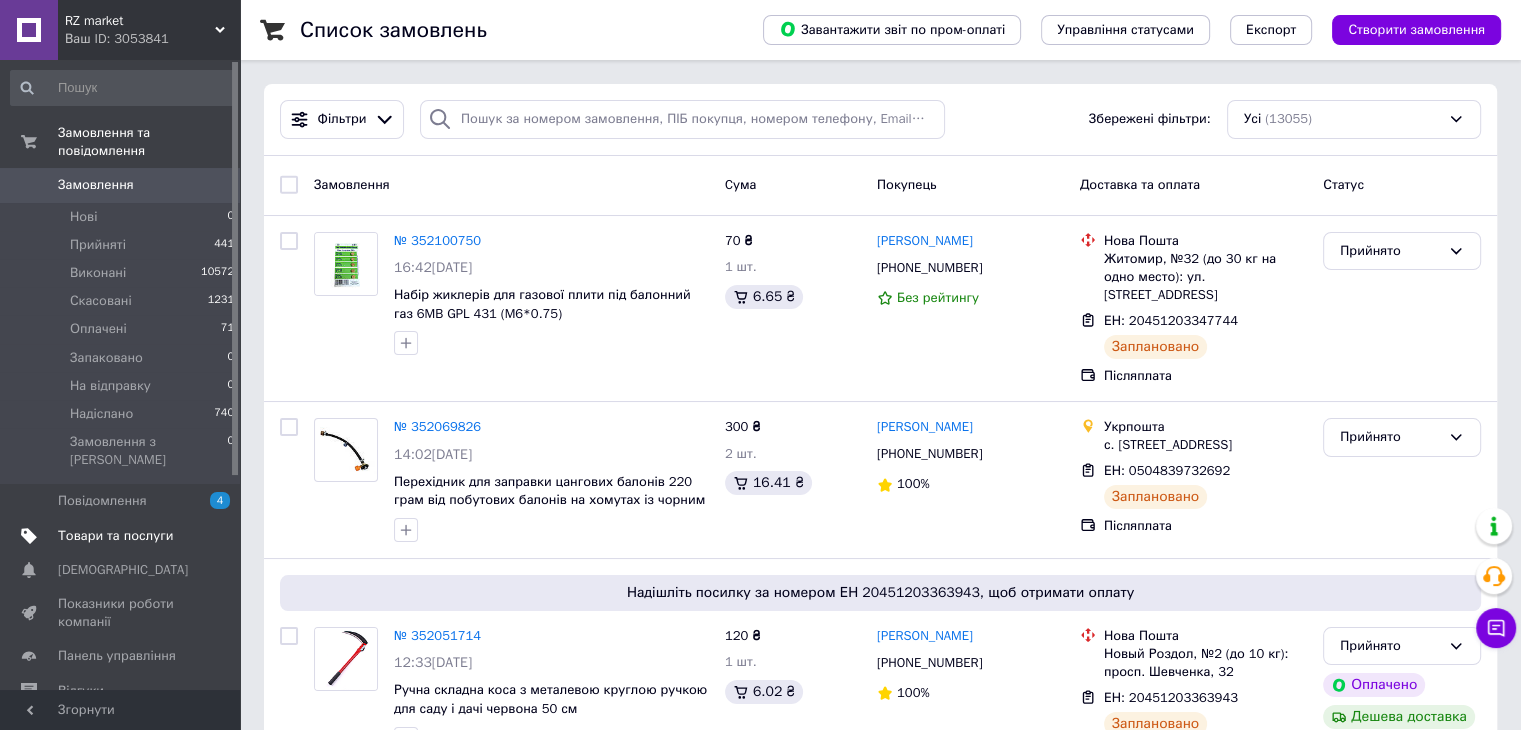 click on "Товари та послуги" at bounding box center [115, 536] 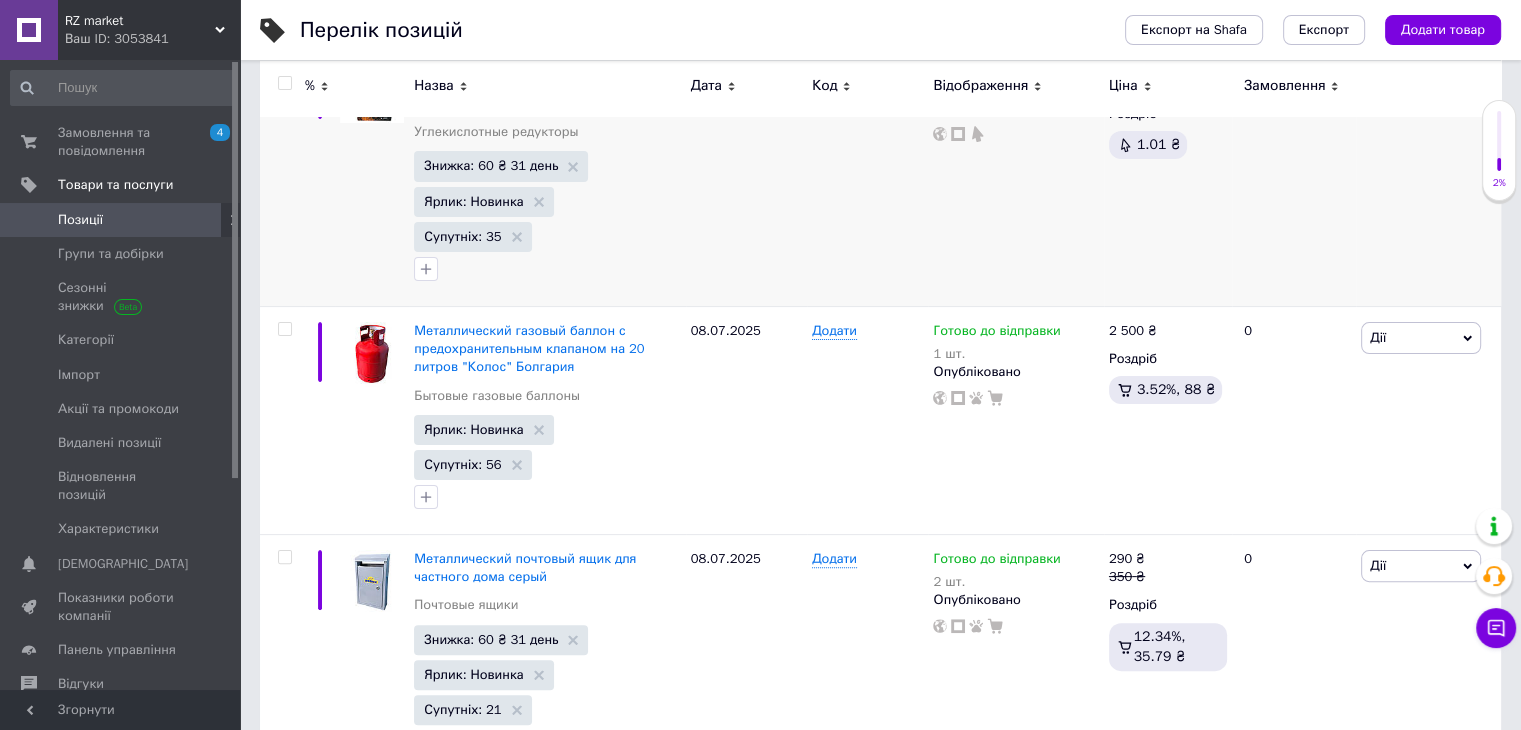 scroll, scrollTop: 400, scrollLeft: 0, axis: vertical 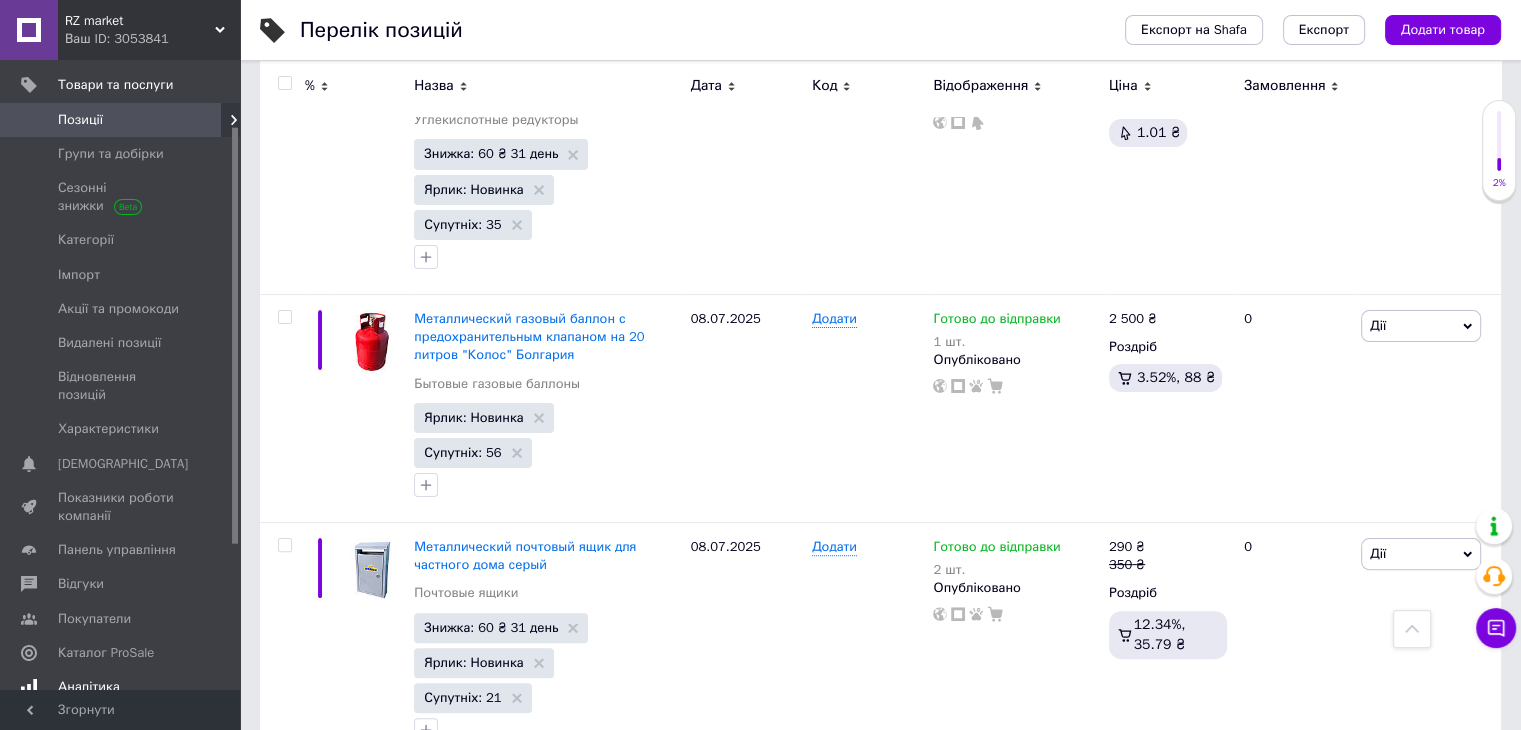 click on "Аналітика" at bounding box center (89, 687) 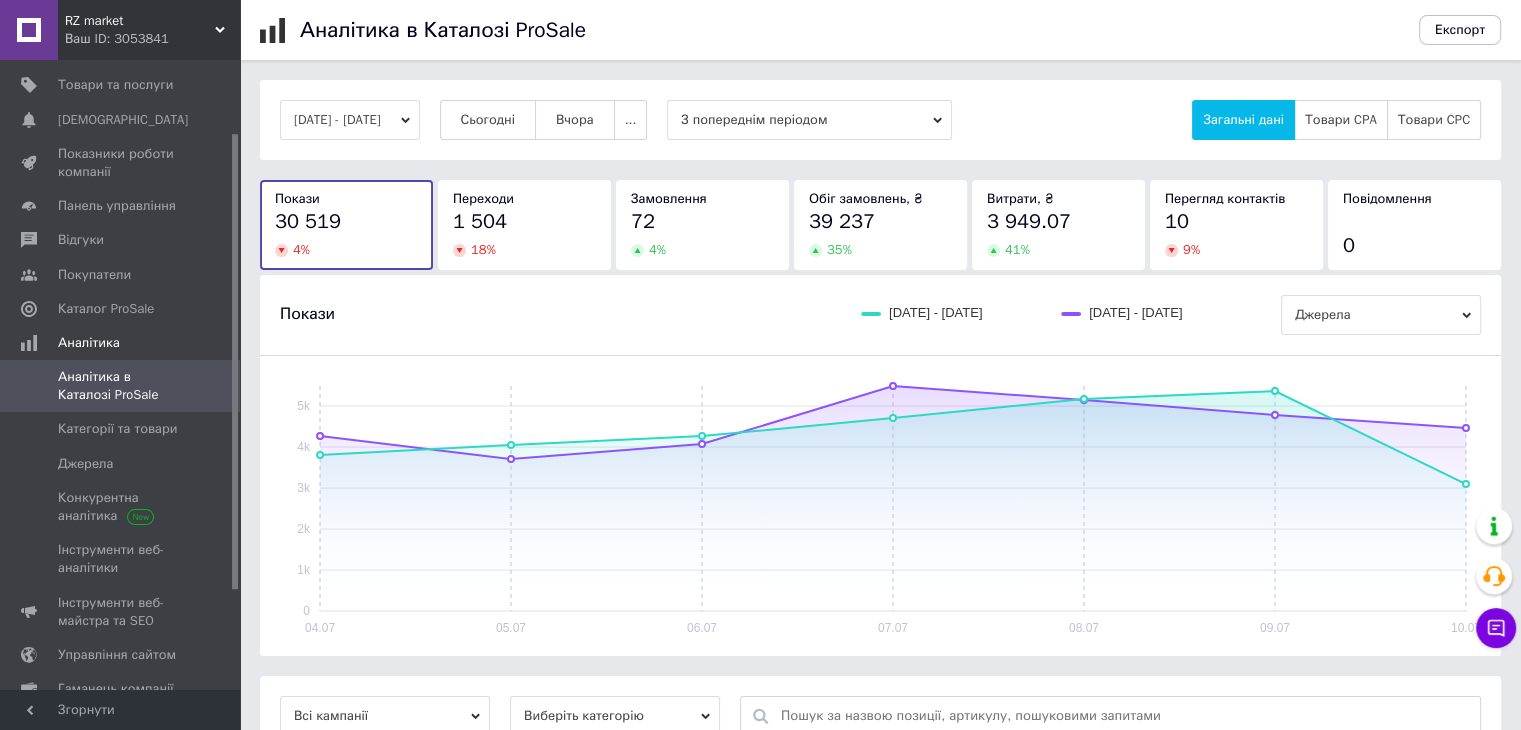 scroll, scrollTop: 600, scrollLeft: 0, axis: vertical 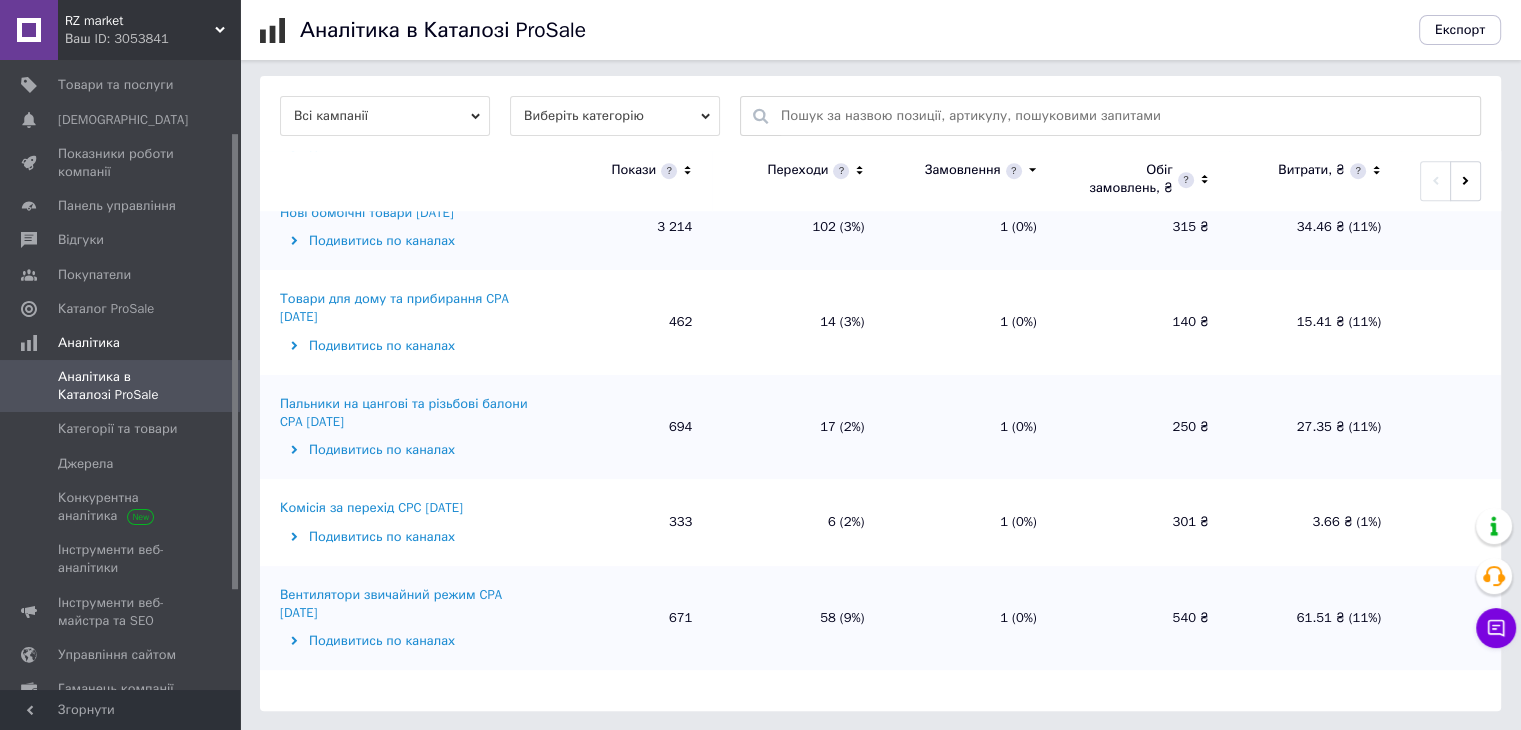 click on "Комісія за перехід CPC [DATE]" at bounding box center [371, 508] 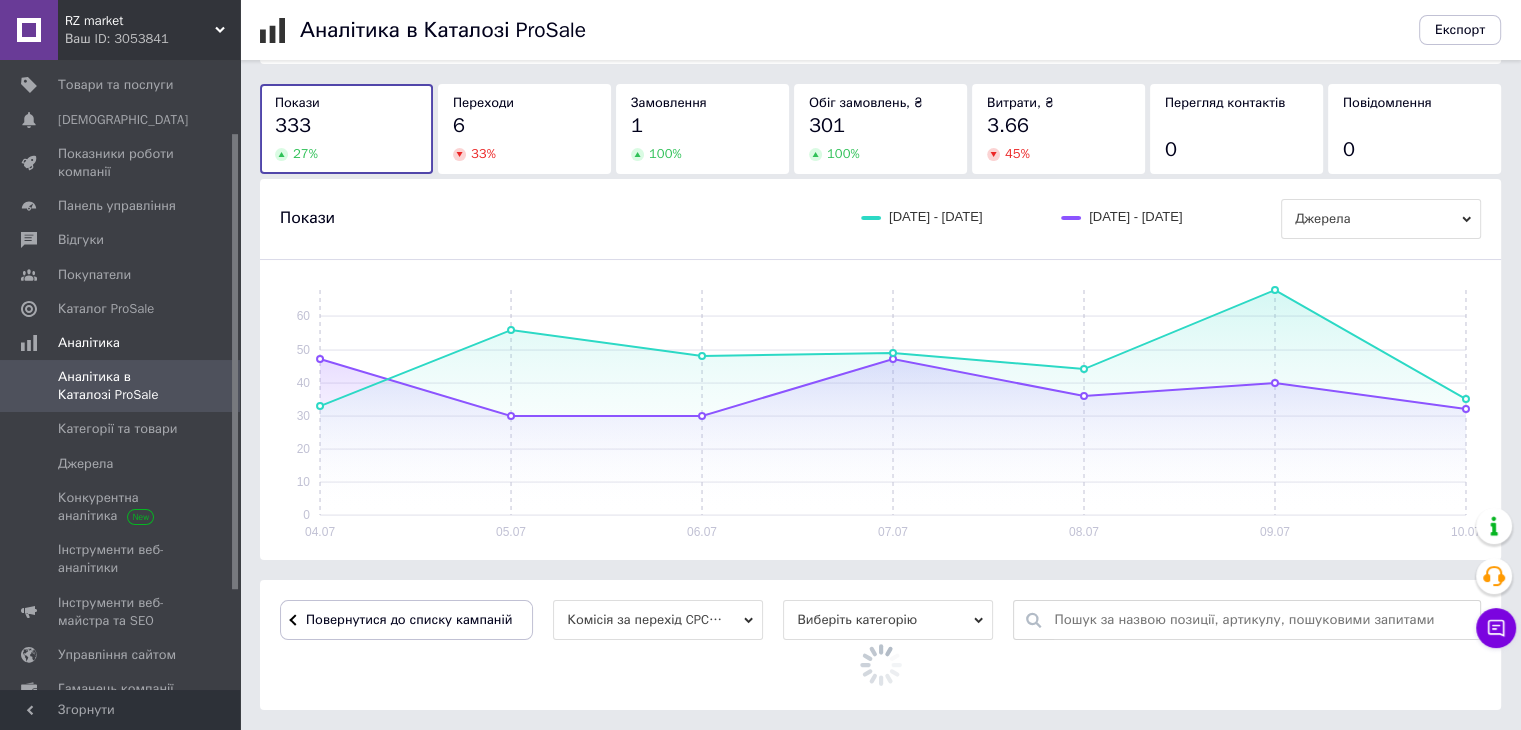 scroll, scrollTop: 466, scrollLeft: 0, axis: vertical 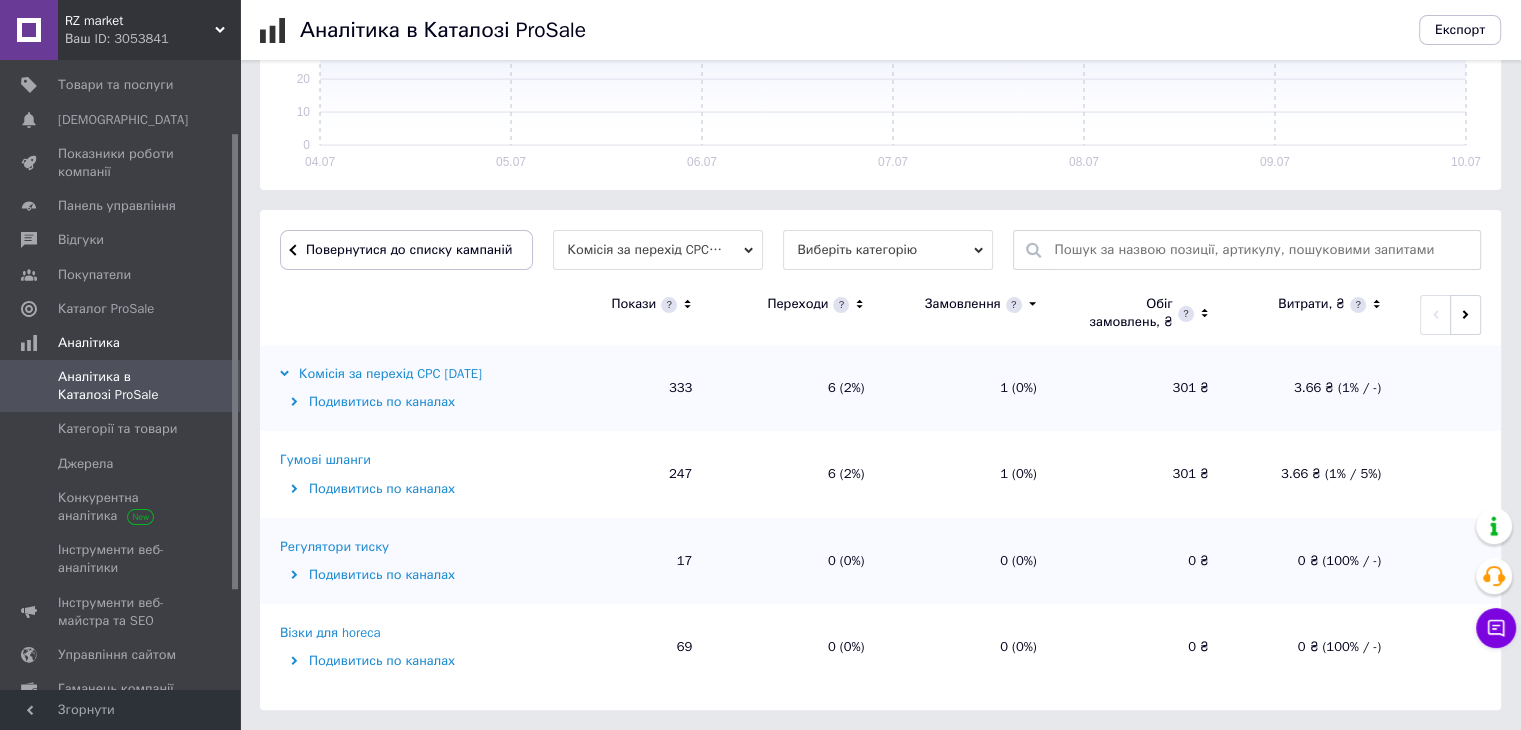 click on "Регулятори тиску" at bounding box center [334, 547] 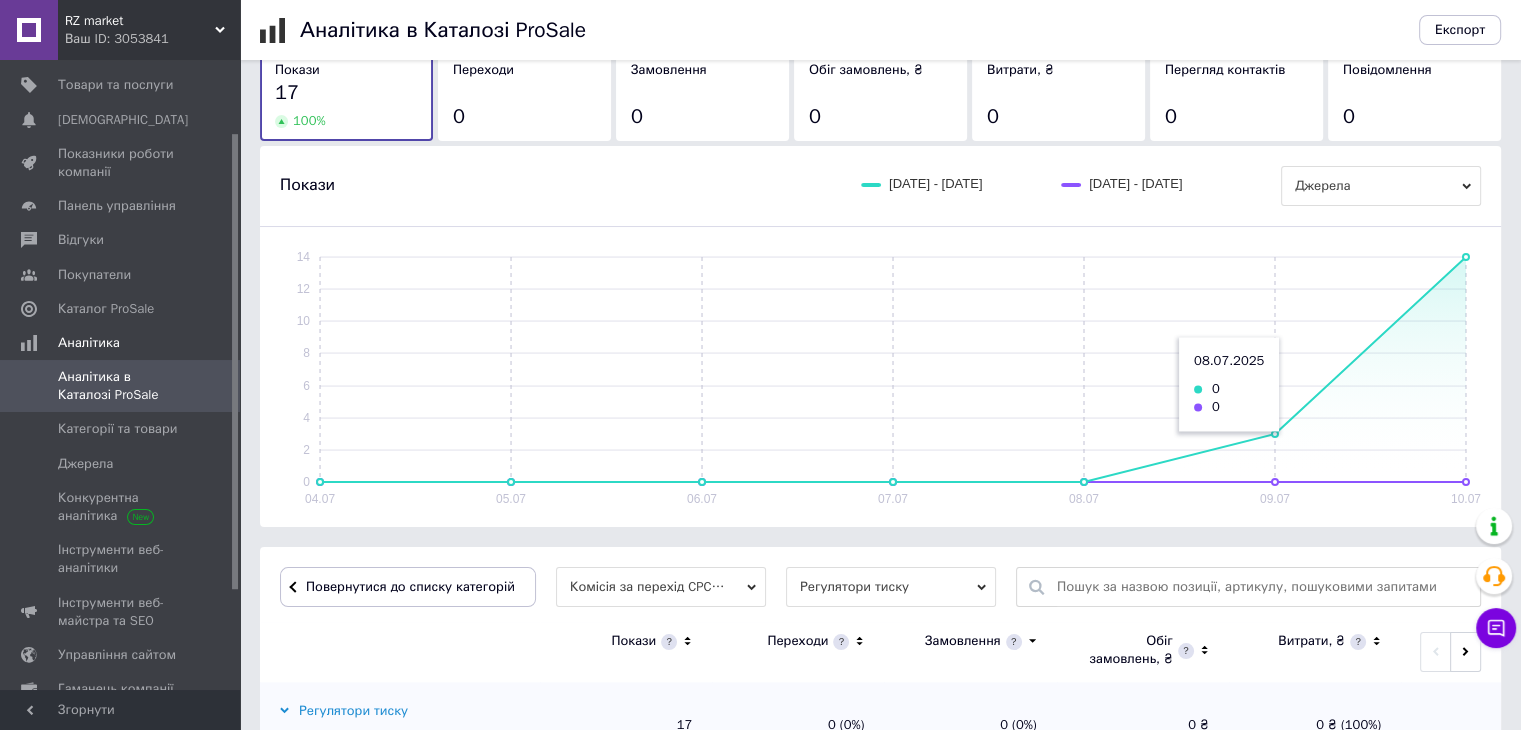scroll, scrollTop: 329, scrollLeft: 0, axis: vertical 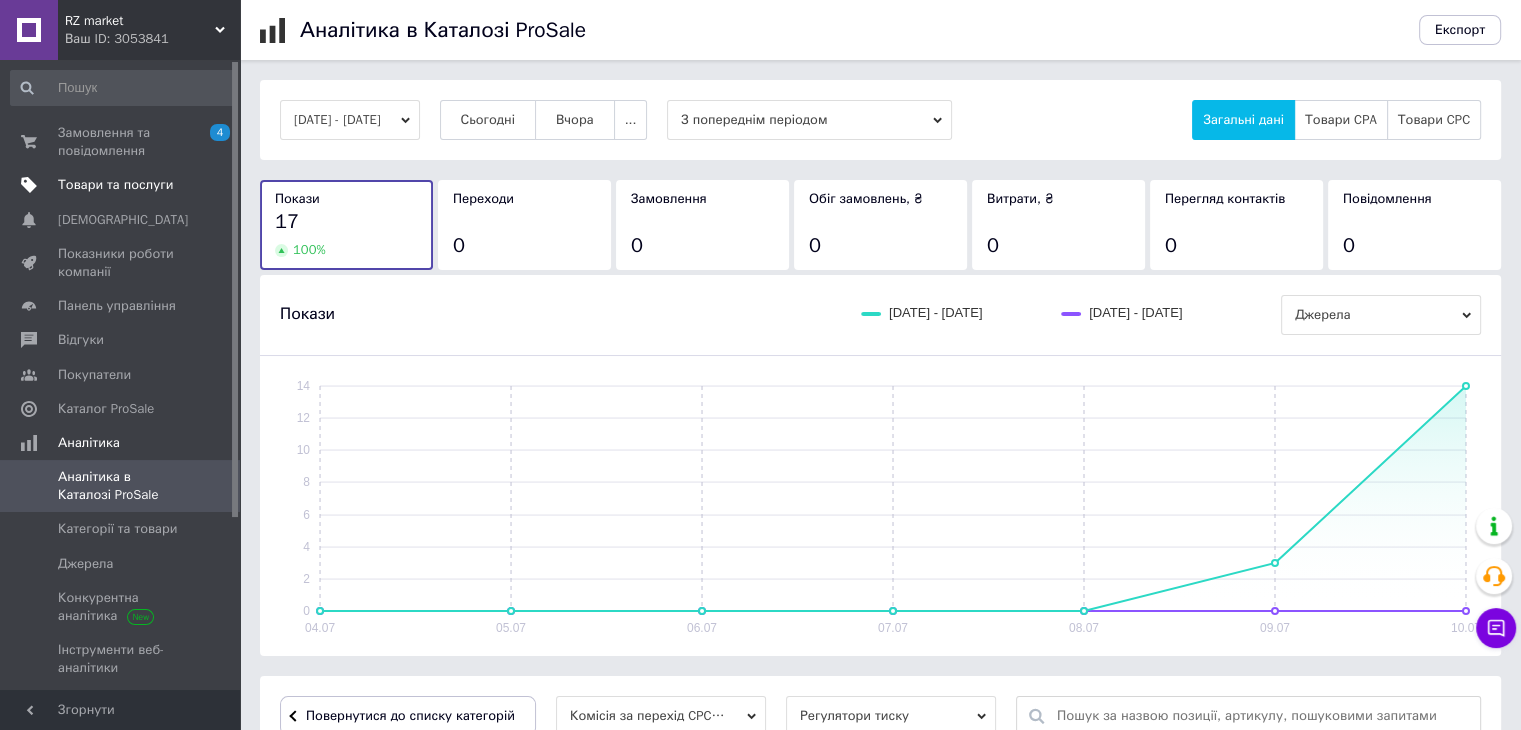 click on "Товари та послуги" at bounding box center [115, 185] 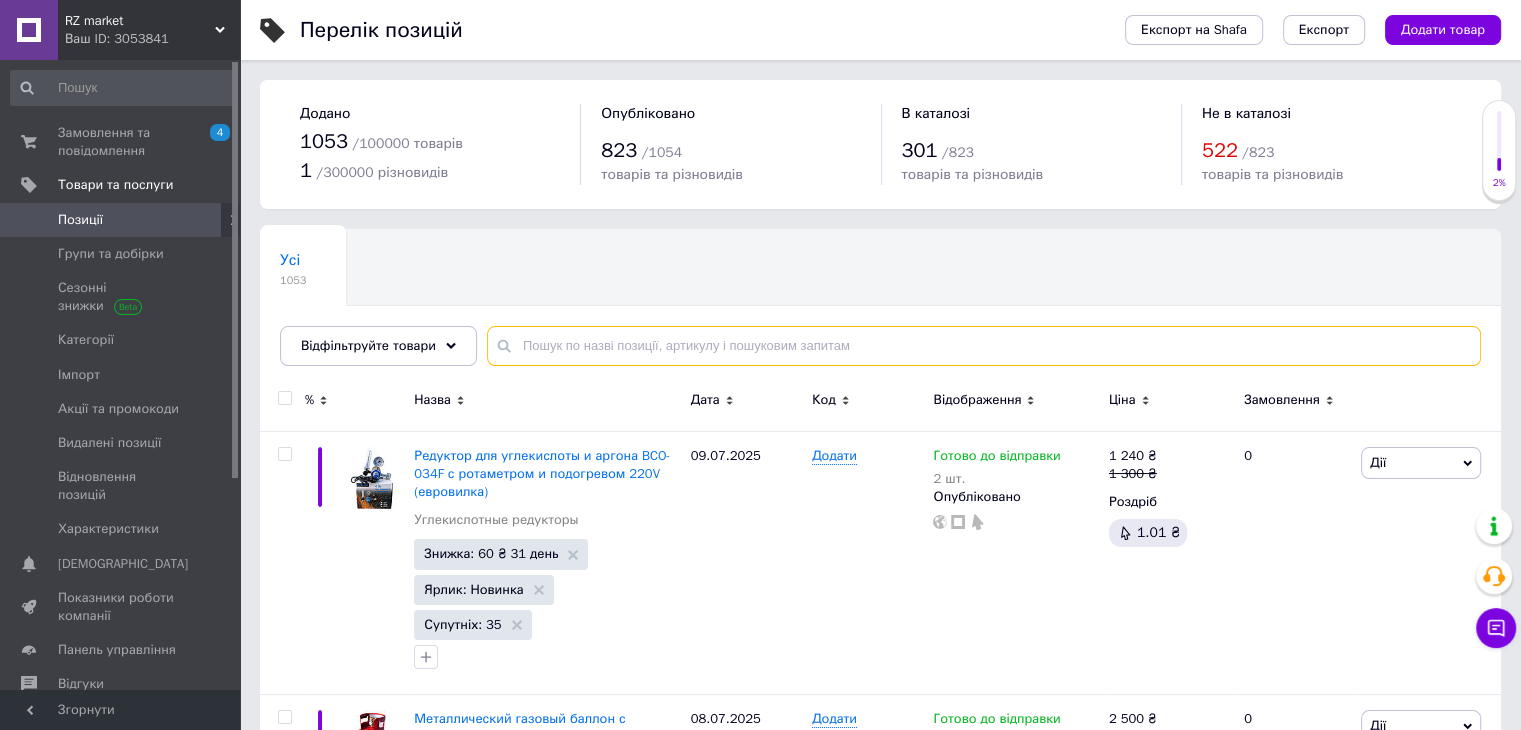 click at bounding box center [984, 346] 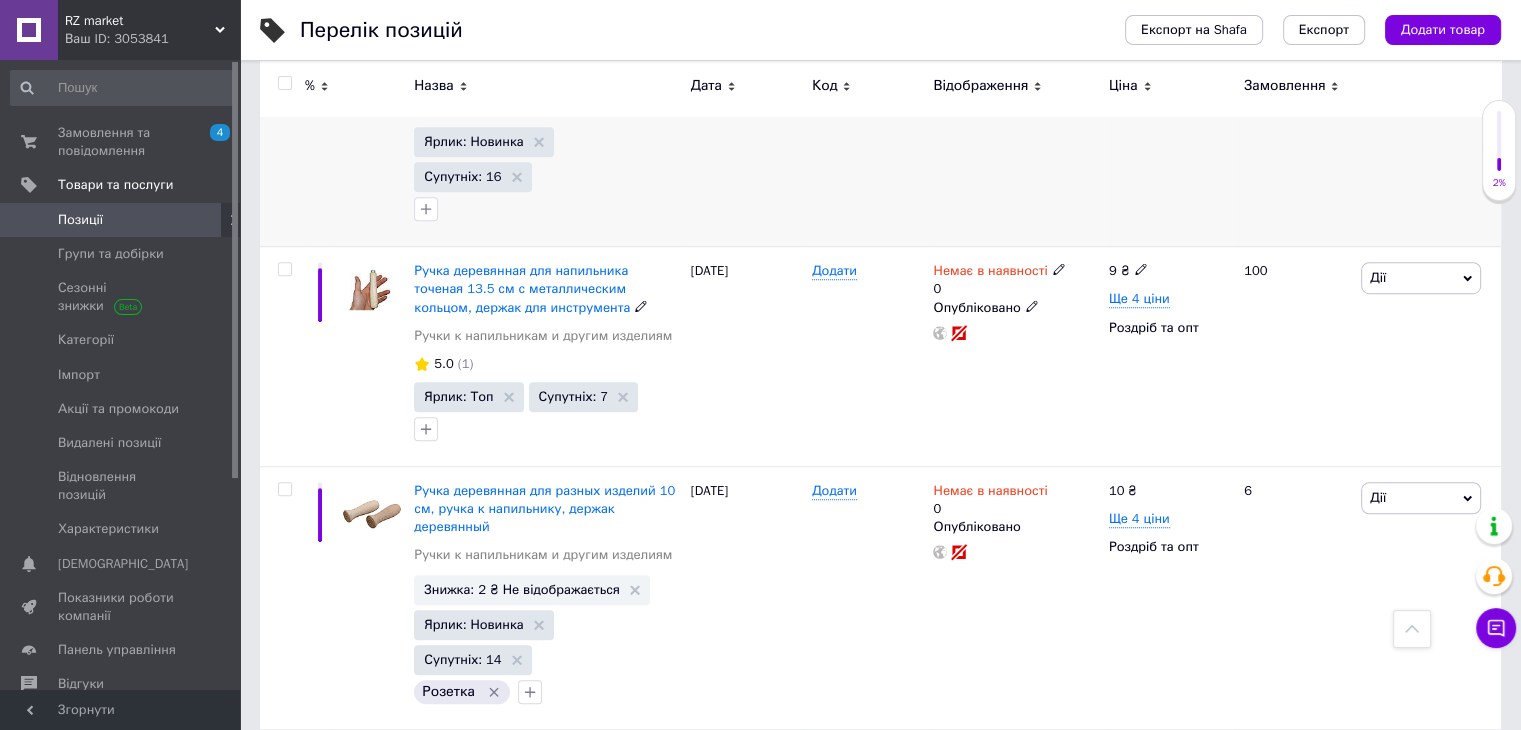 scroll, scrollTop: 1358, scrollLeft: 0, axis: vertical 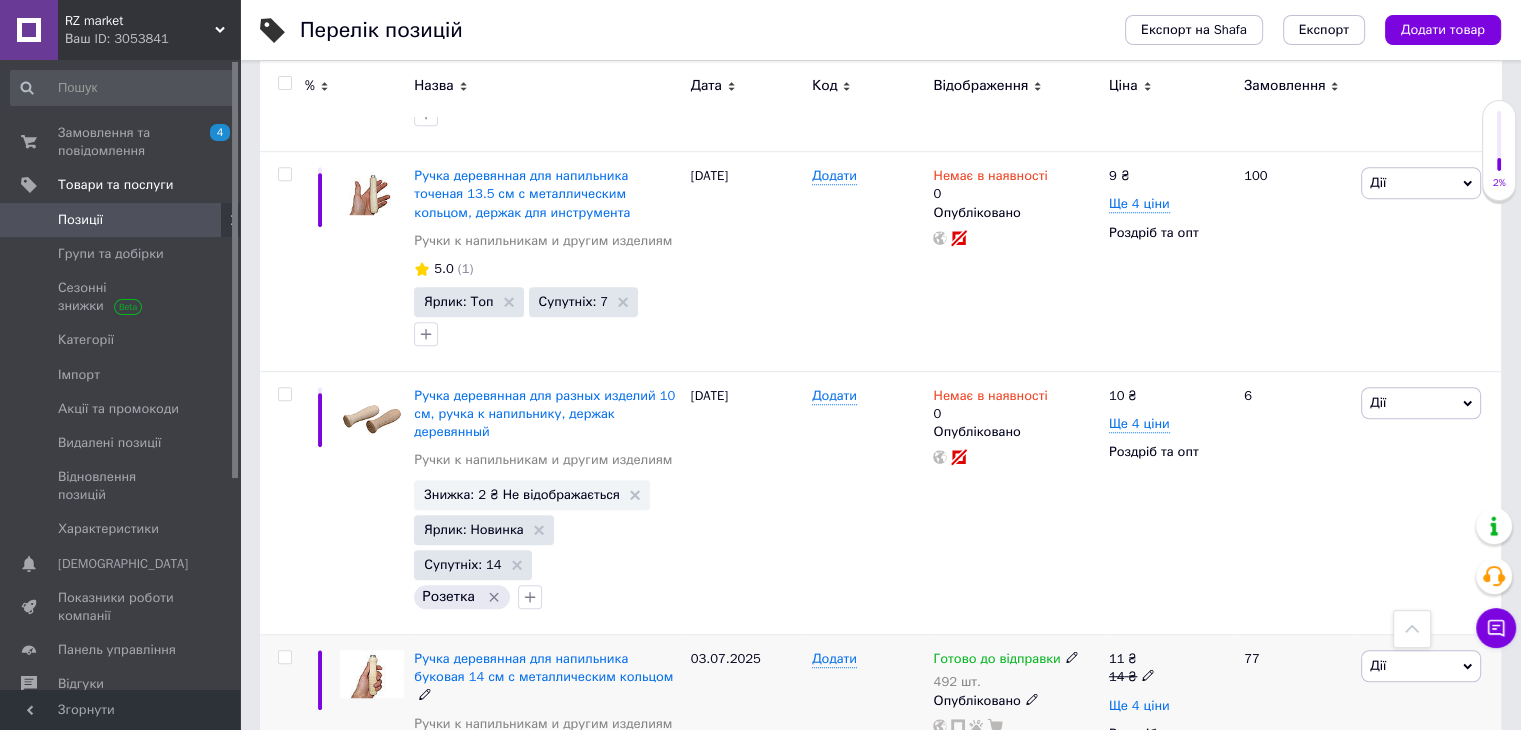 type on "напилк" 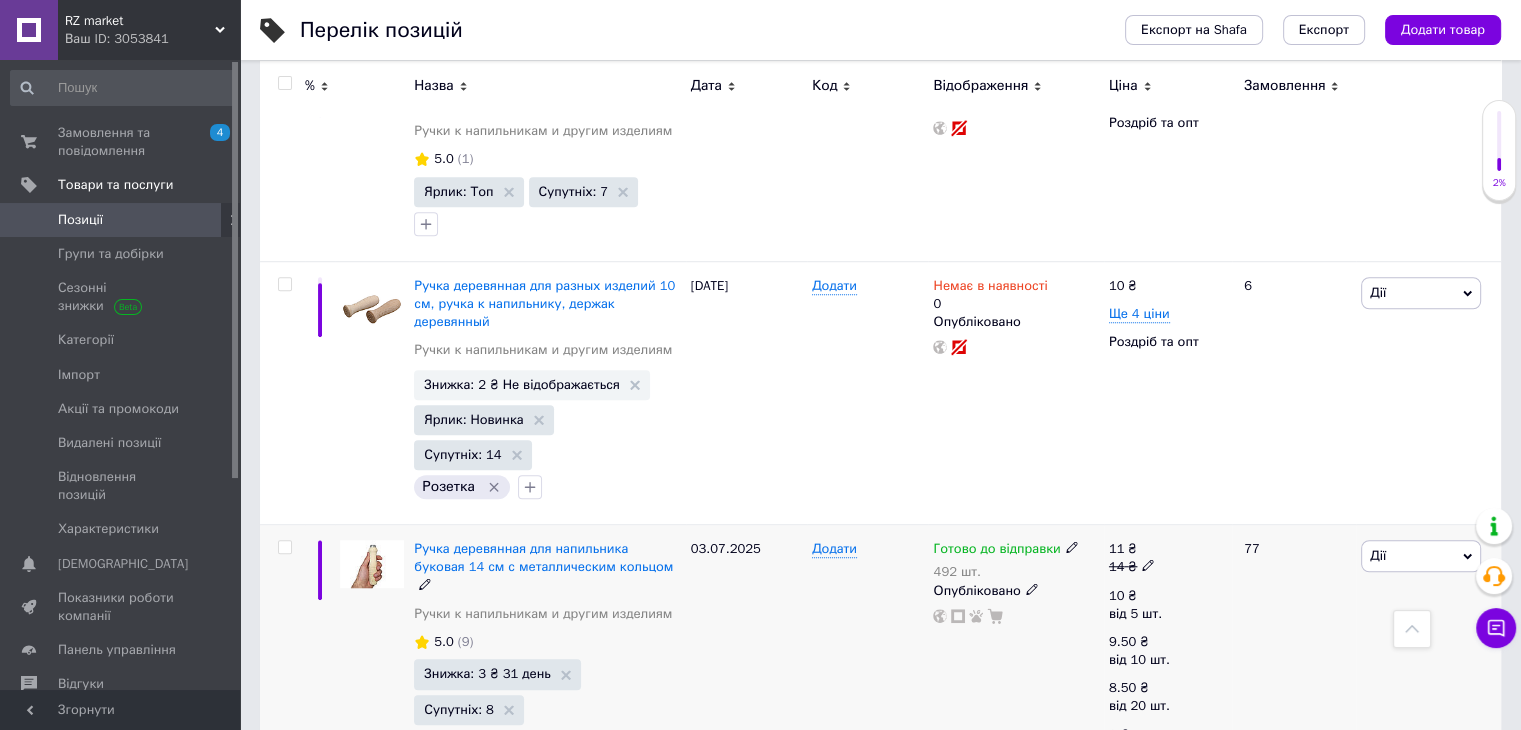 scroll, scrollTop: 1475, scrollLeft: 0, axis: vertical 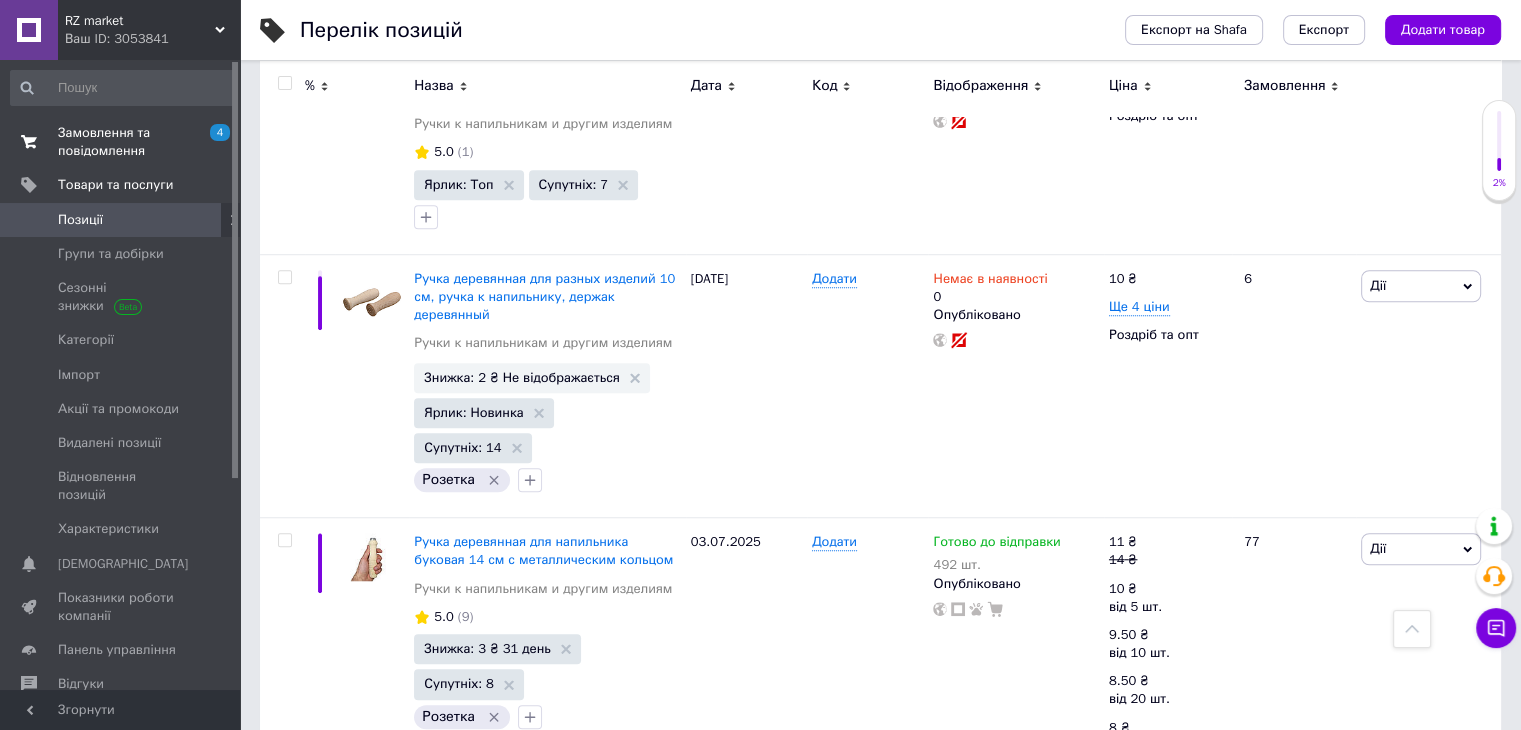 click on "Замовлення та повідомлення" at bounding box center (121, 142) 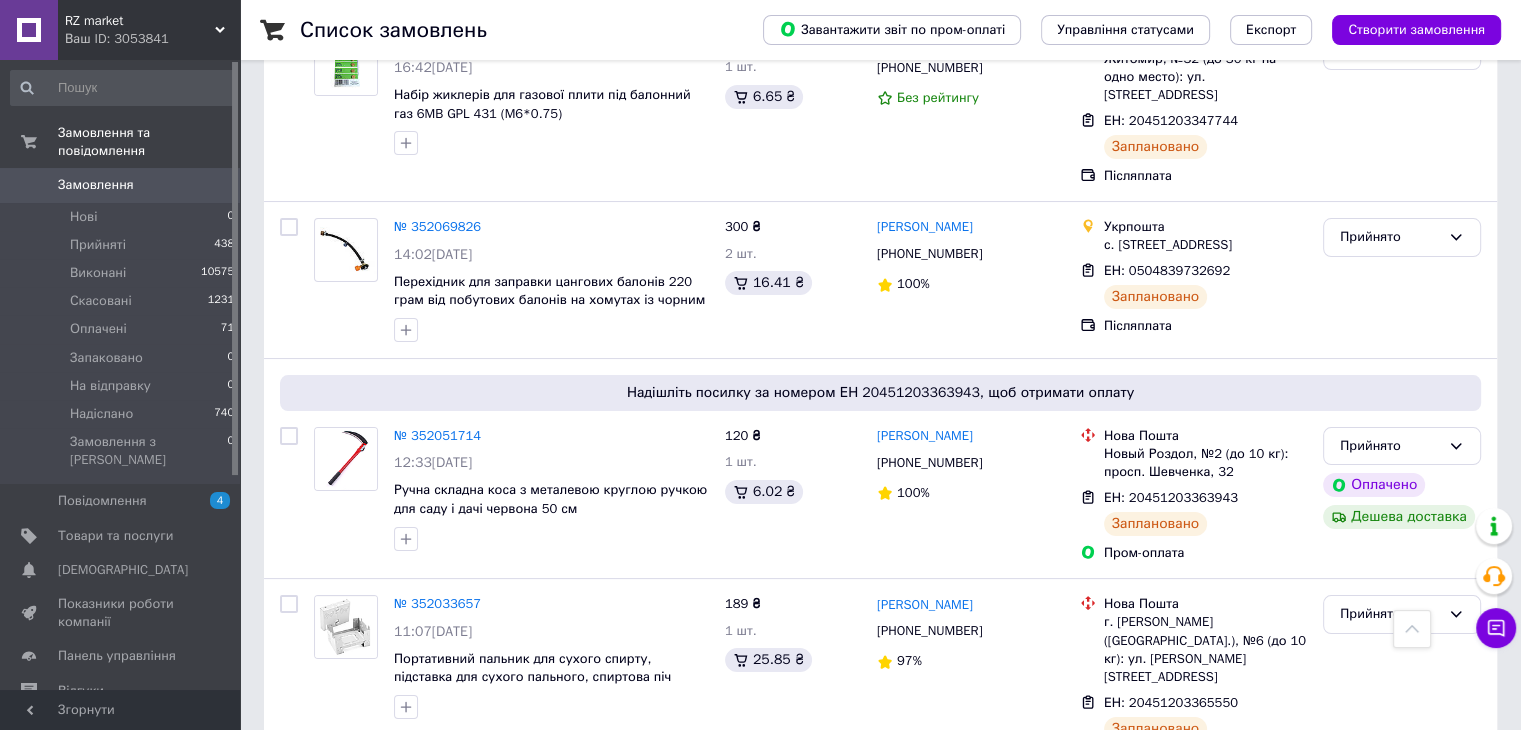 scroll, scrollTop: 0, scrollLeft: 0, axis: both 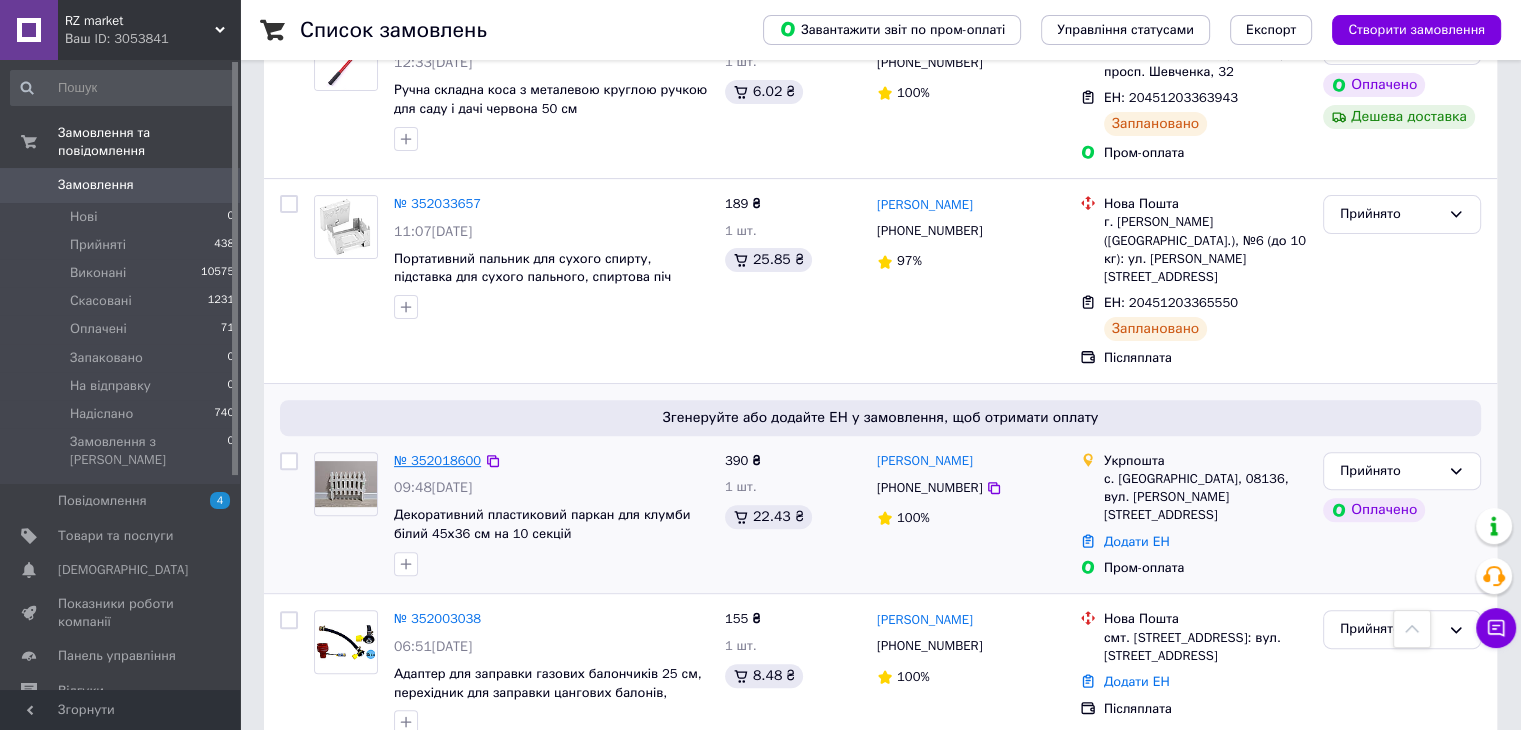 click on "№ 352018600" at bounding box center [437, 460] 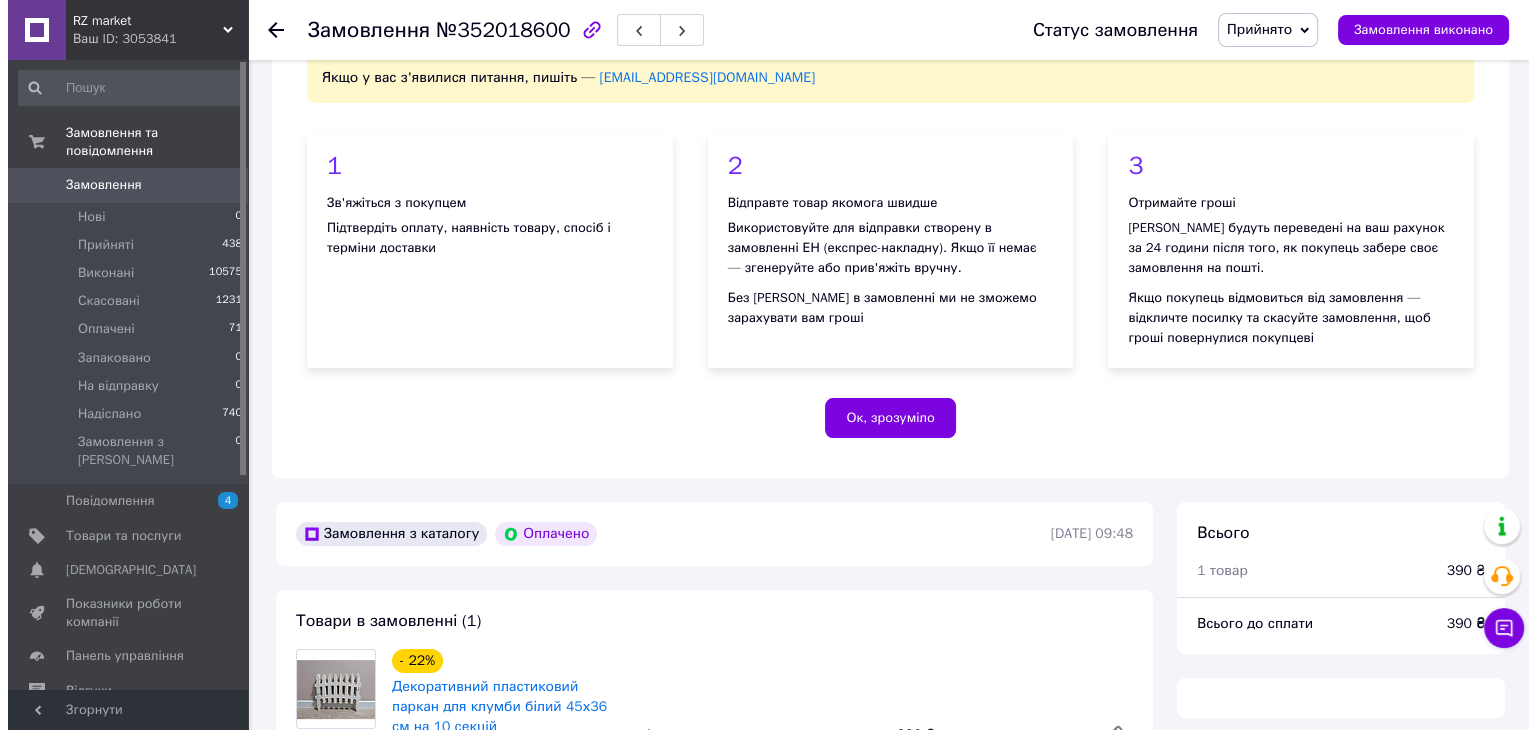 scroll, scrollTop: 600, scrollLeft: 0, axis: vertical 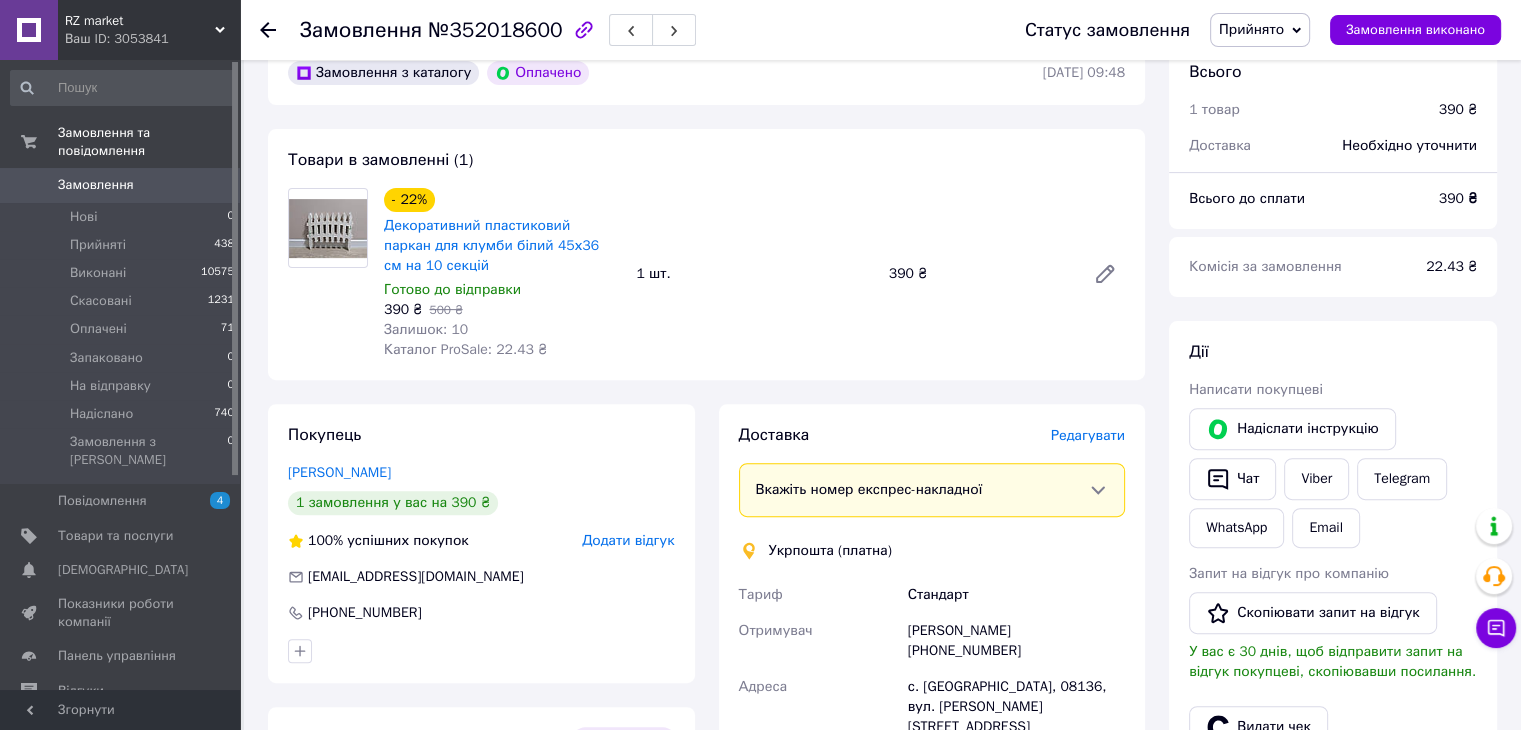 click on "Редагувати" at bounding box center [1088, 436] 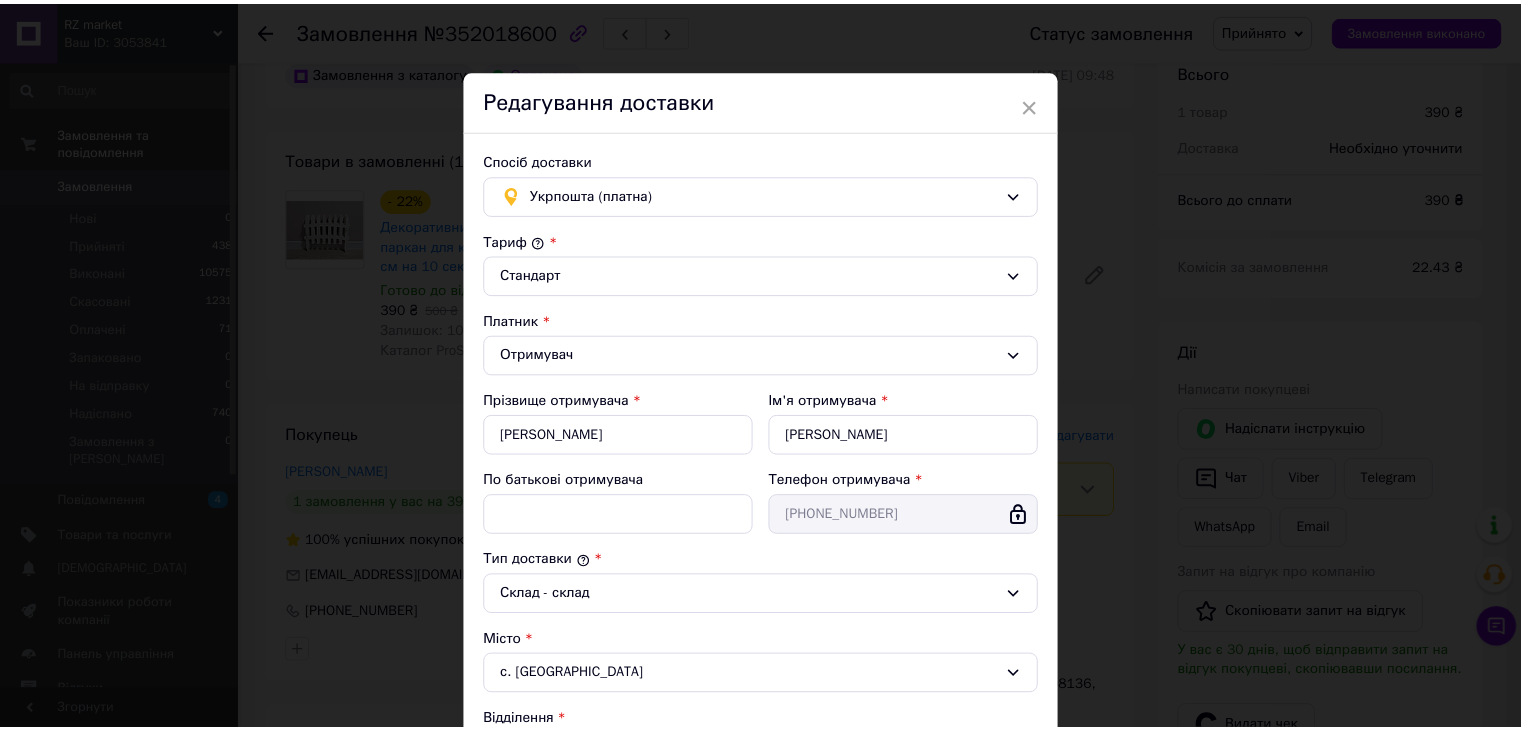 scroll, scrollTop: 516, scrollLeft: 0, axis: vertical 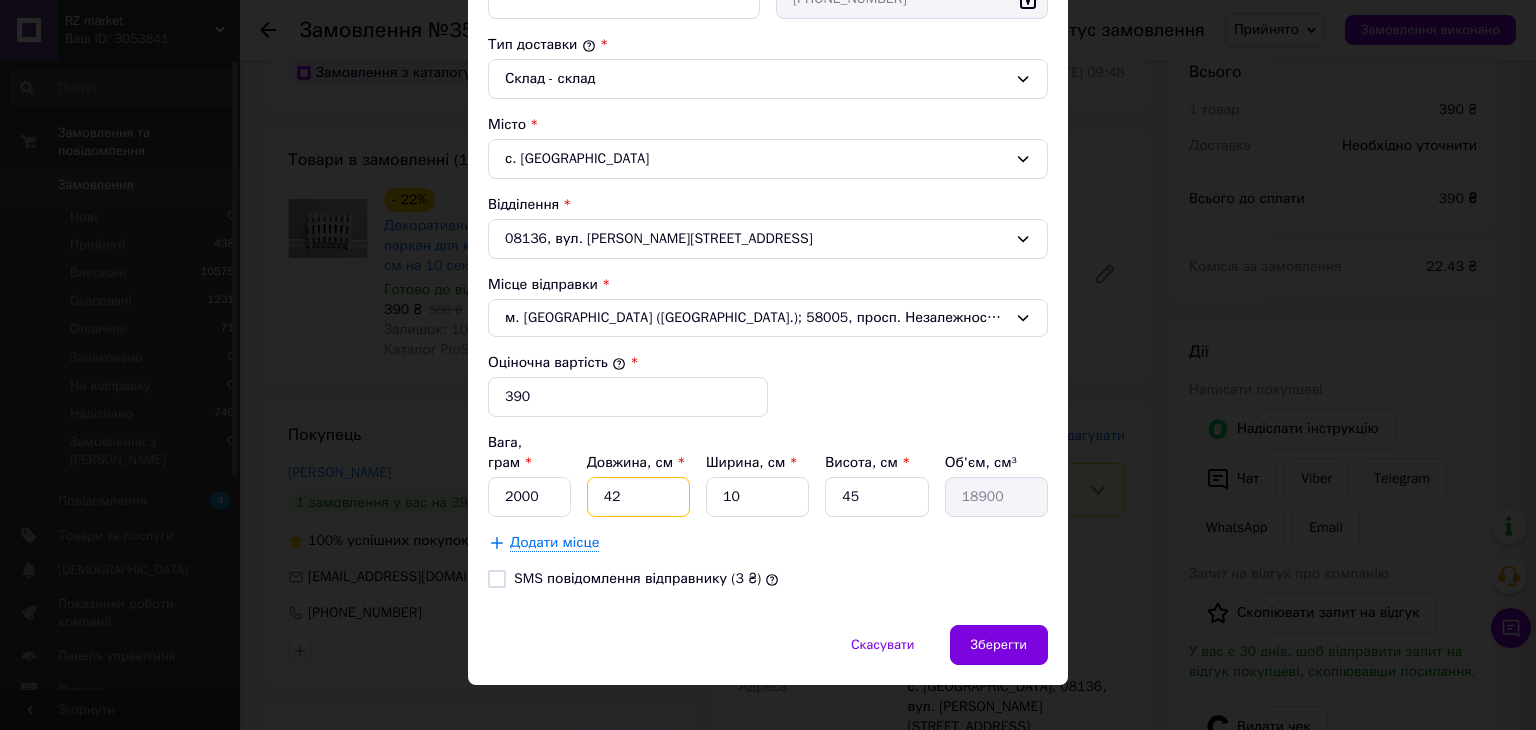 click on "42" at bounding box center [638, 497] 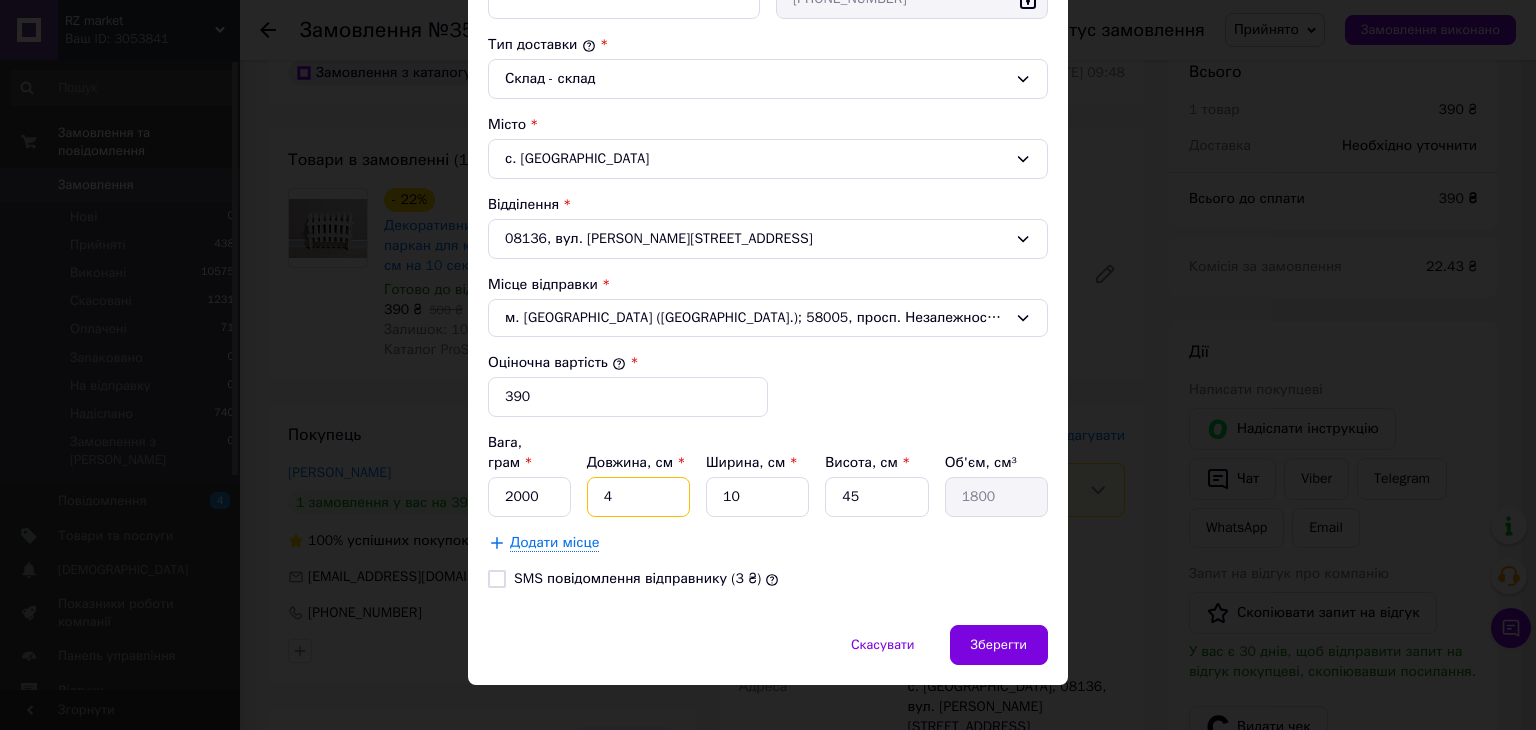 type 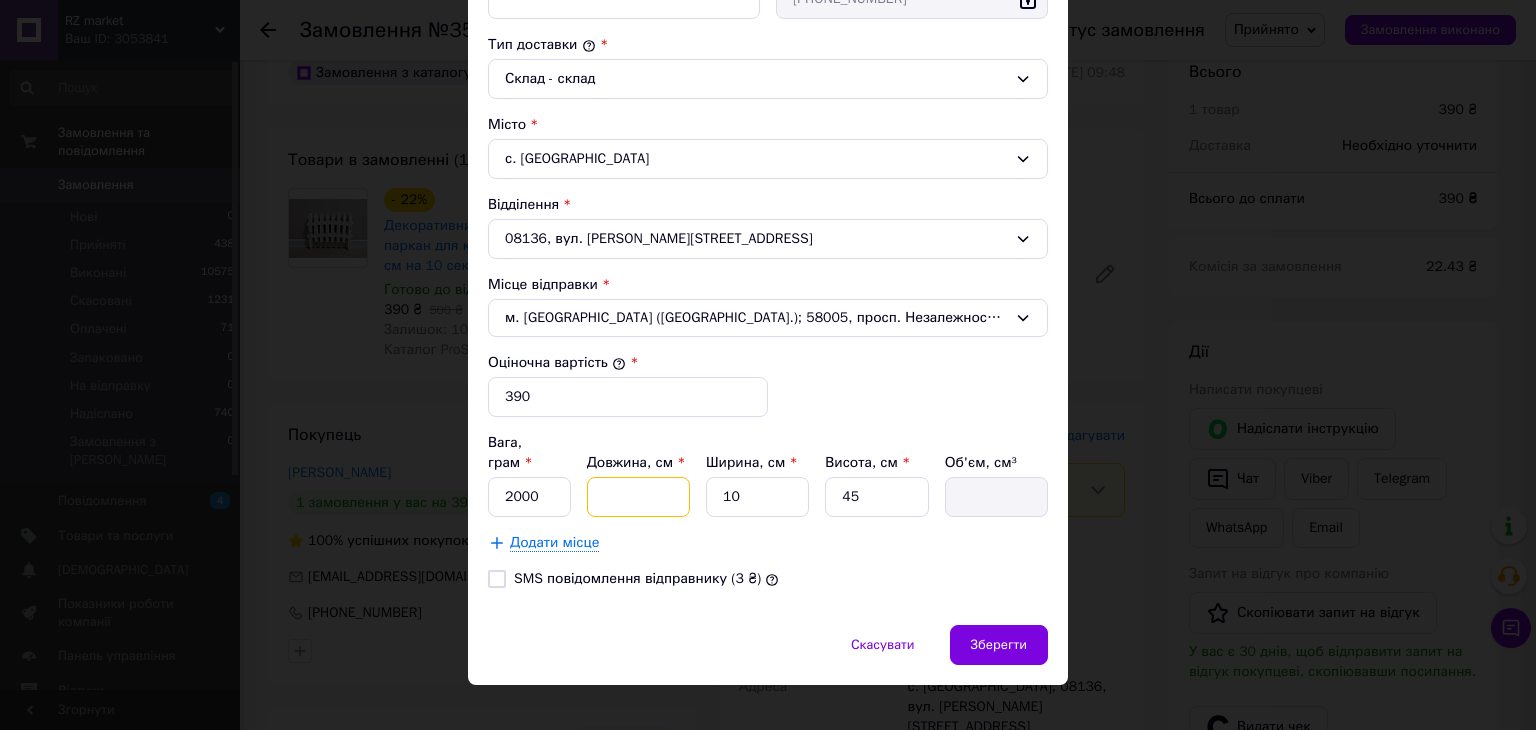 type on "5" 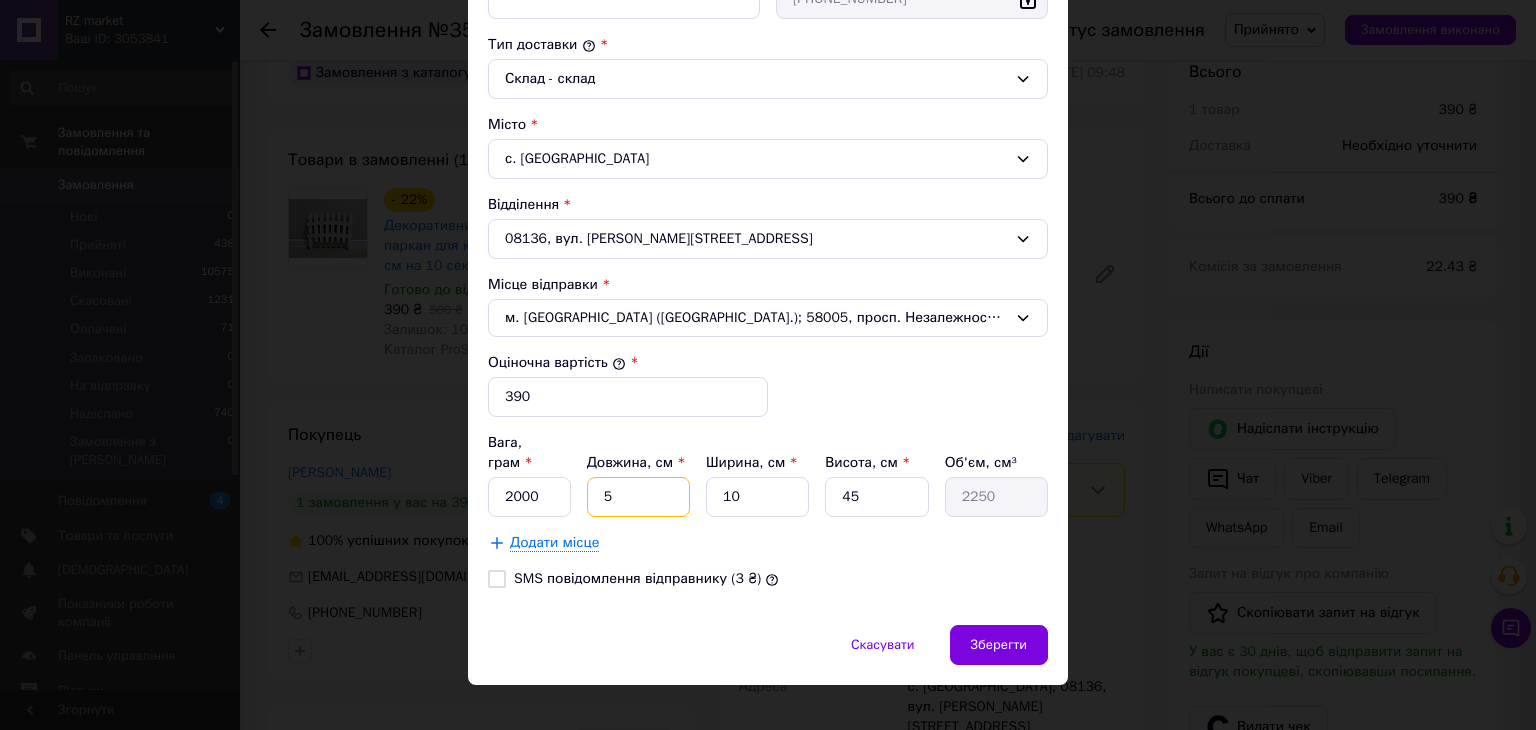 type on "55" 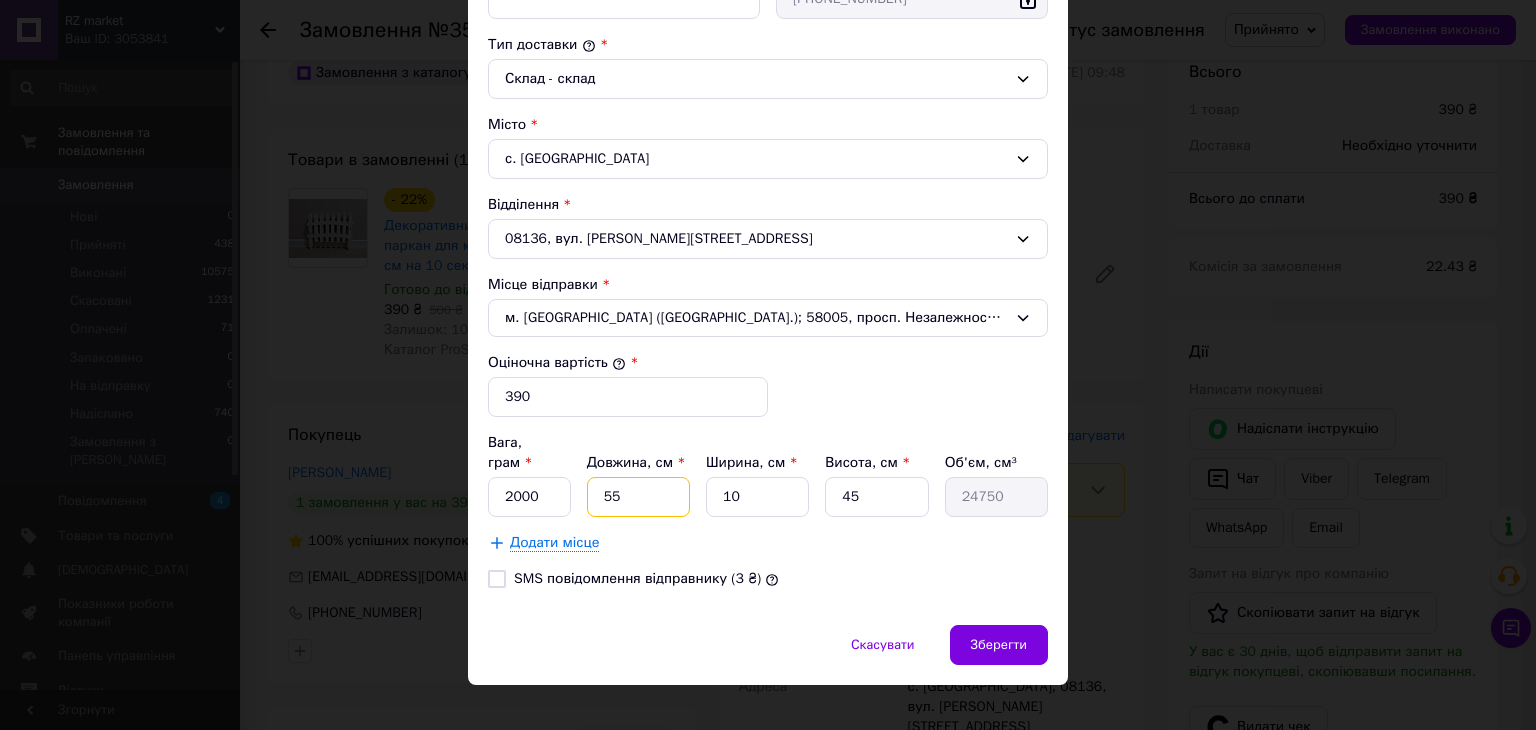 type on "55" 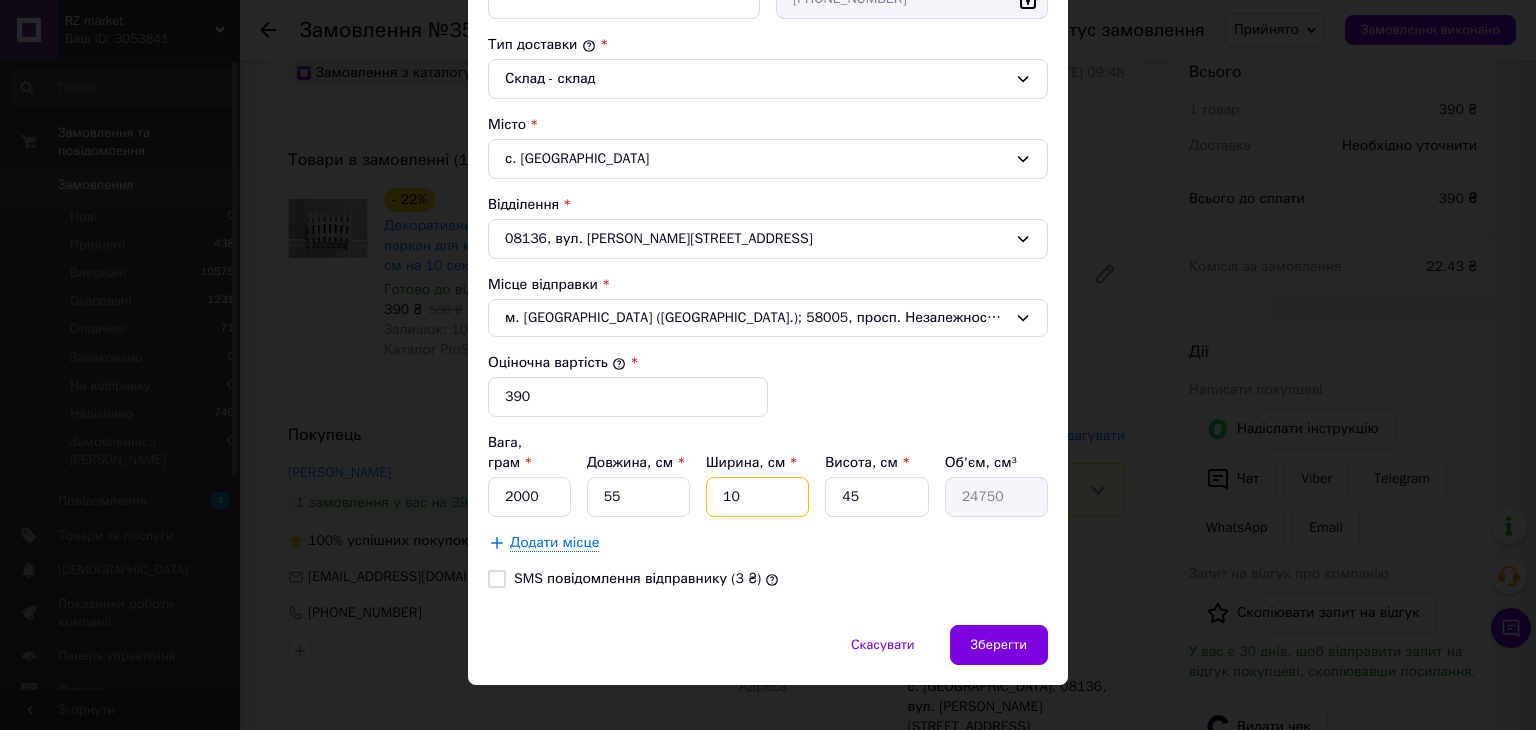 click on "10" at bounding box center [757, 497] 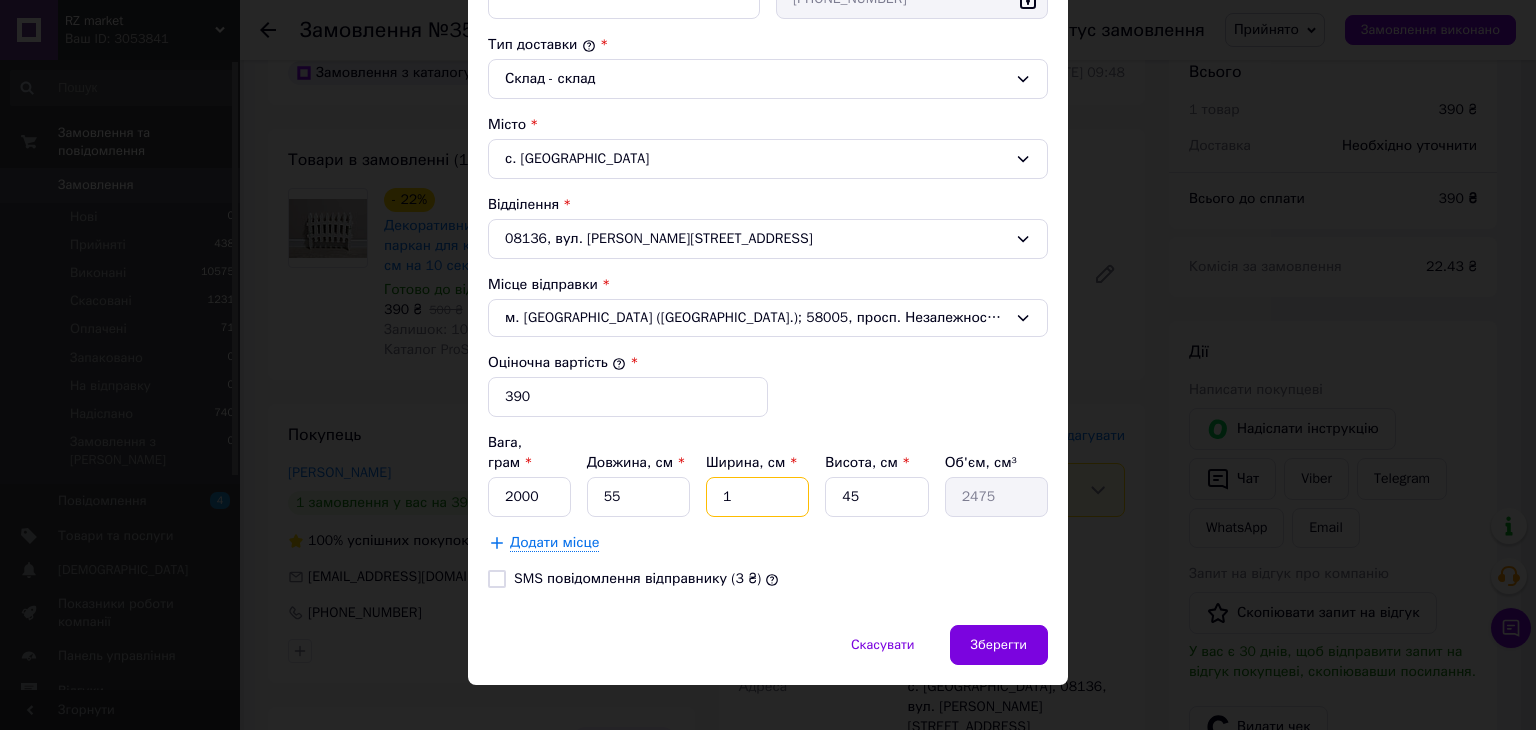 type 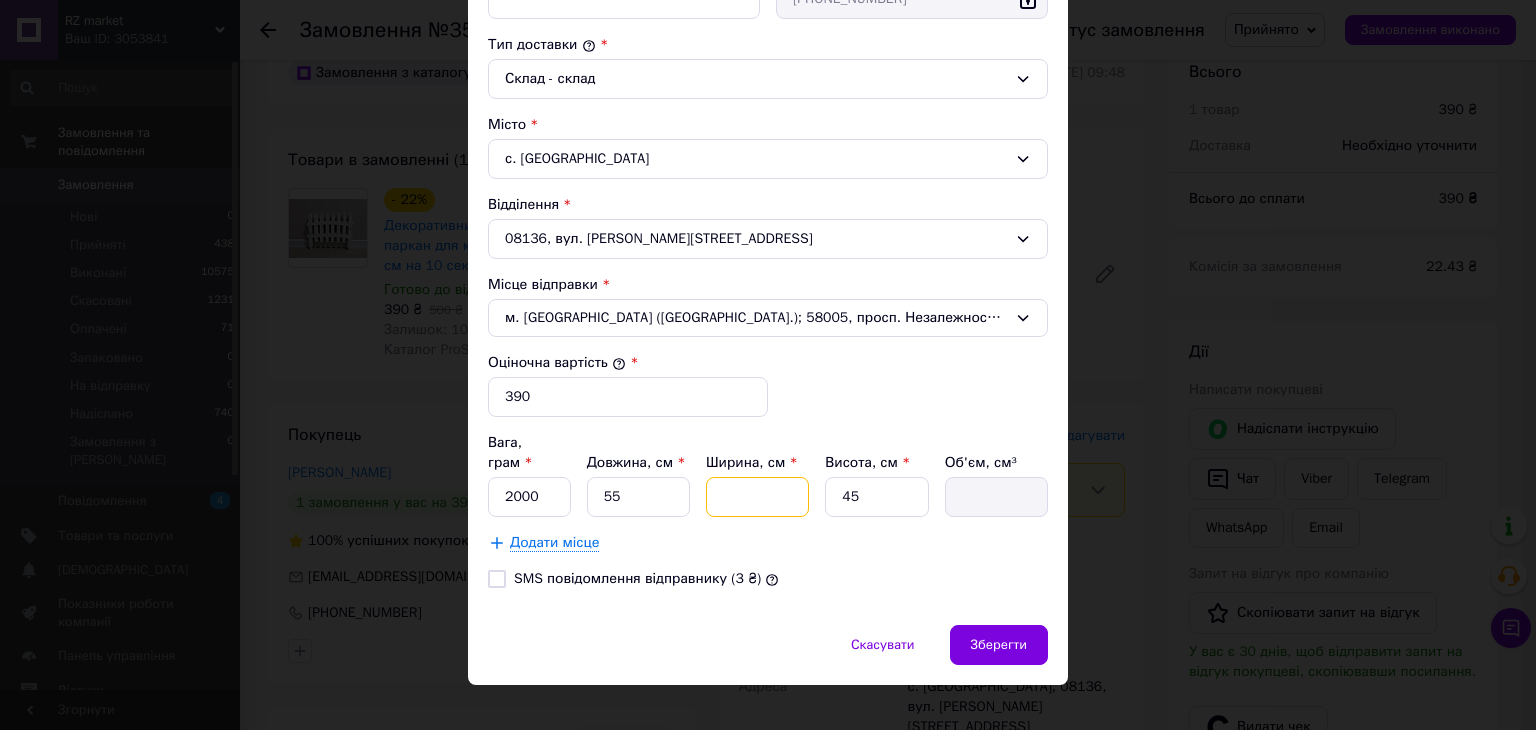 type on "5" 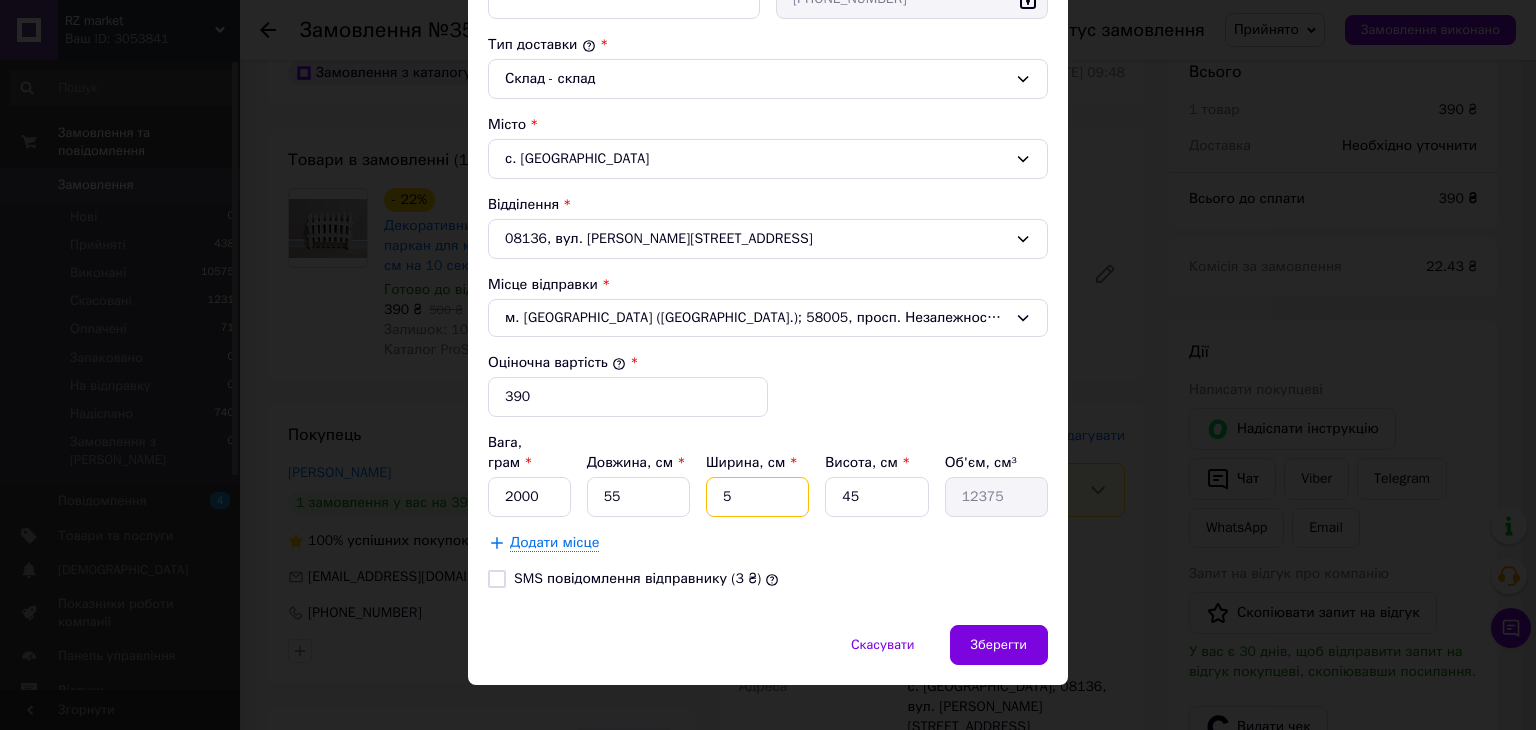 type on "54" 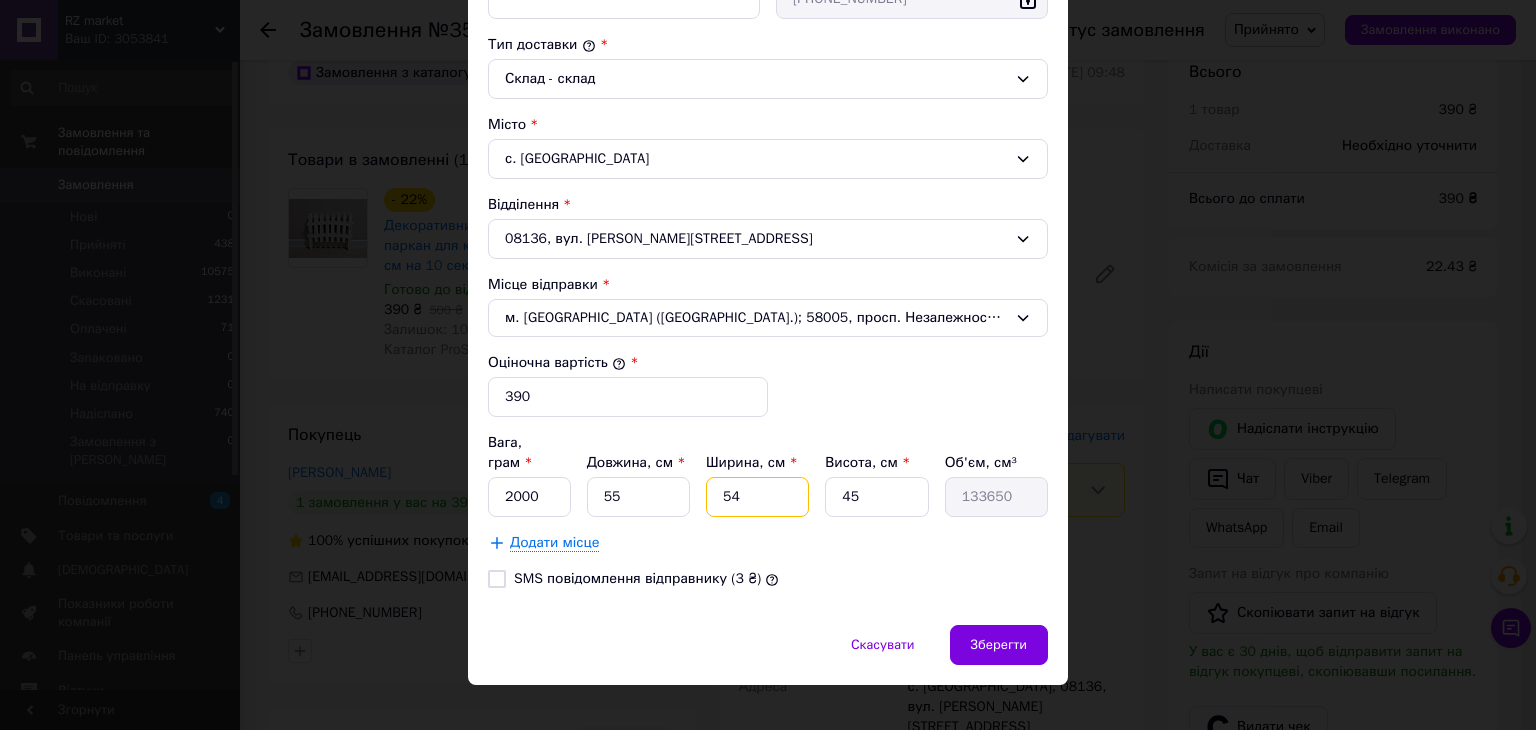 type on "54" 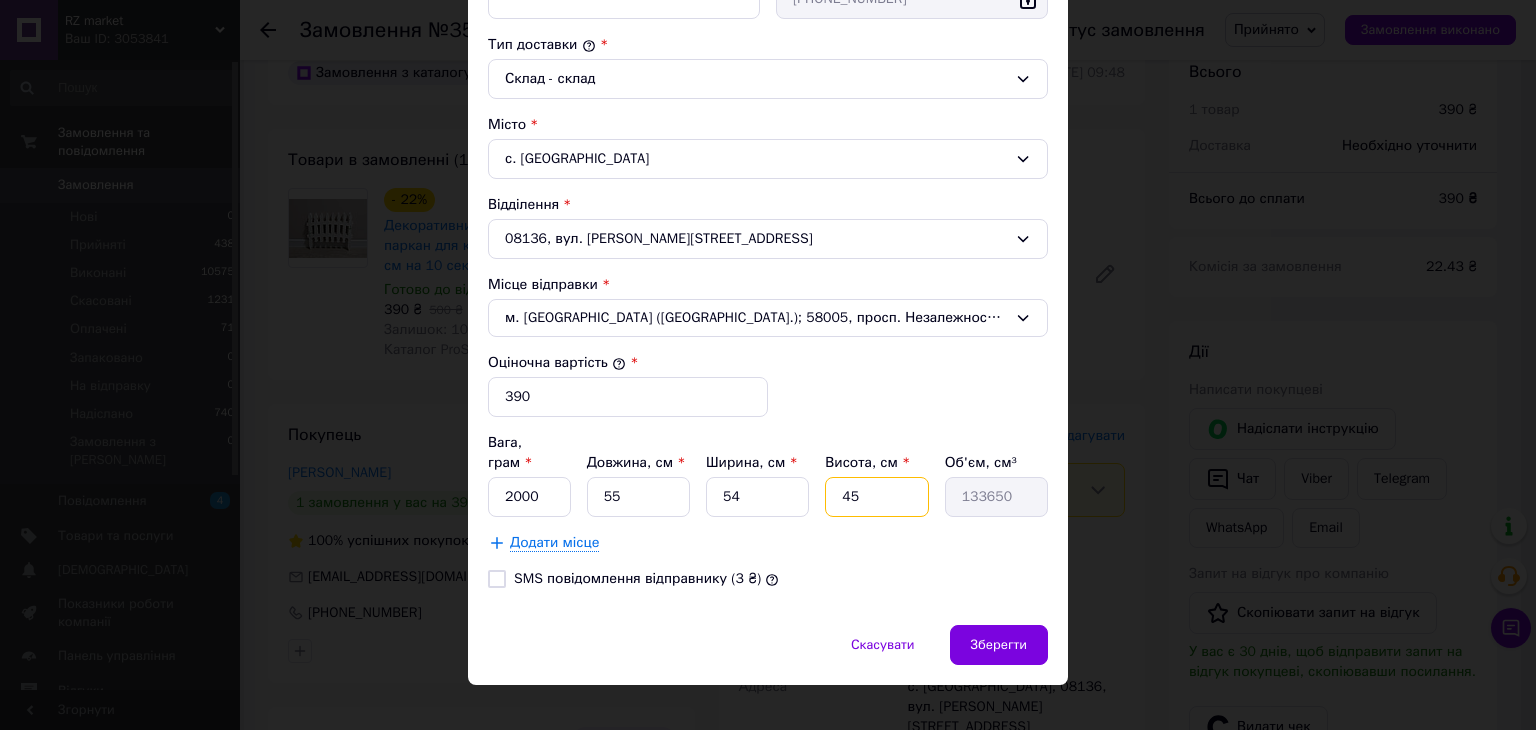 click on "45" at bounding box center [876, 497] 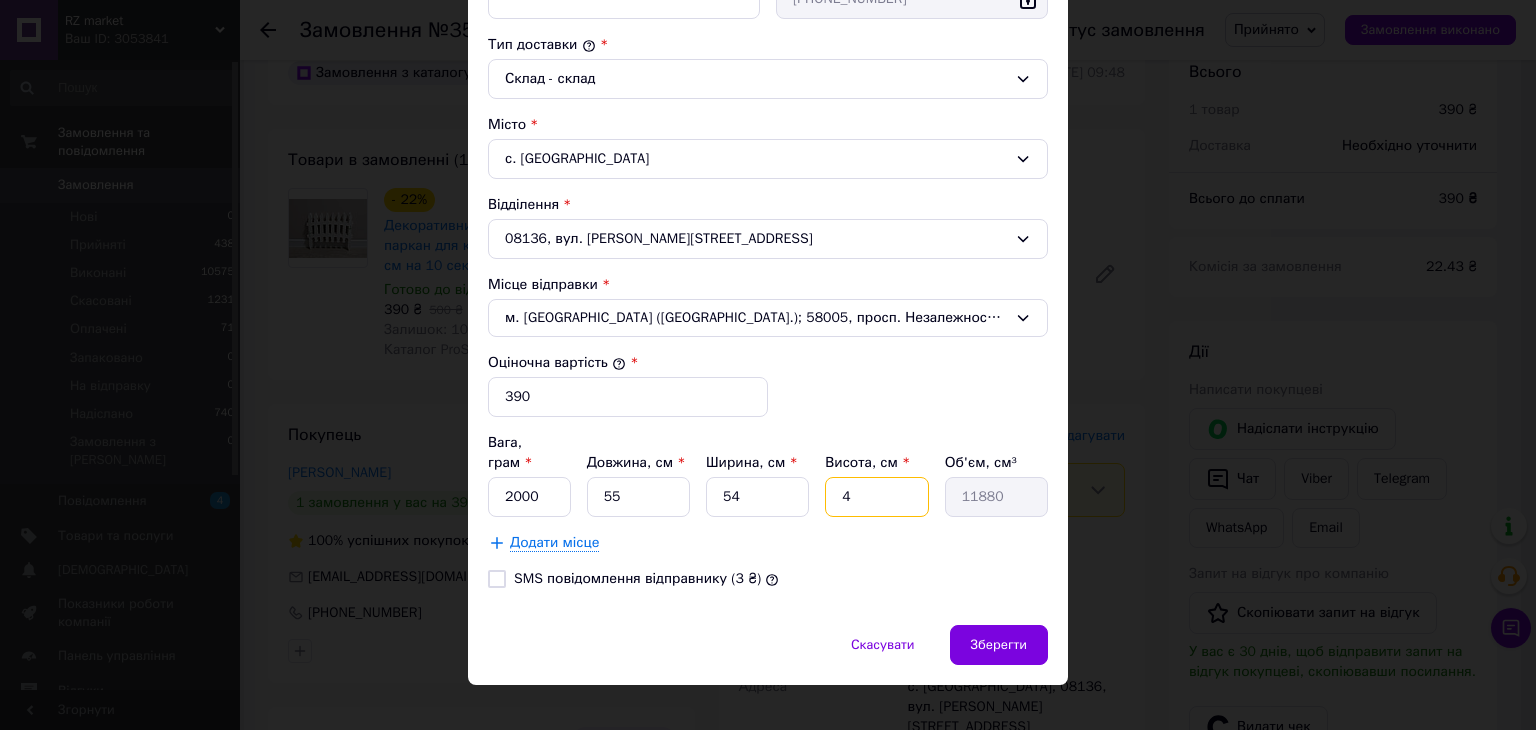 type 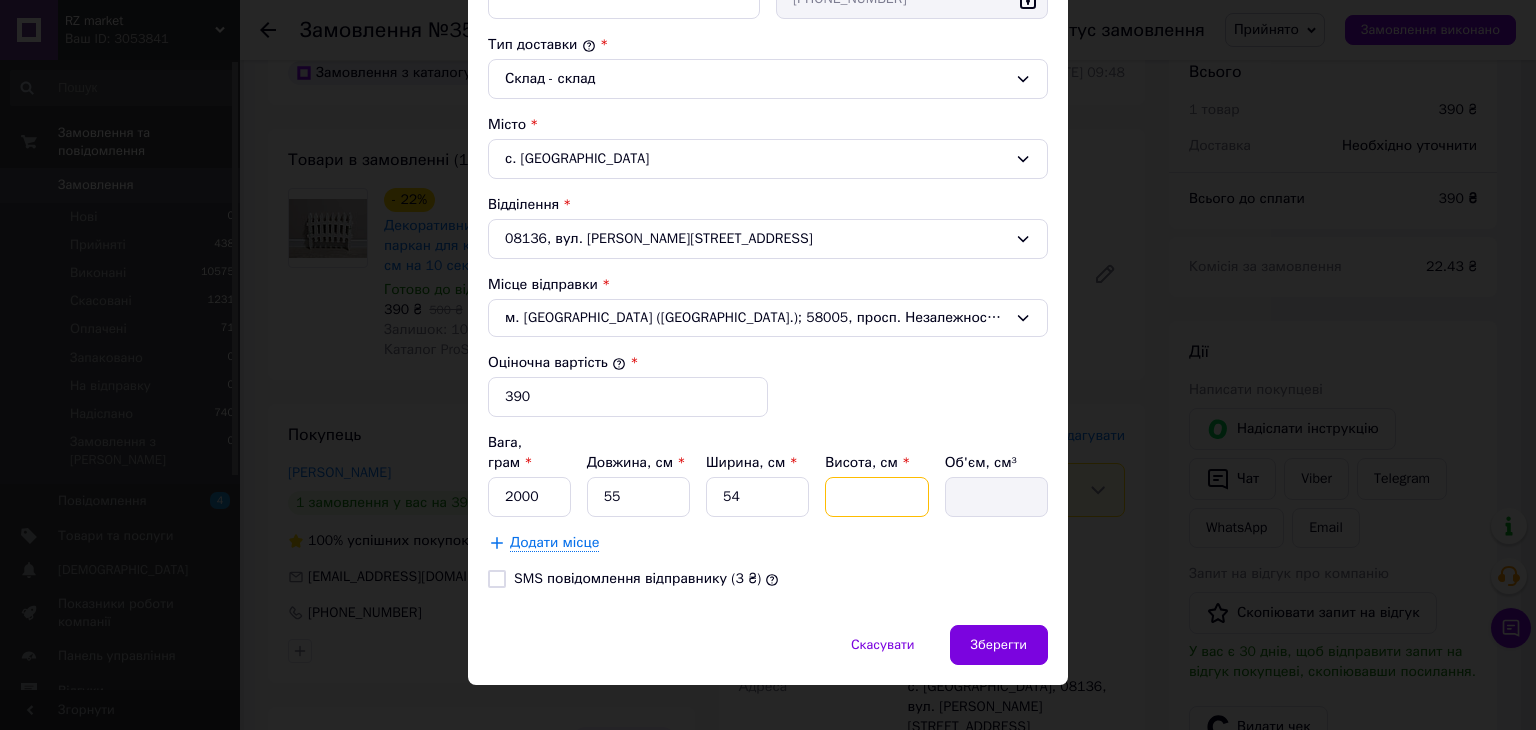 type on "8" 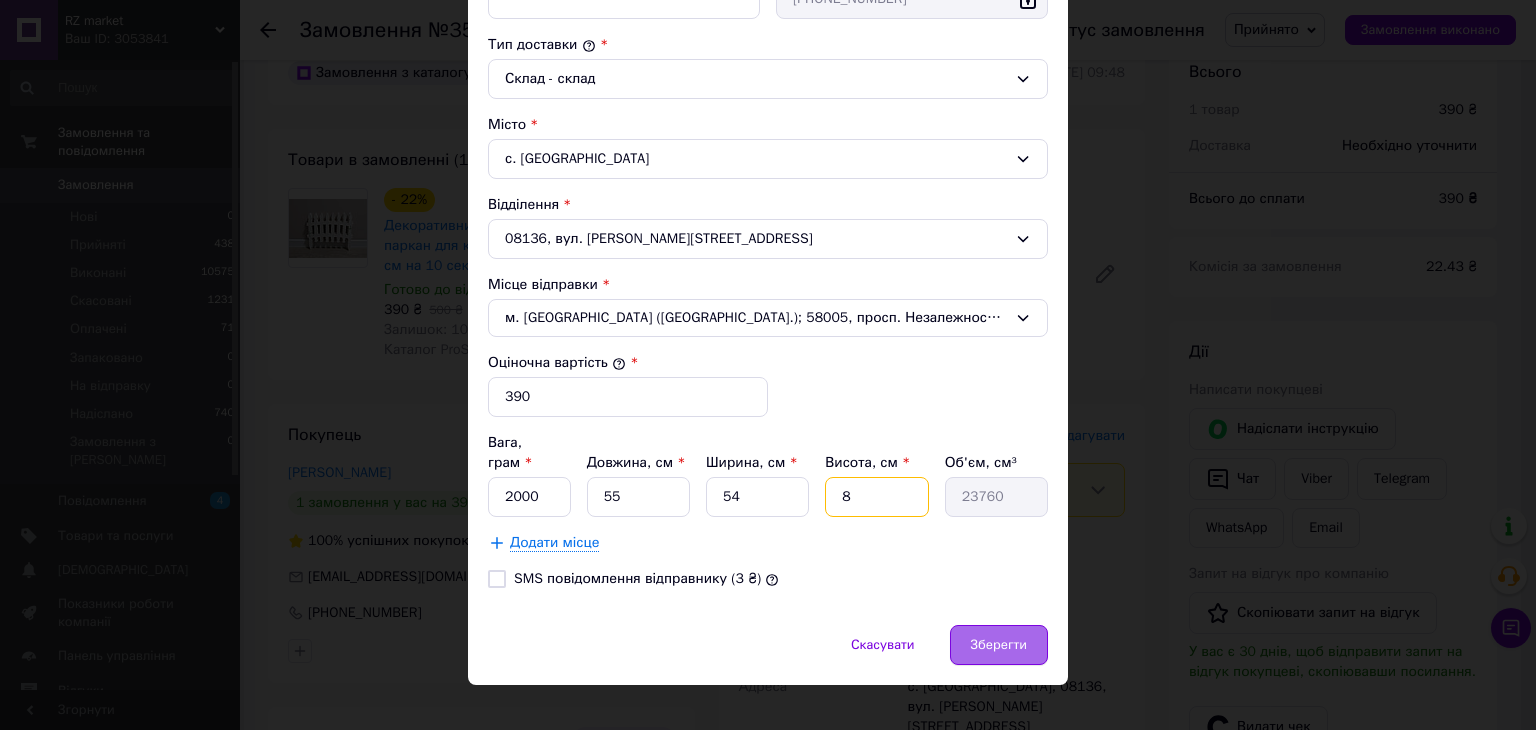 type on "8" 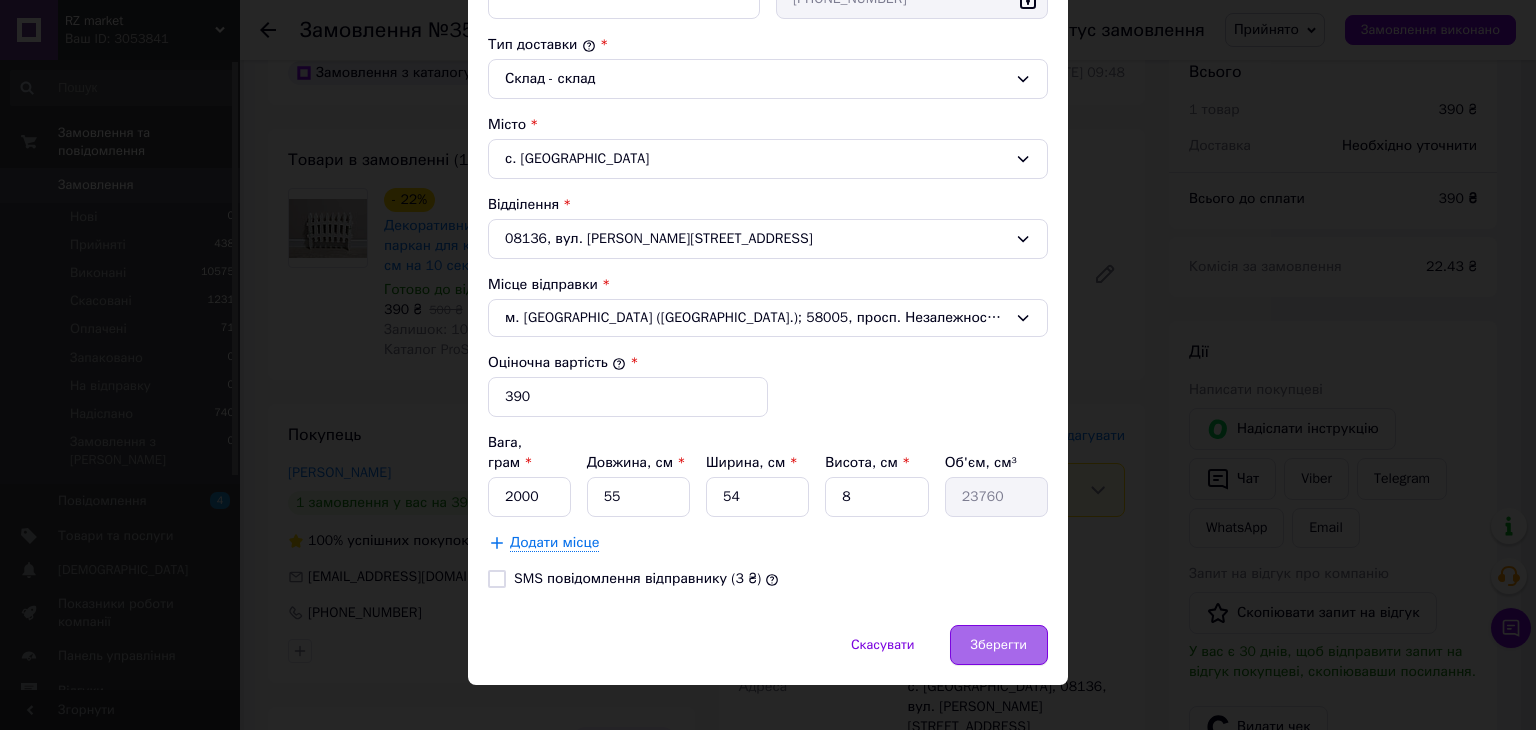 click on "Зберегти" at bounding box center [999, 645] 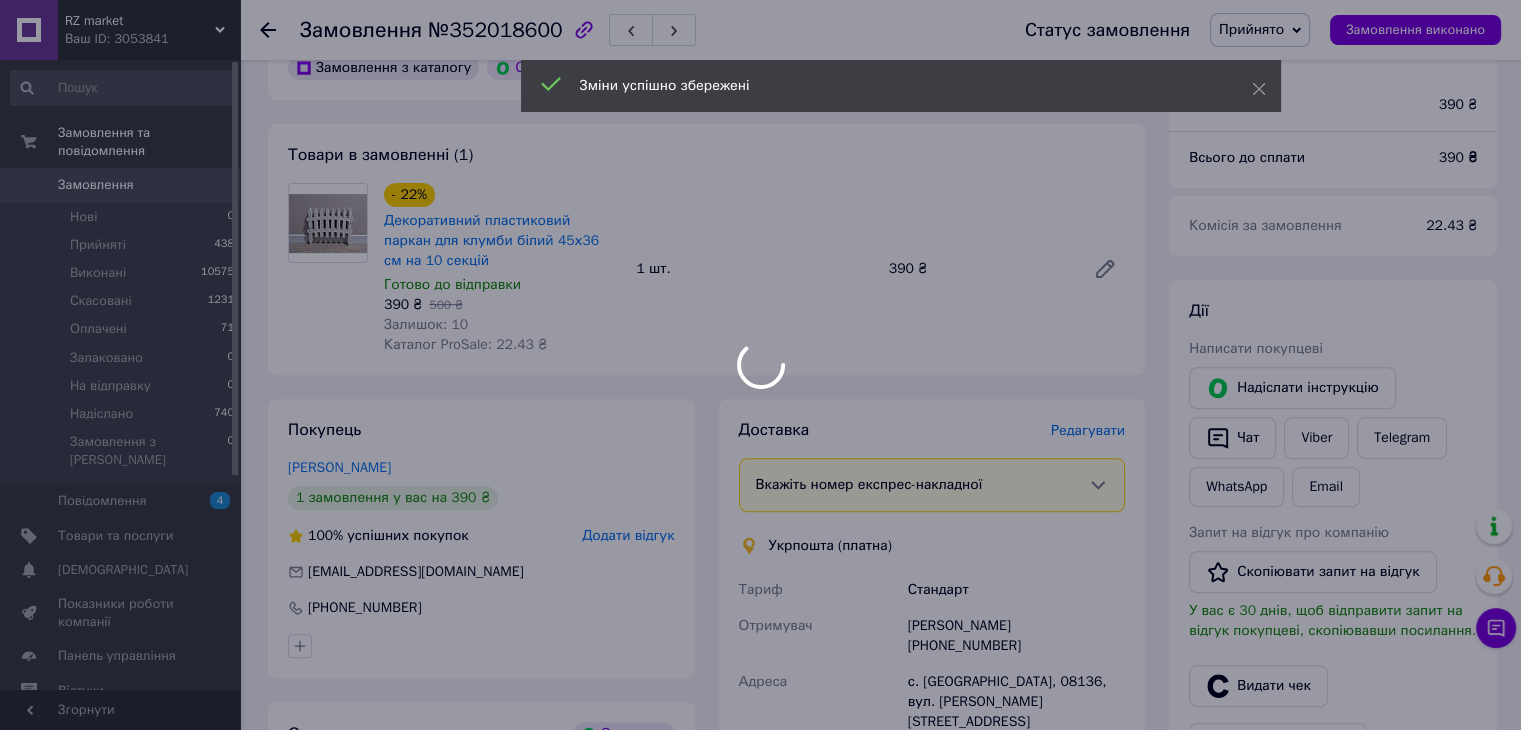 scroll, scrollTop: 1000, scrollLeft: 0, axis: vertical 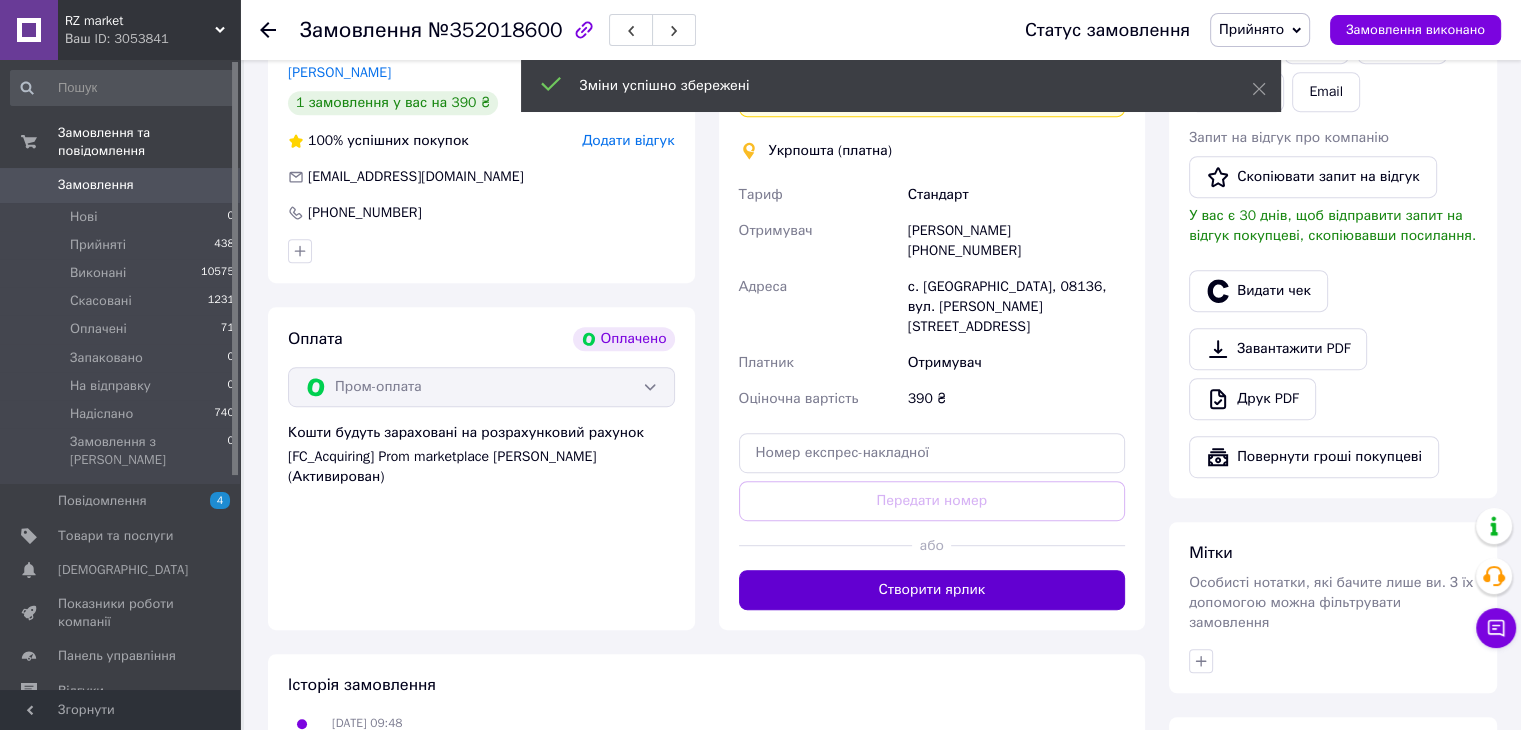 click on "Створити ярлик" at bounding box center (932, 590) 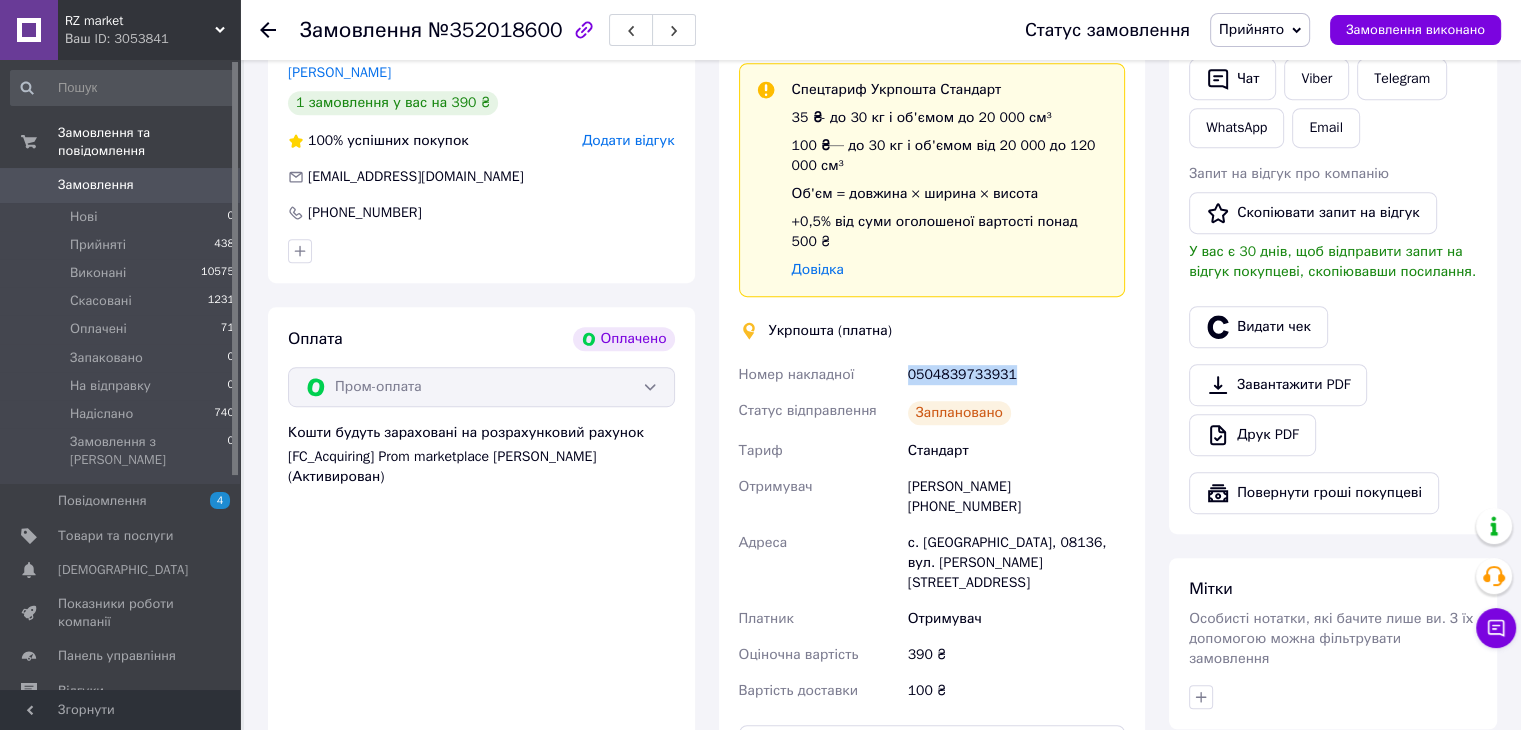 drag, startPoint x: 1032, startPoint y: 357, endPoint x: 894, endPoint y: 354, distance: 138.03261 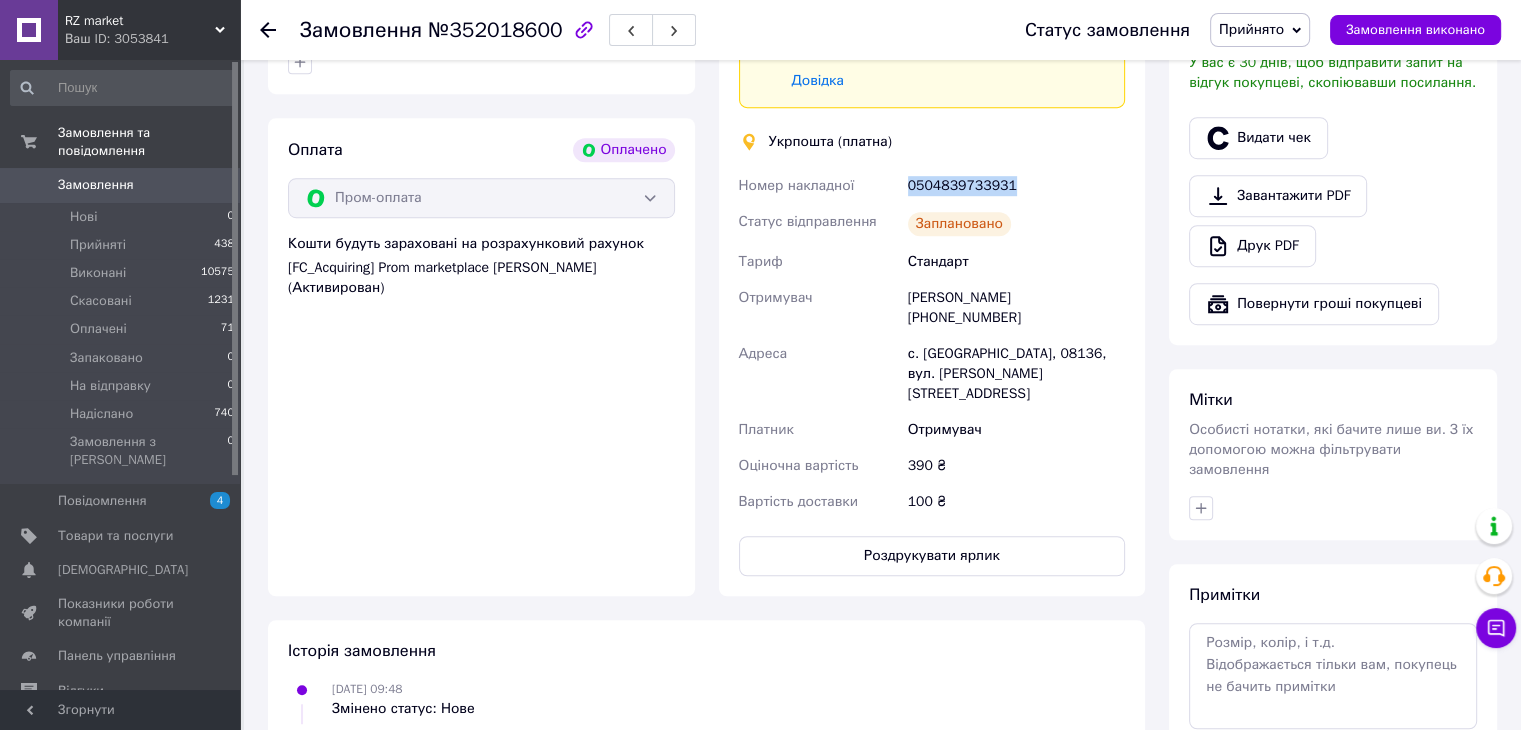 scroll, scrollTop: 1200, scrollLeft: 0, axis: vertical 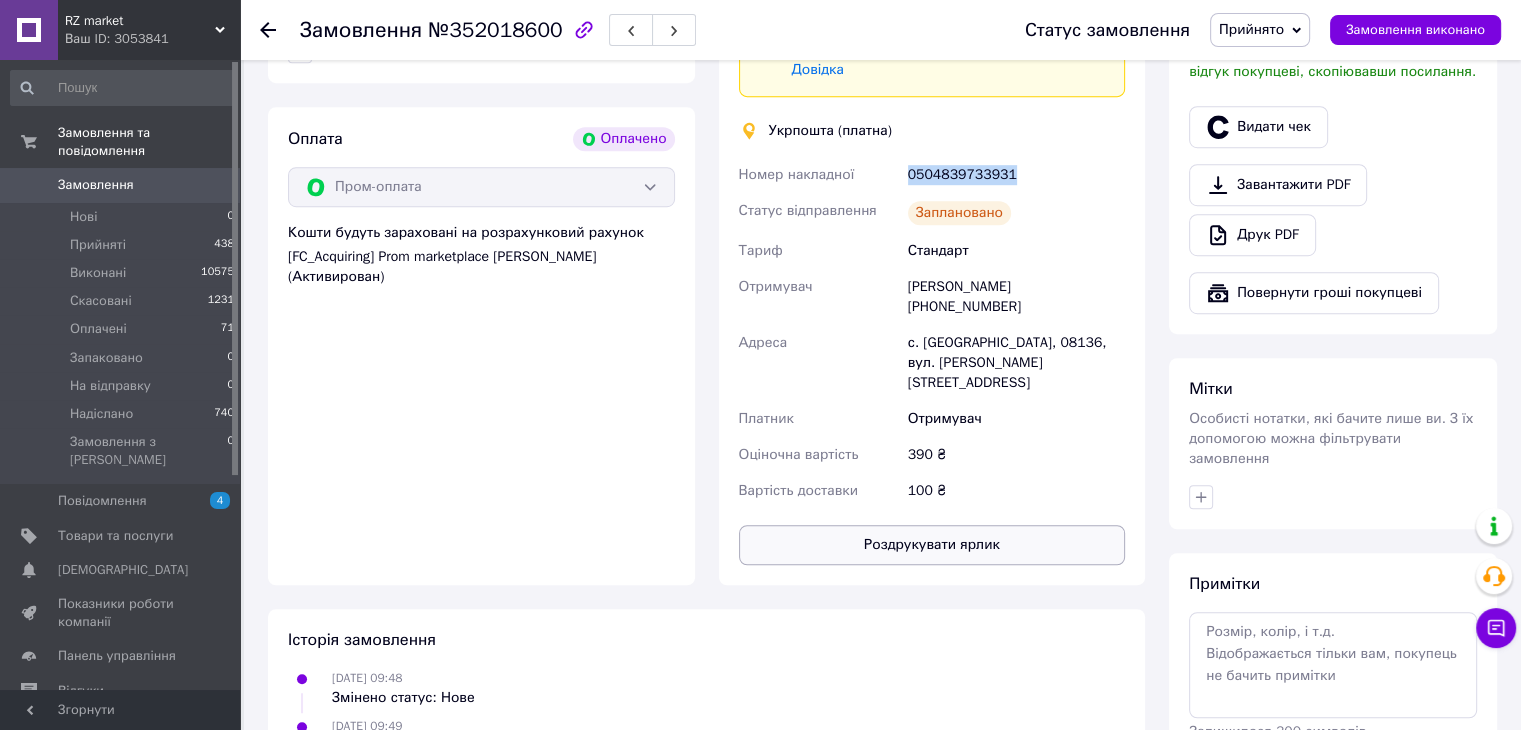 click on "Роздрукувати ярлик" at bounding box center (932, 545) 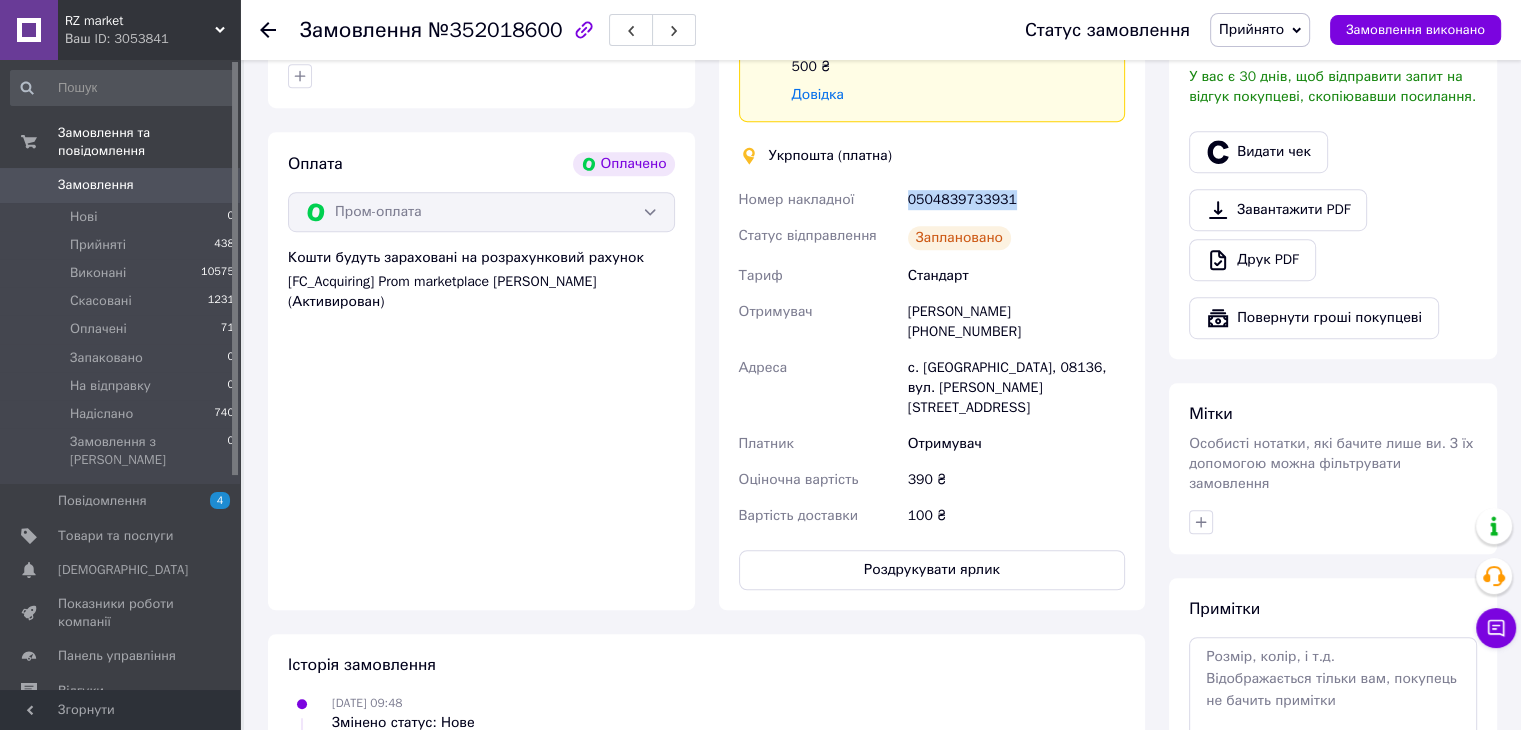 scroll, scrollTop: 898, scrollLeft: 0, axis: vertical 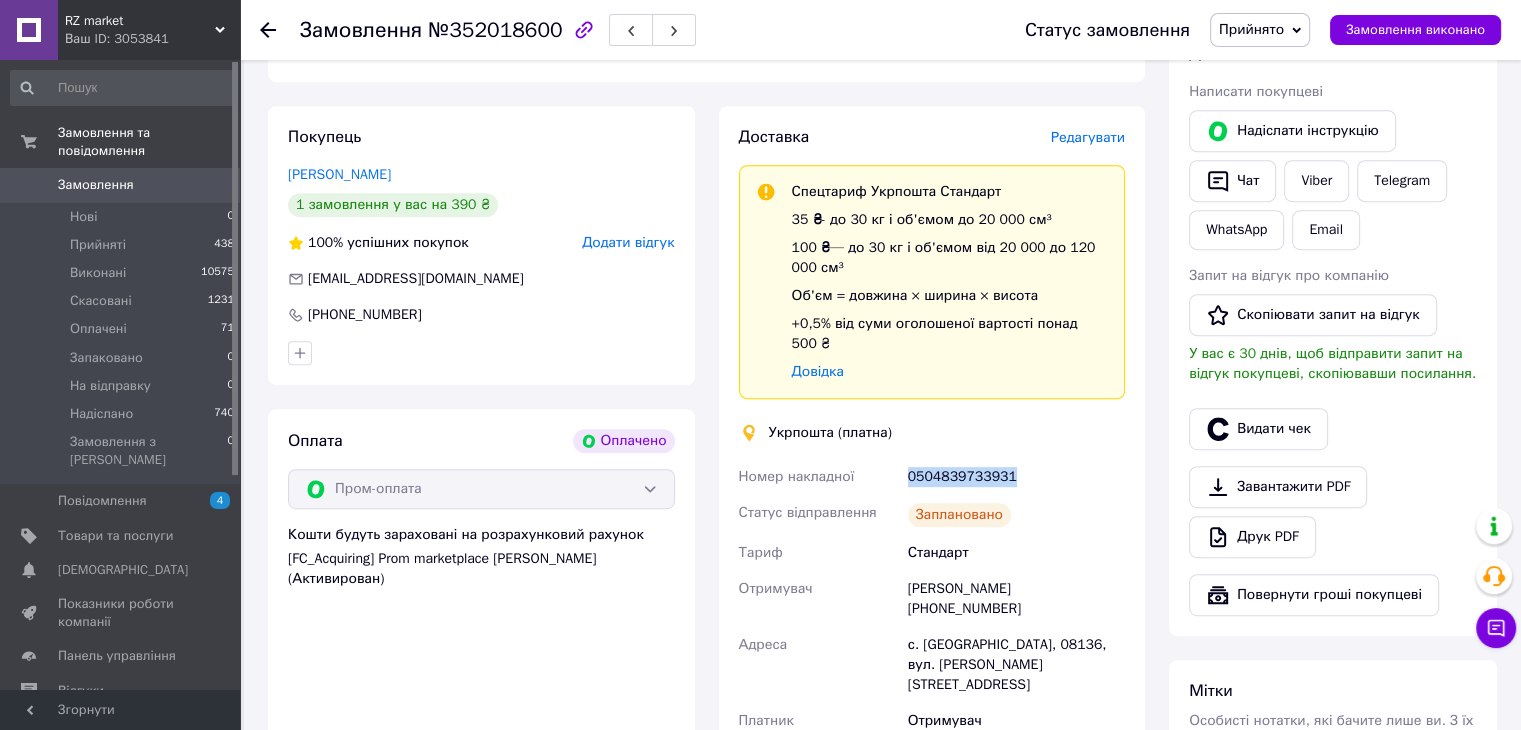 click on "Замовлення" at bounding box center [96, 185] 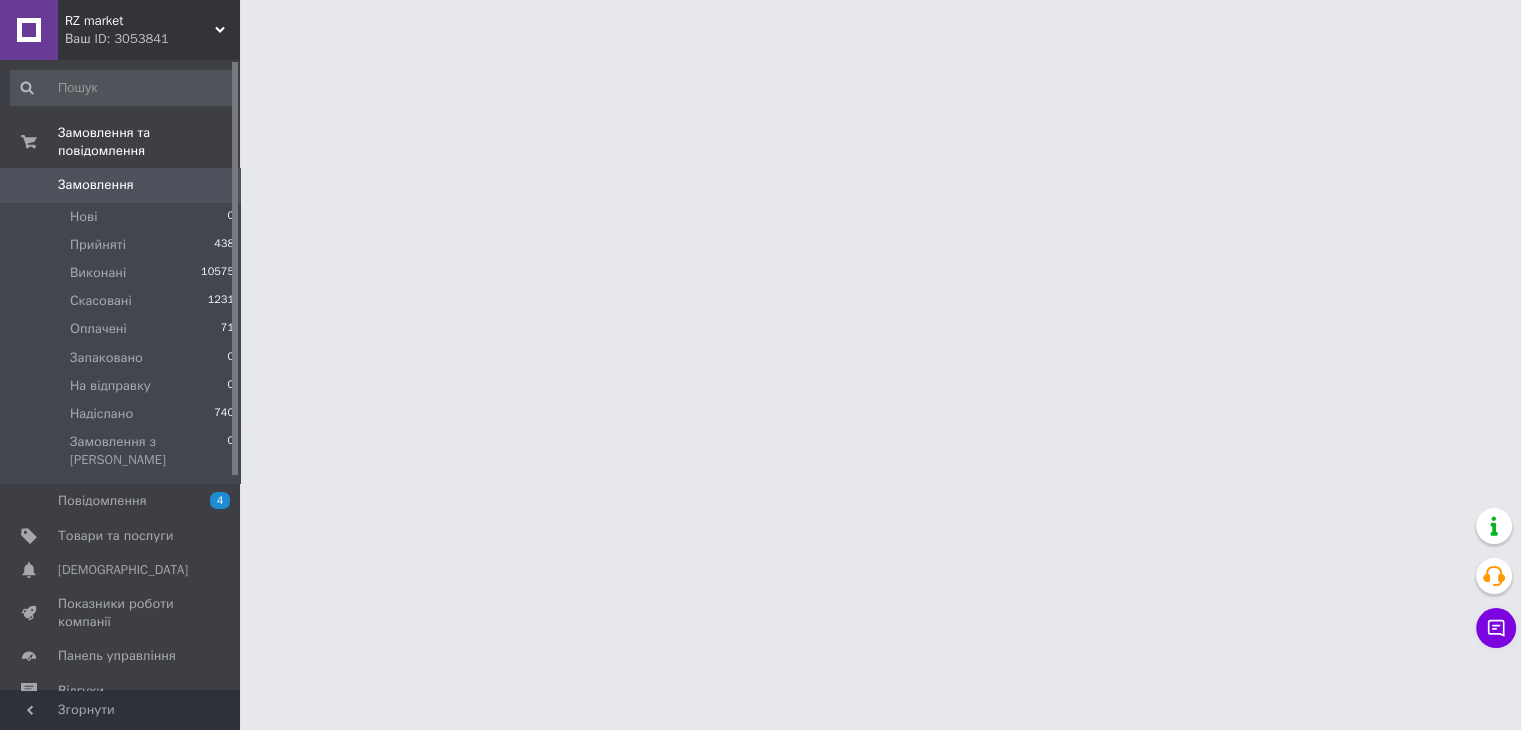 scroll, scrollTop: 0, scrollLeft: 0, axis: both 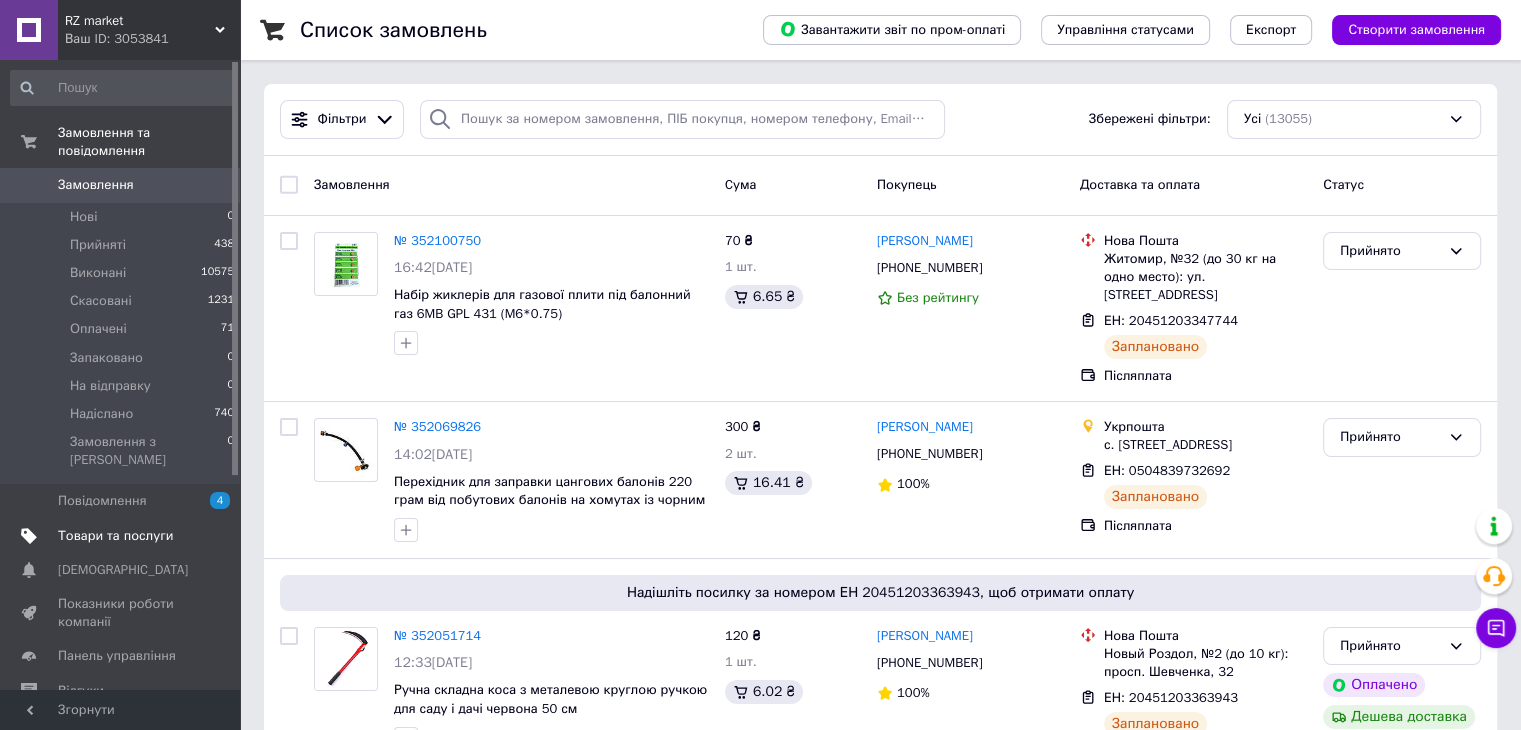 click on "Товари та послуги" at bounding box center [123, 536] 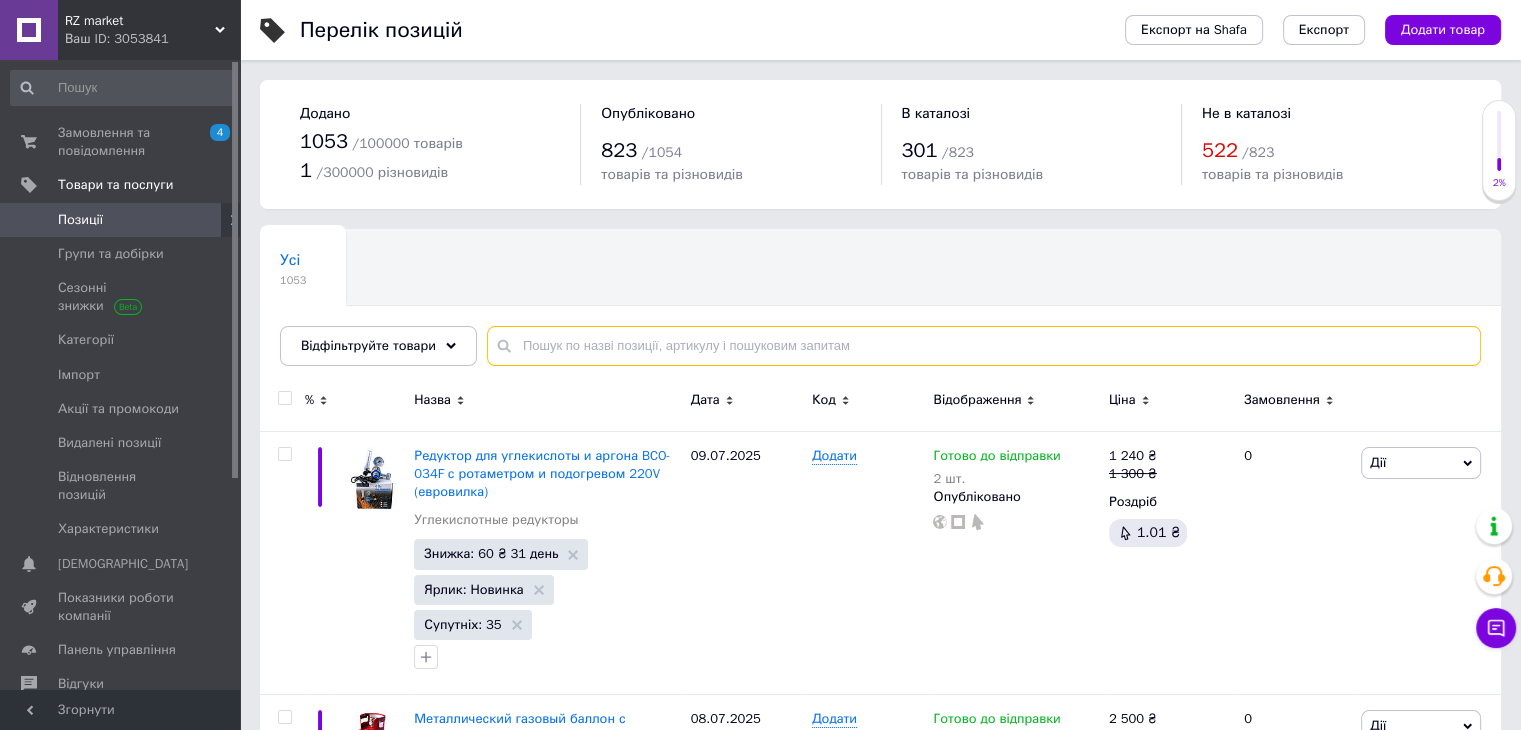 click at bounding box center (984, 346) 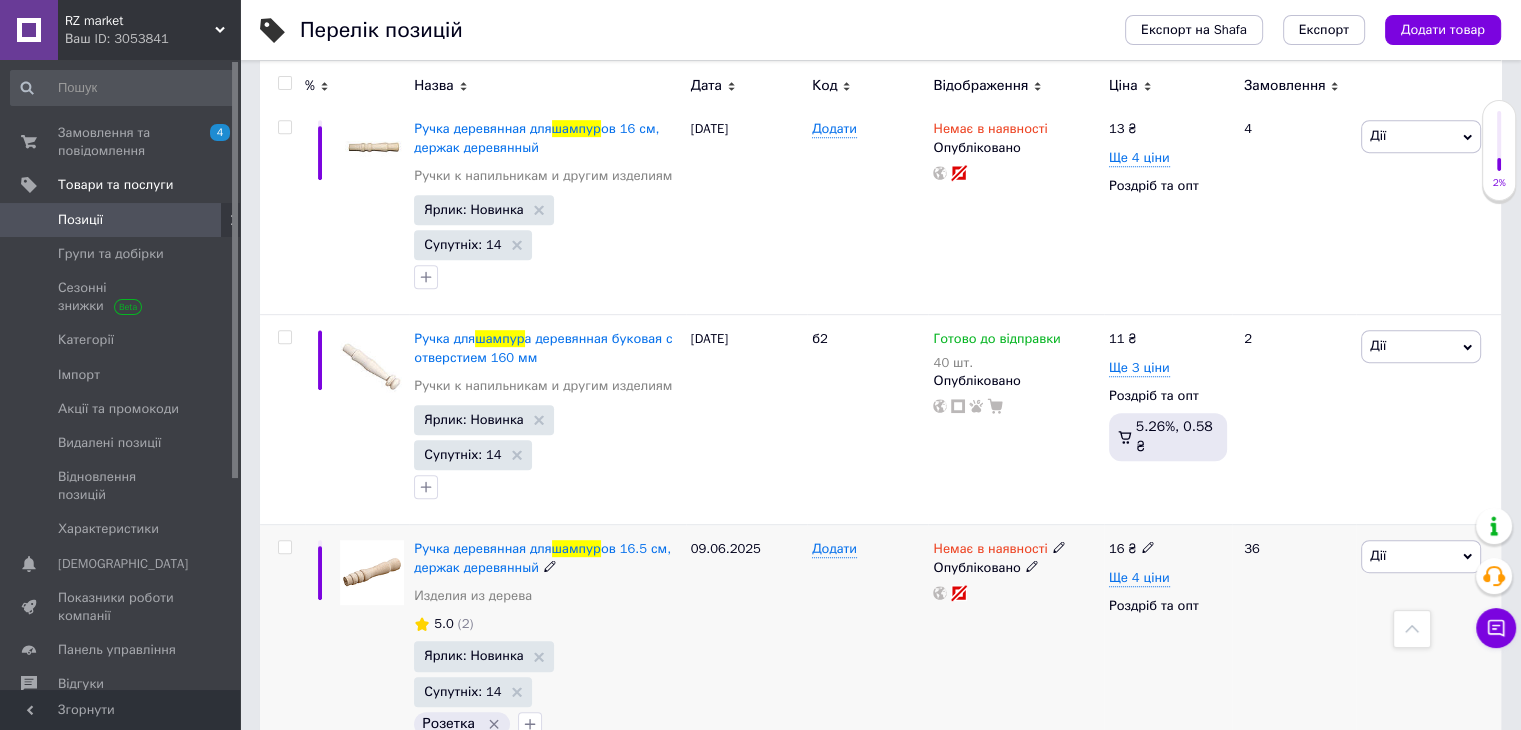 scroll, scrollTop: 1000, scrollLeft: 0, axis: vertical 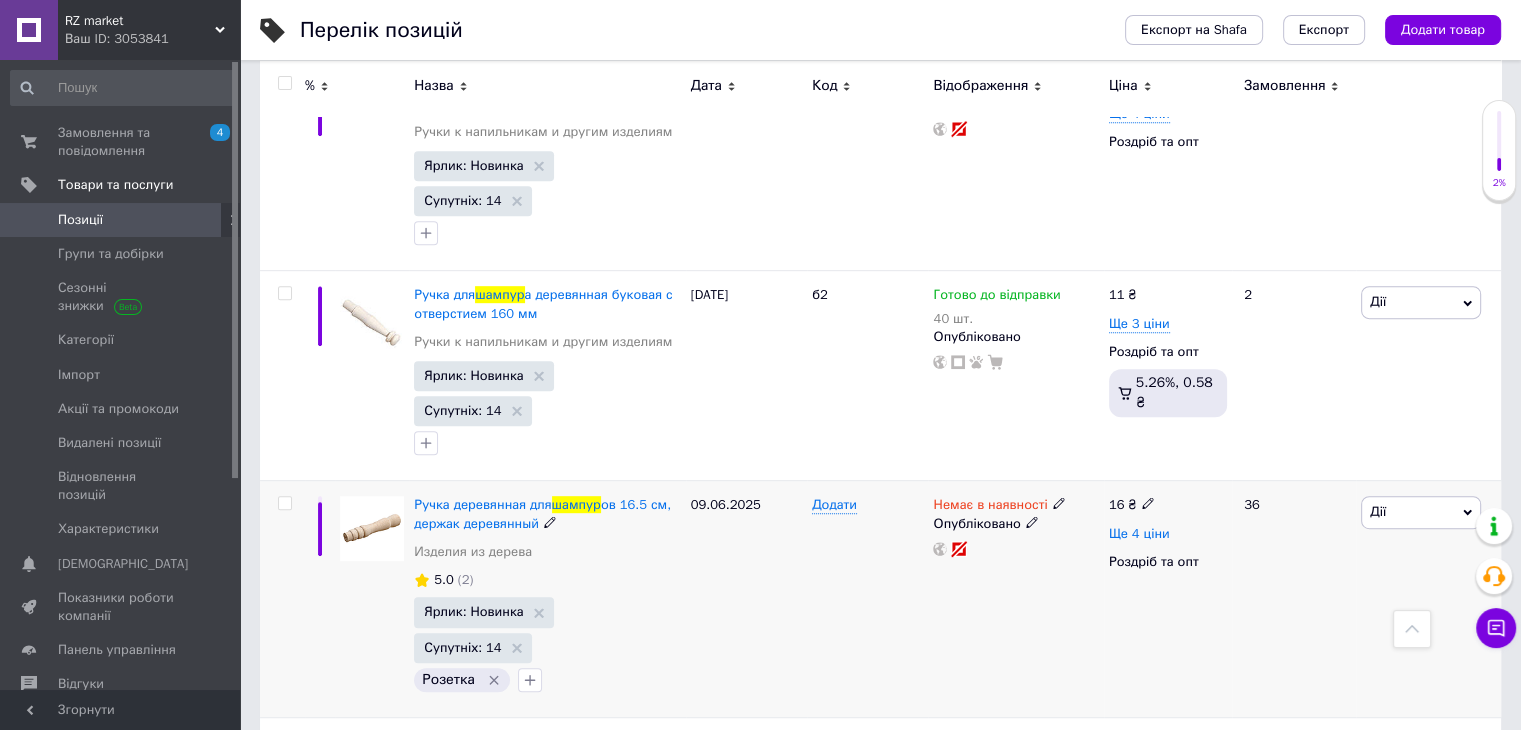 type on "шампур" 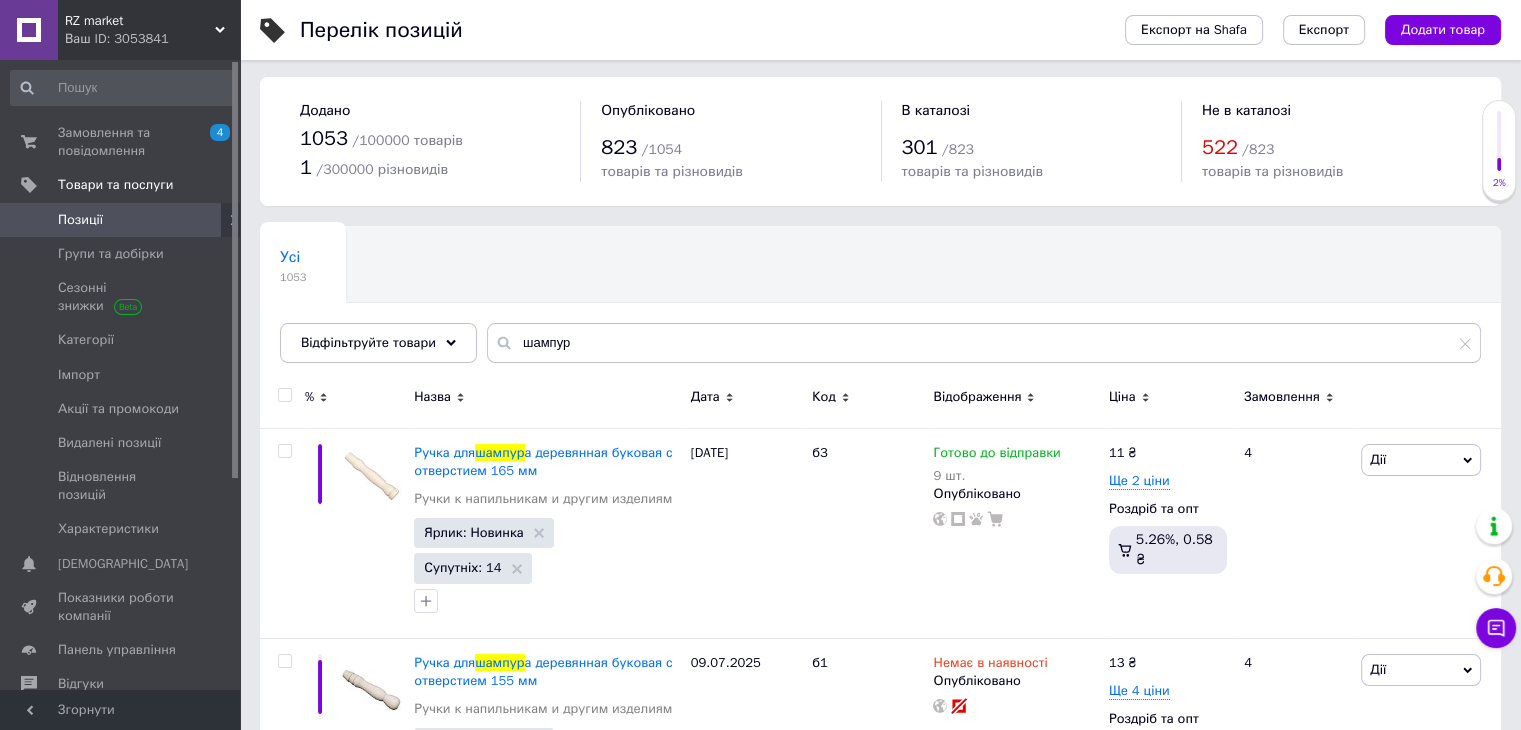 scroll, scrollTop: 0, scrollLeft: 0, axis: both 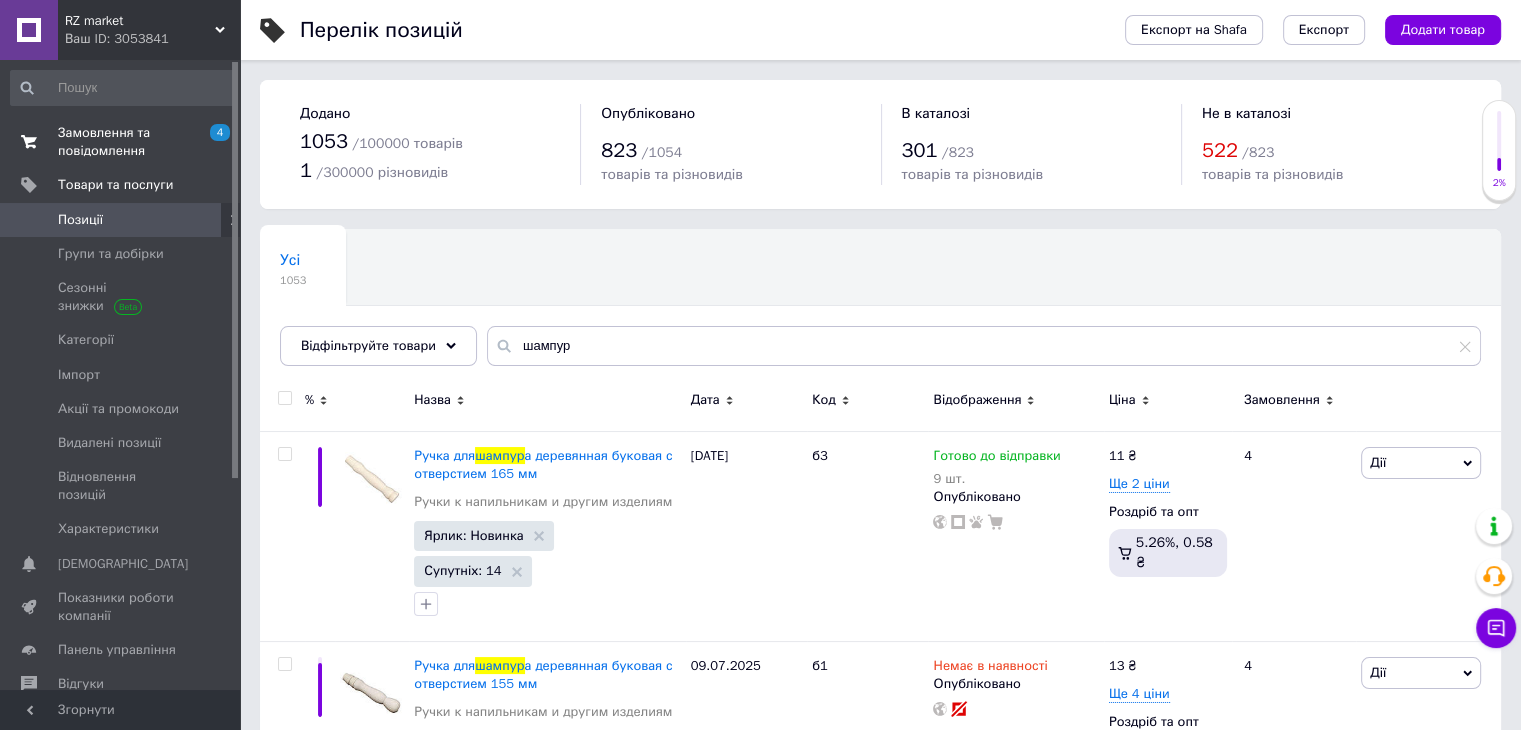 click on "Замовлення та повідомлення" at bounding box center [121, 142] 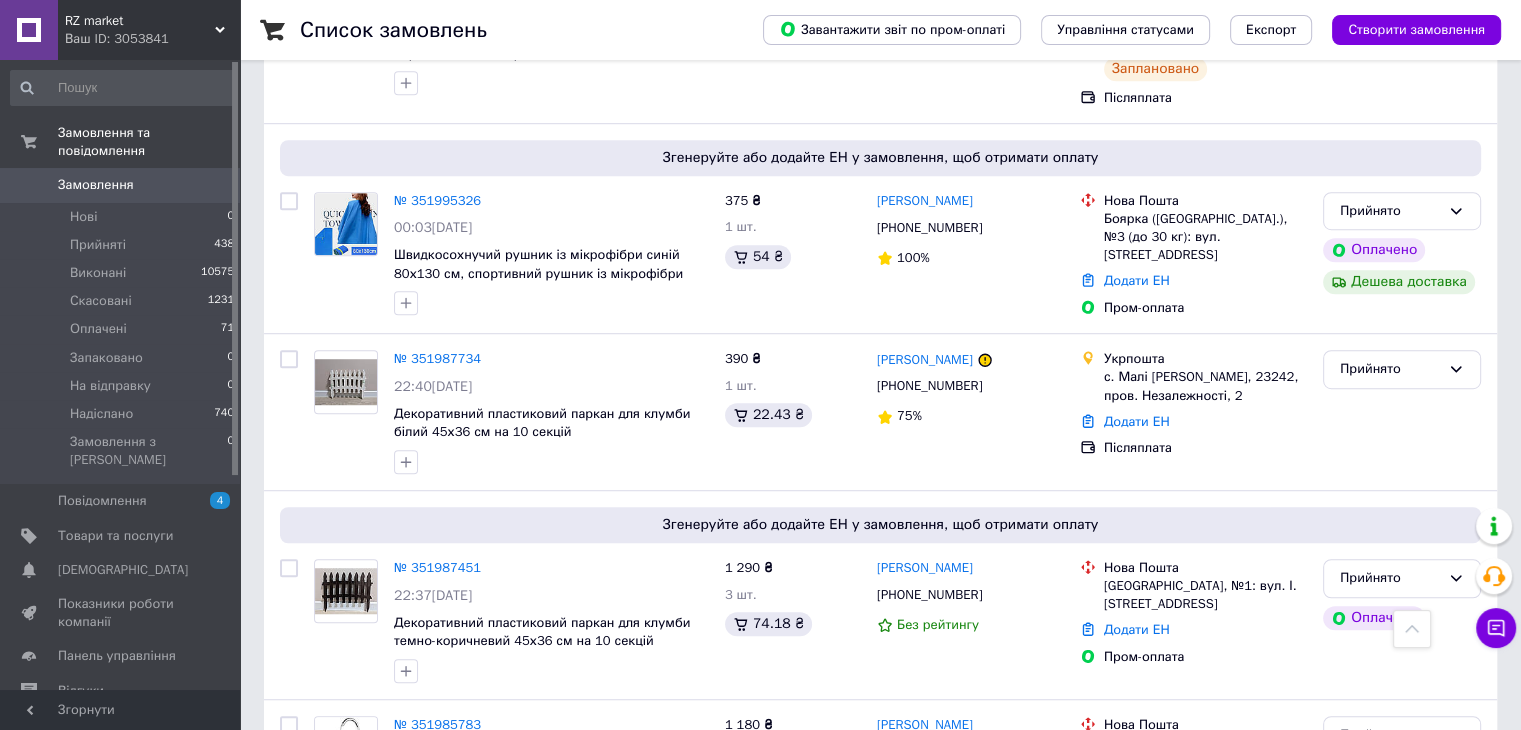 scroll, scrollTop: 1300, scrollLeft: 0, axis: vertical 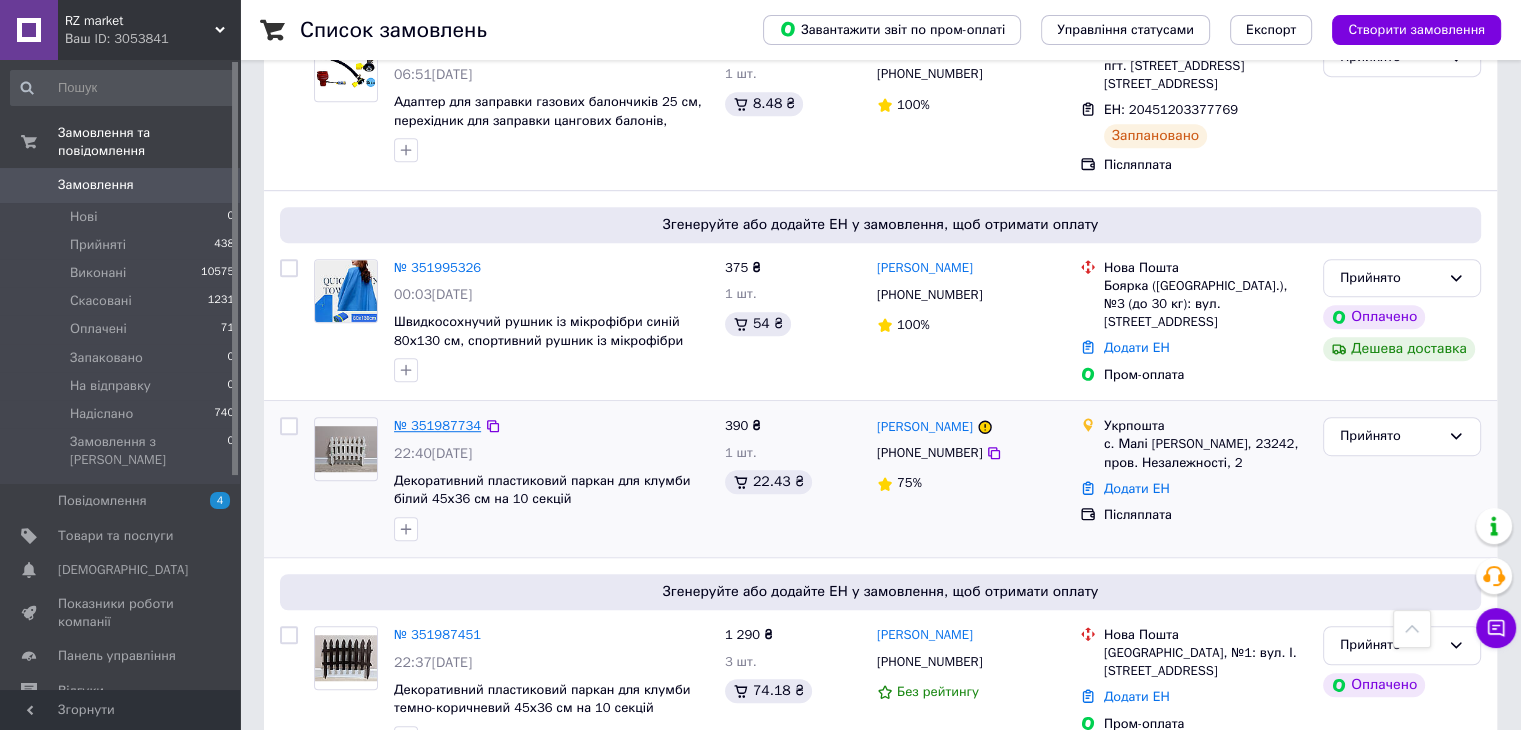 click on "№ 351987734" at bounding box center (437, 425) 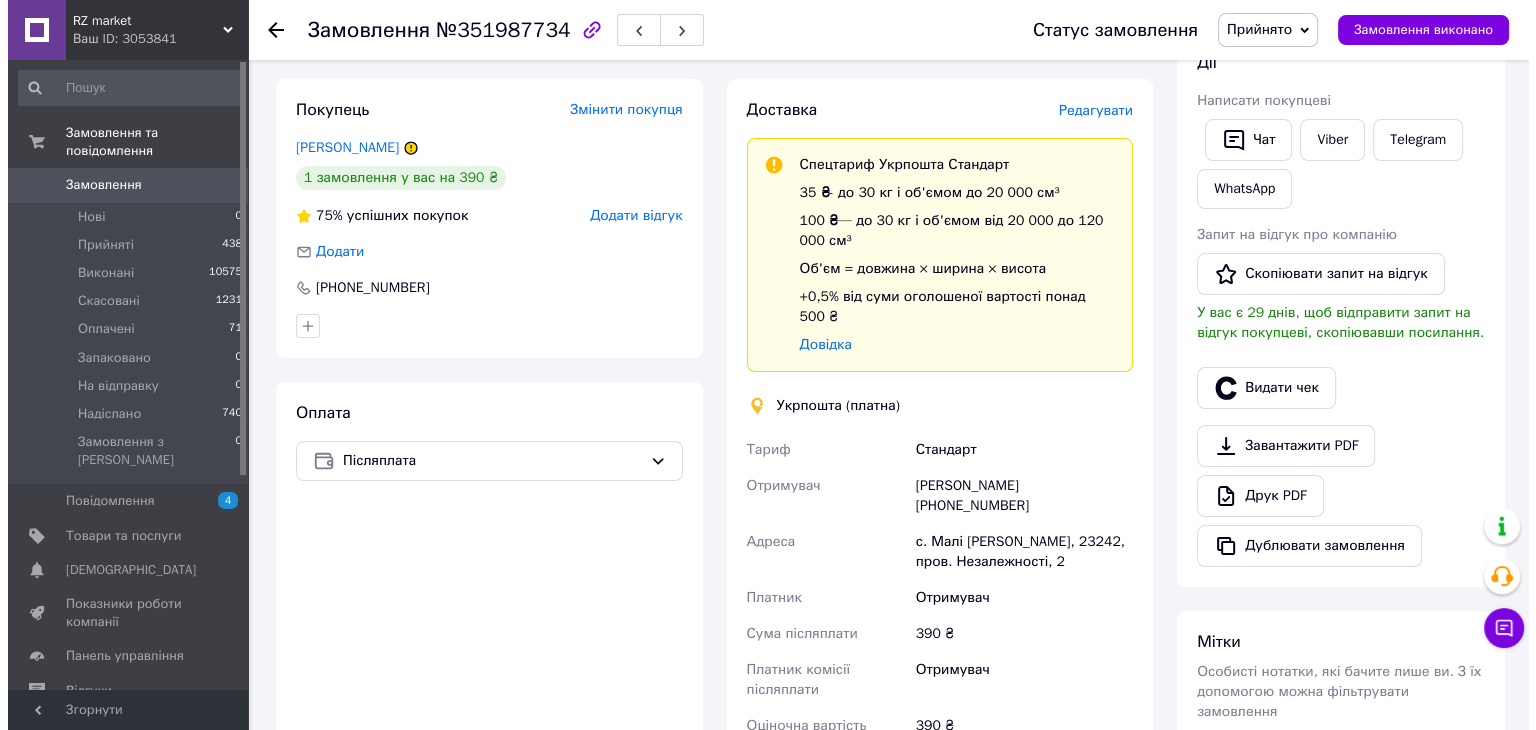 scroll, scrollTop: 270, scrollLeft: 0, axis: vertical 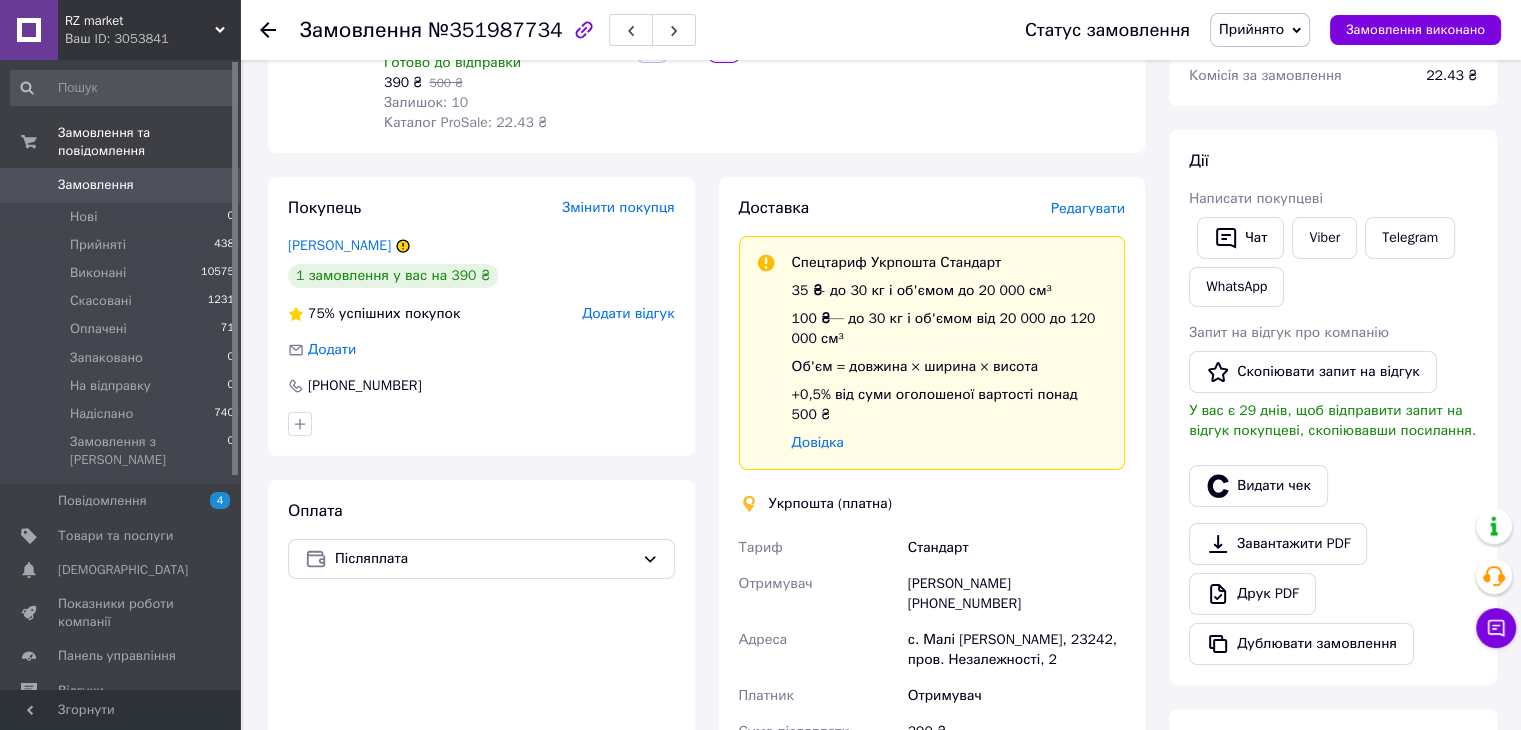 click on "Редагувати" at bounding box center [1088, 208] 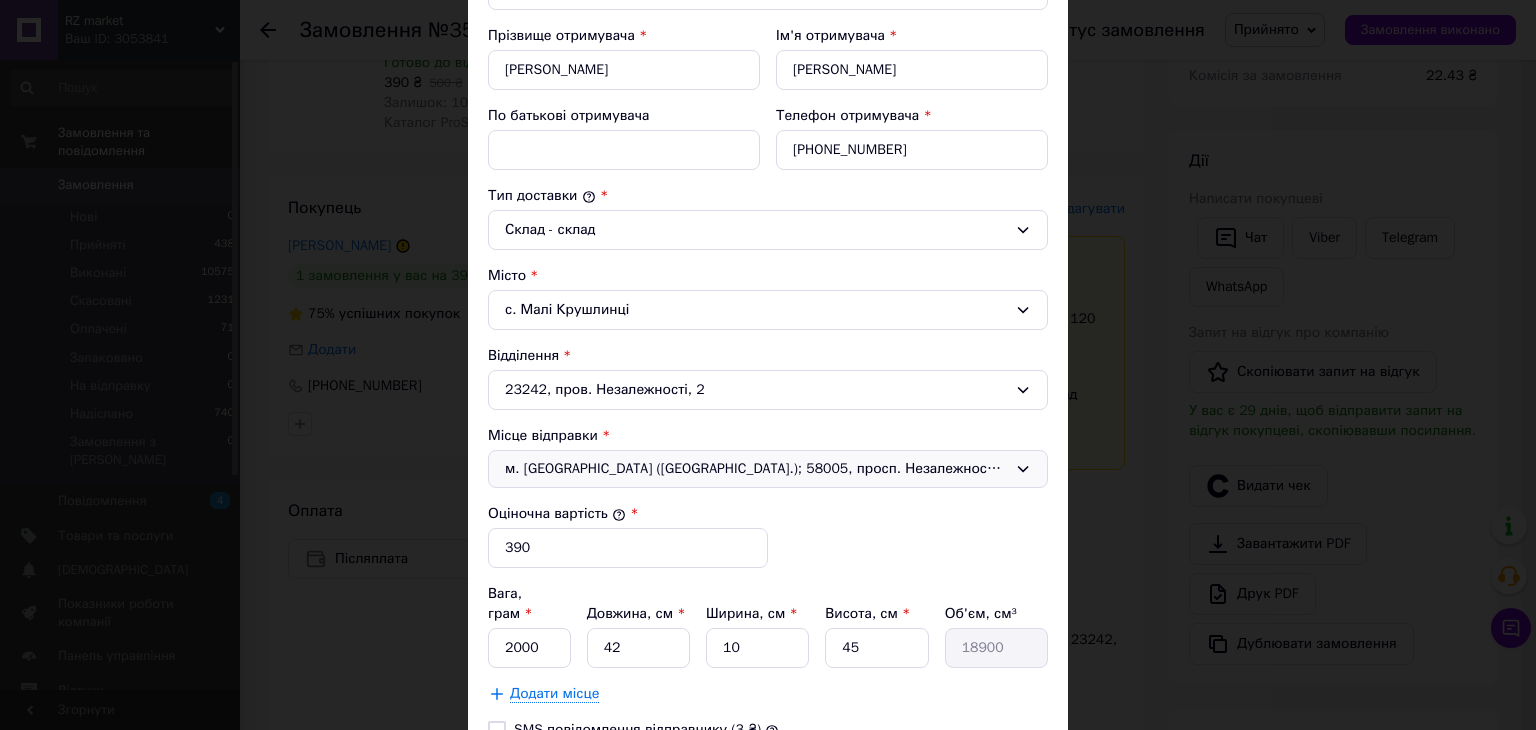 scroll, scrollTop: 400, scrollLeft: 0, axis: vertical 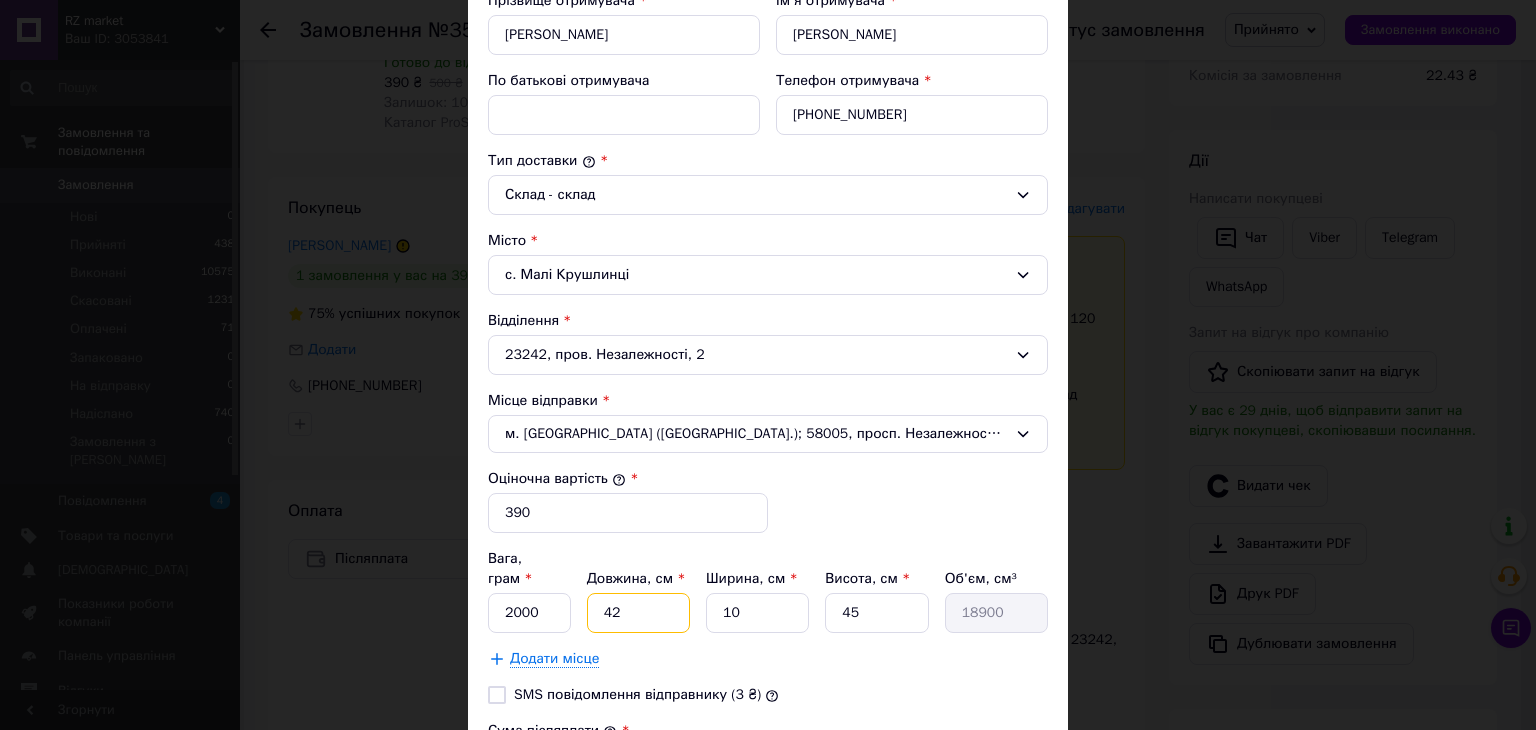 click on "42" at bounding box center (638, 613) 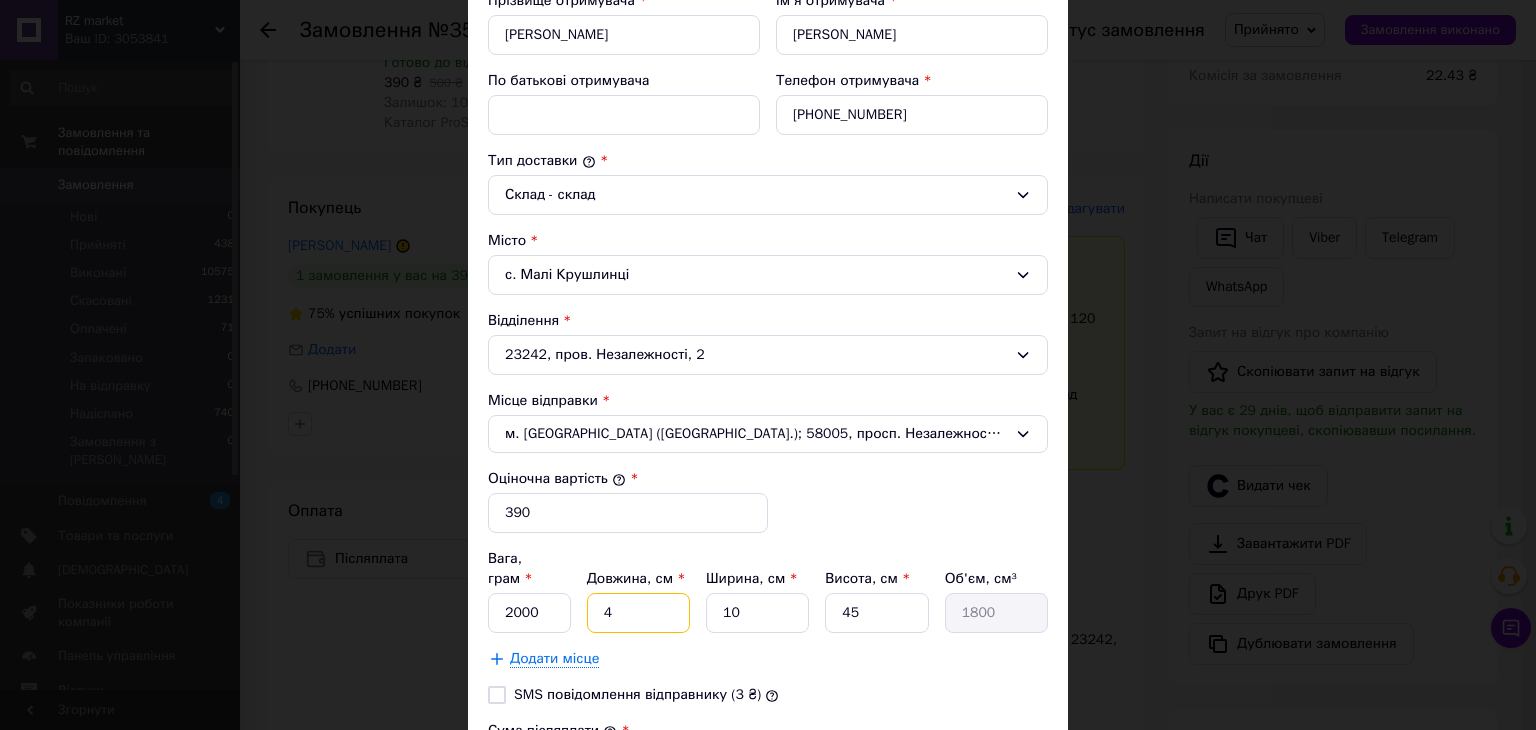 type 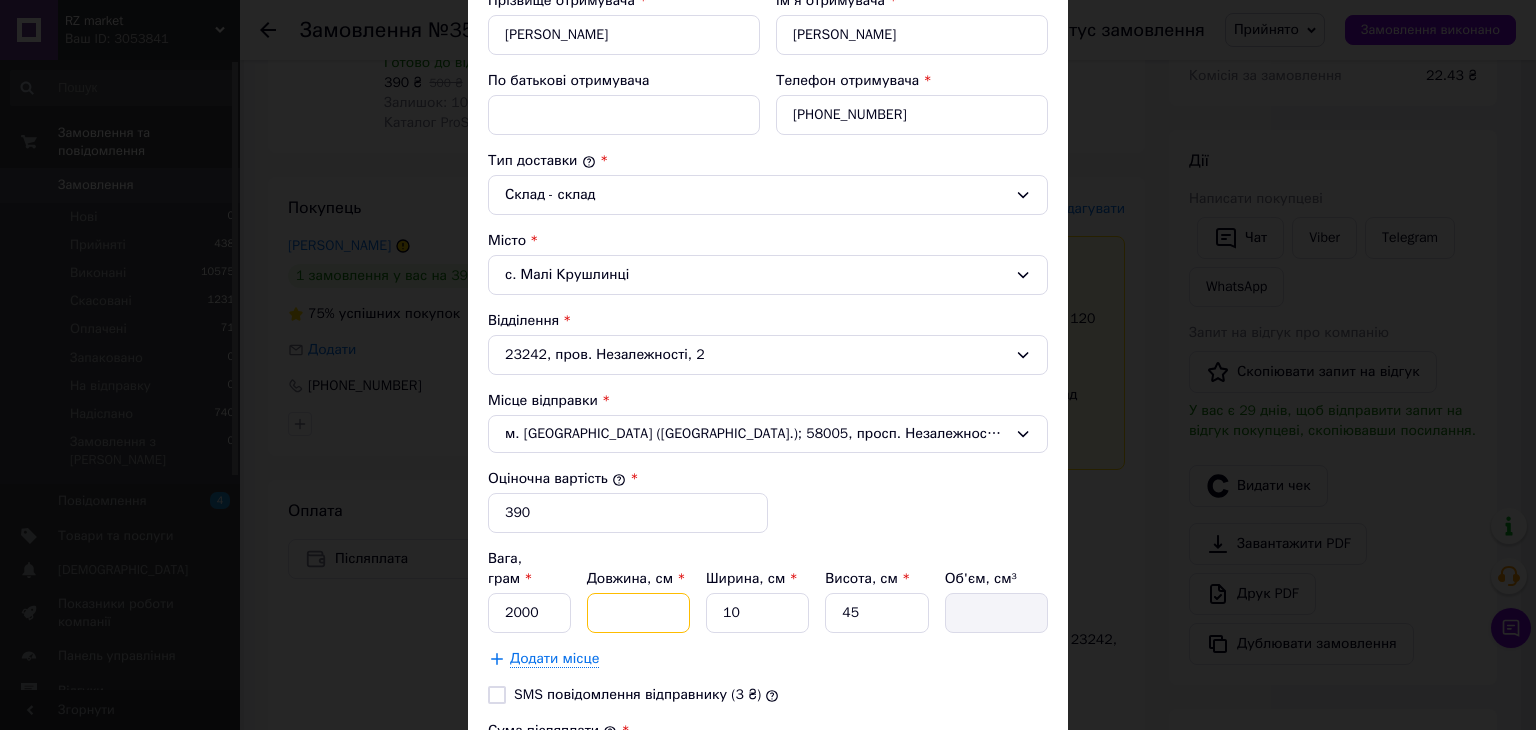 type on "5" 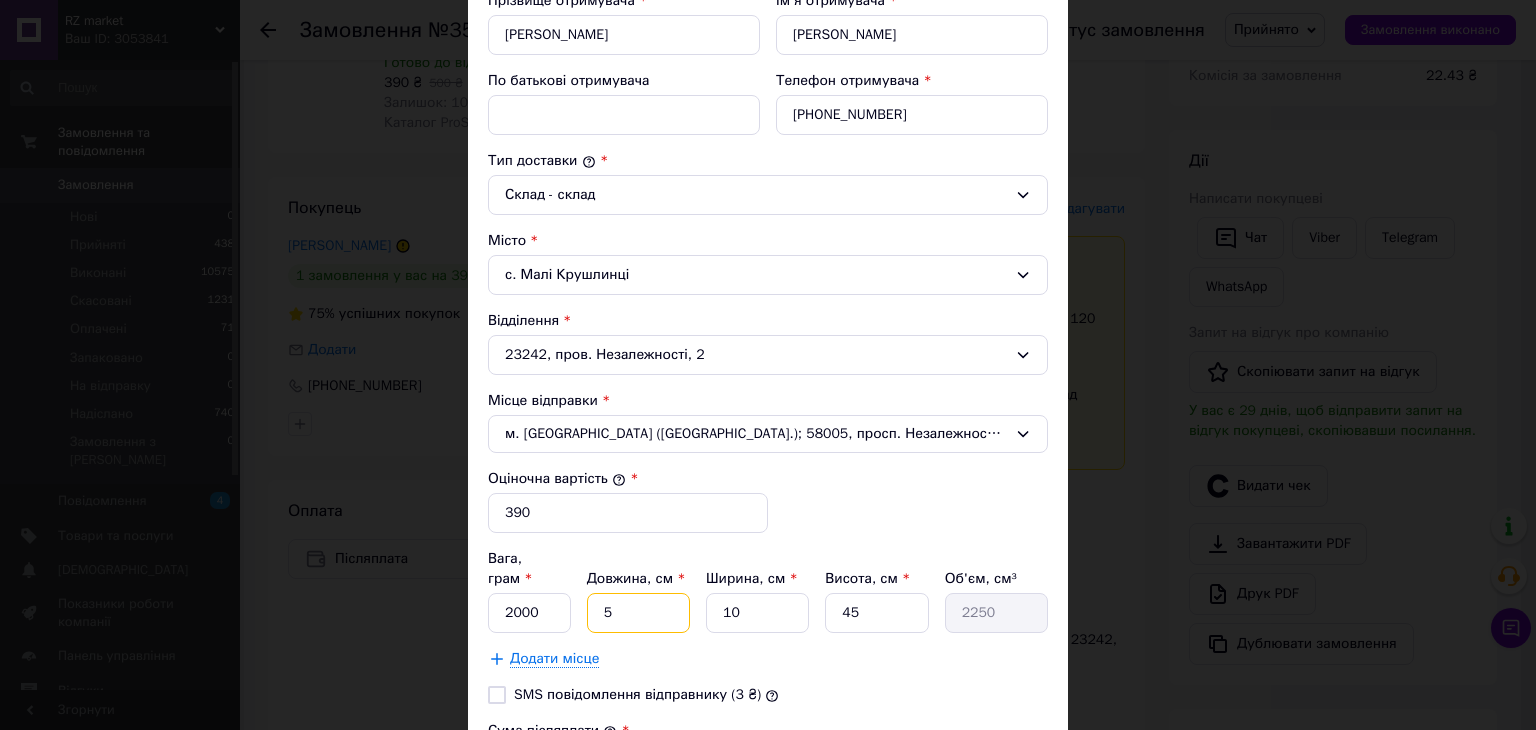type on "54" 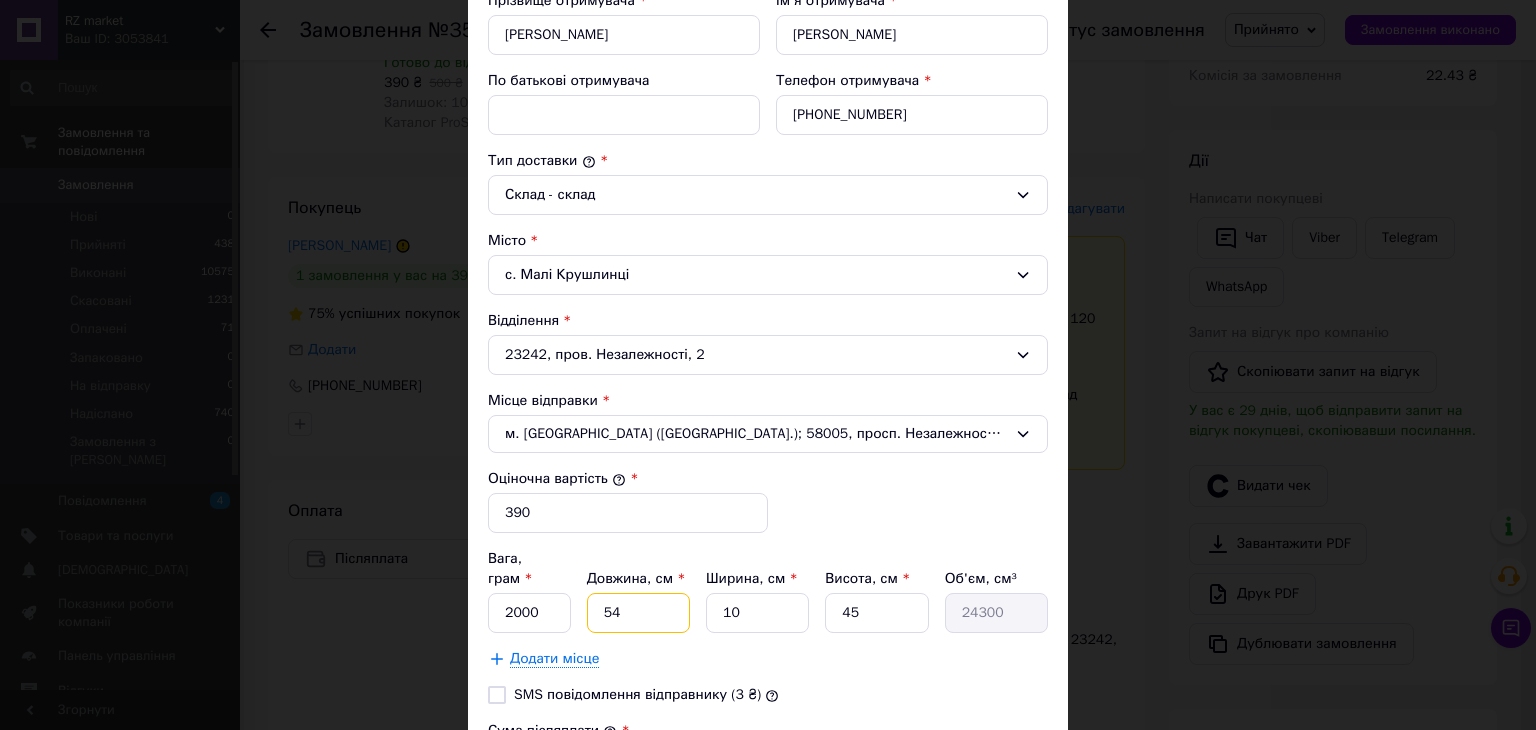 type on "54" 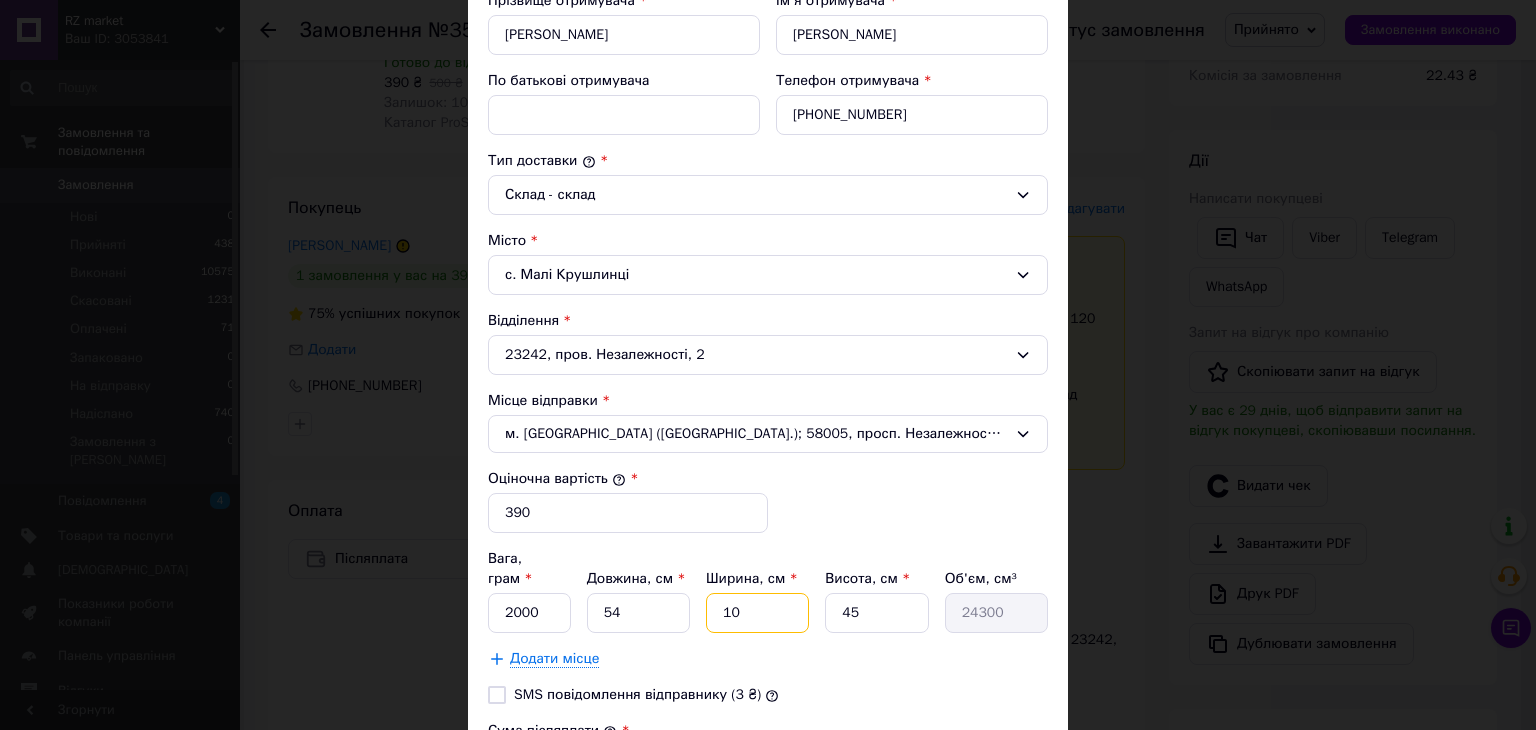 click on "10" at bounding box center (757, 613) 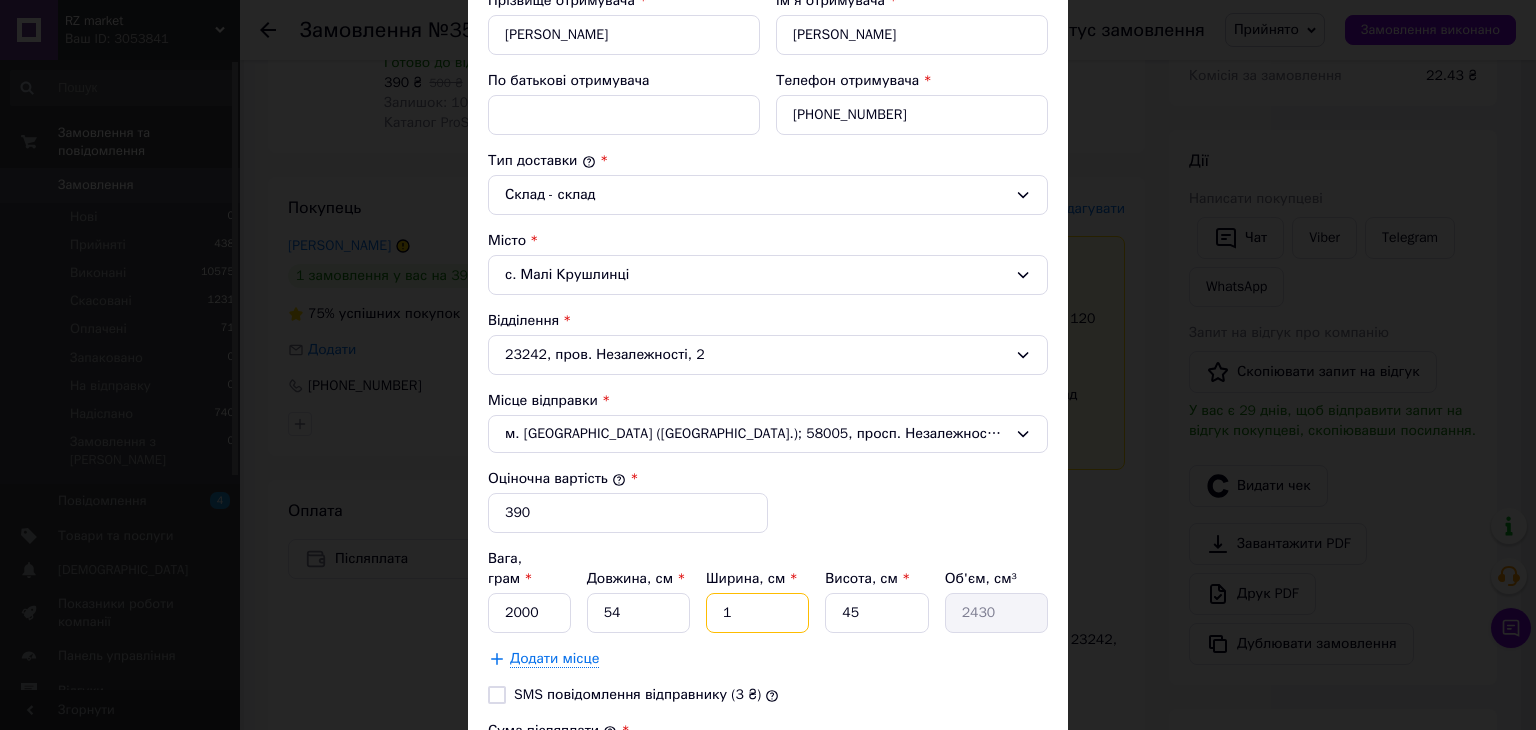 type 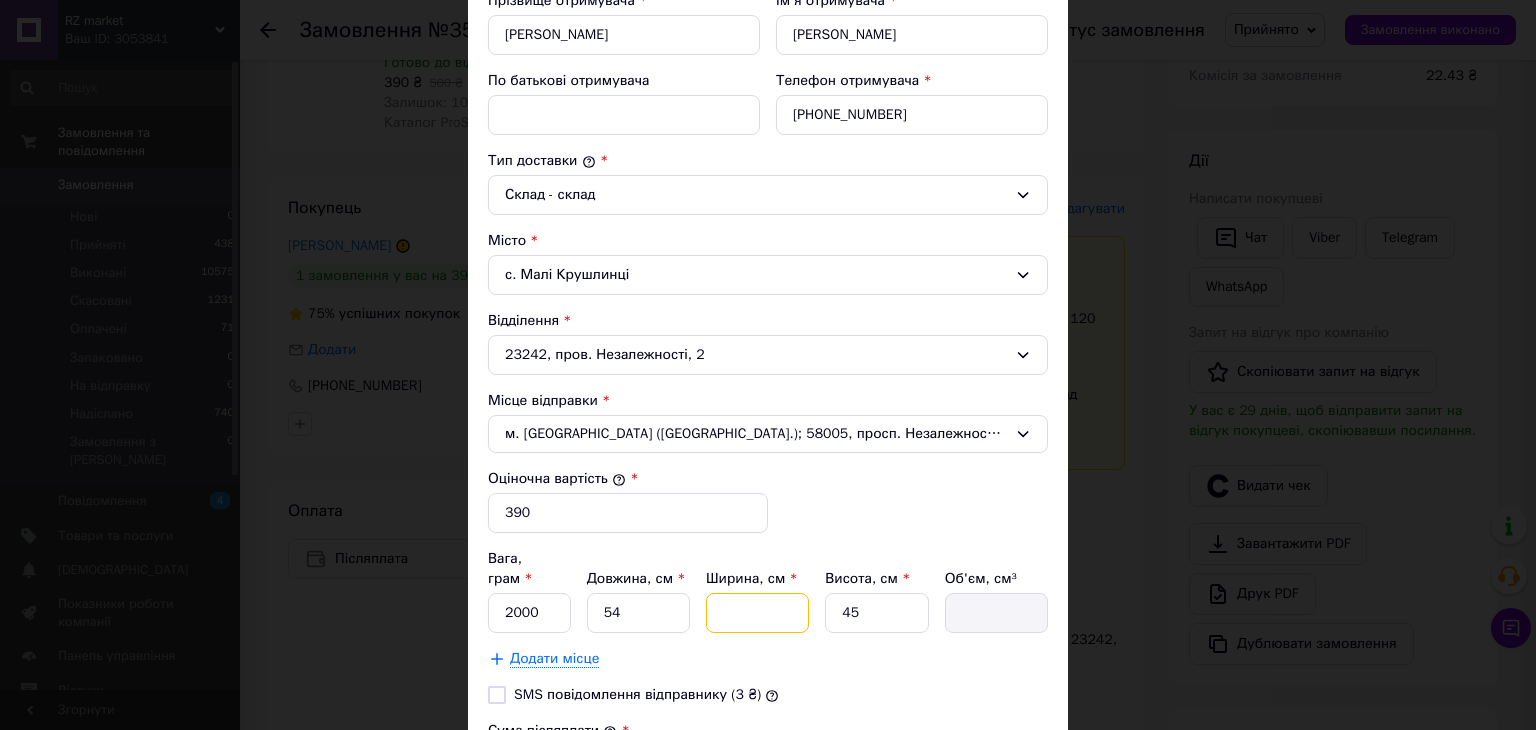 type on "5" 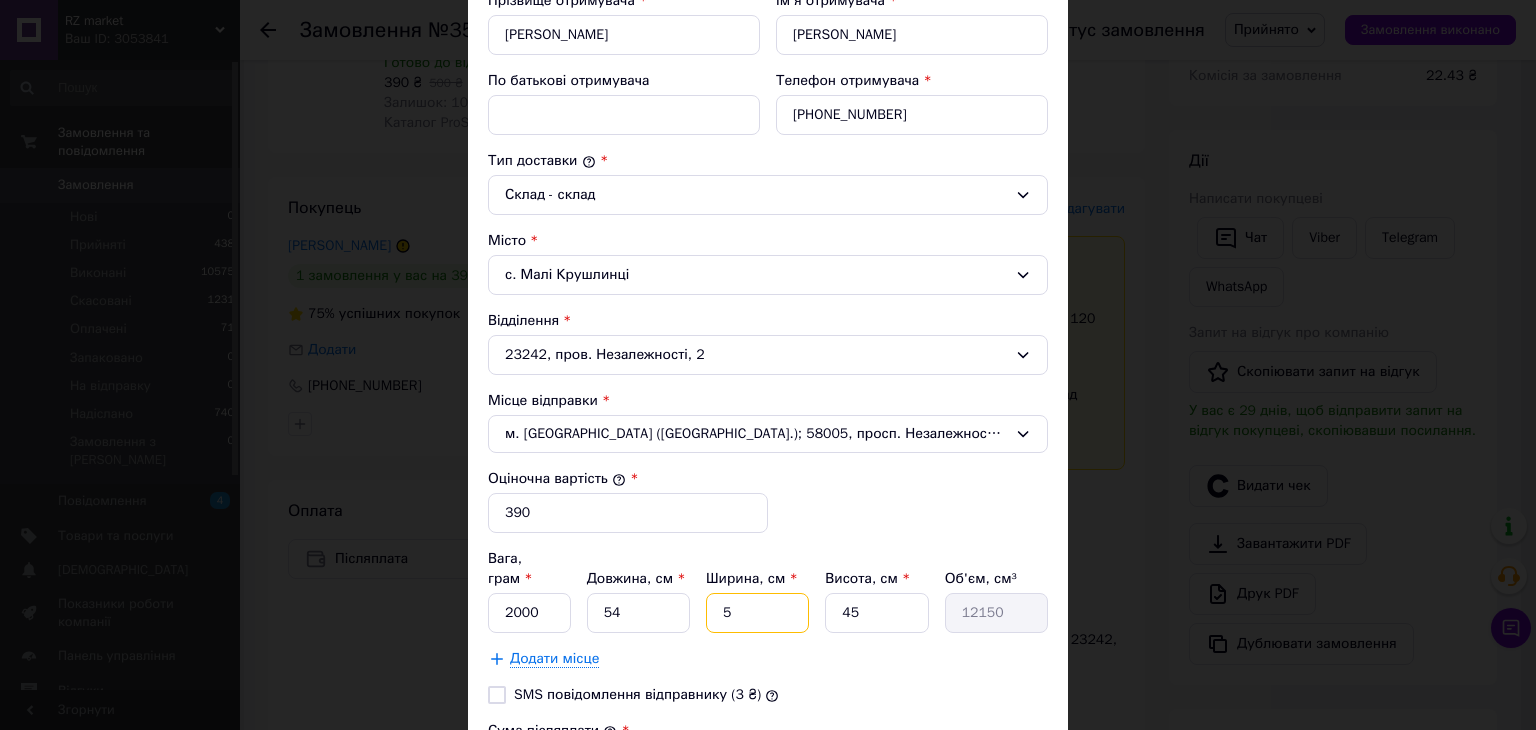 type on "55" 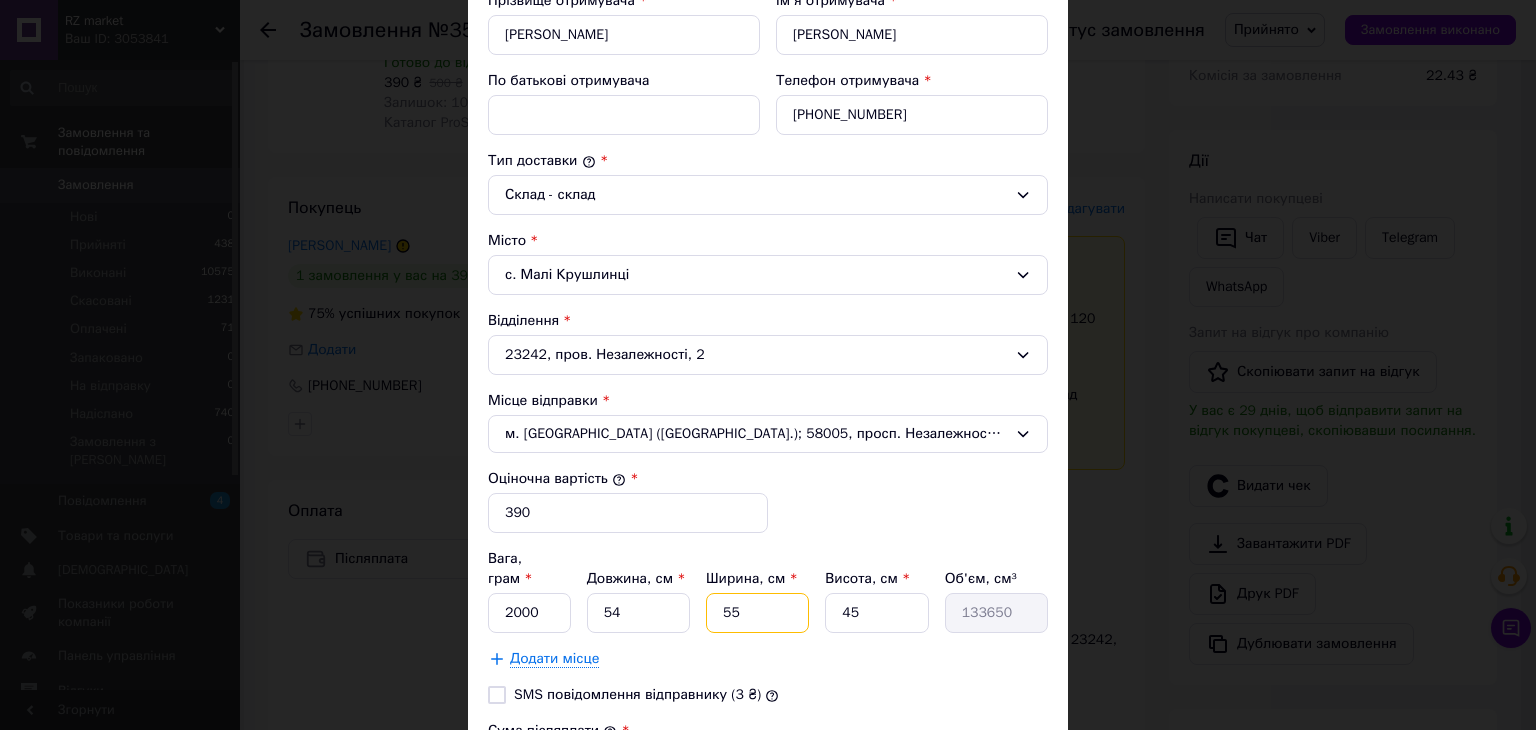 type on "55" 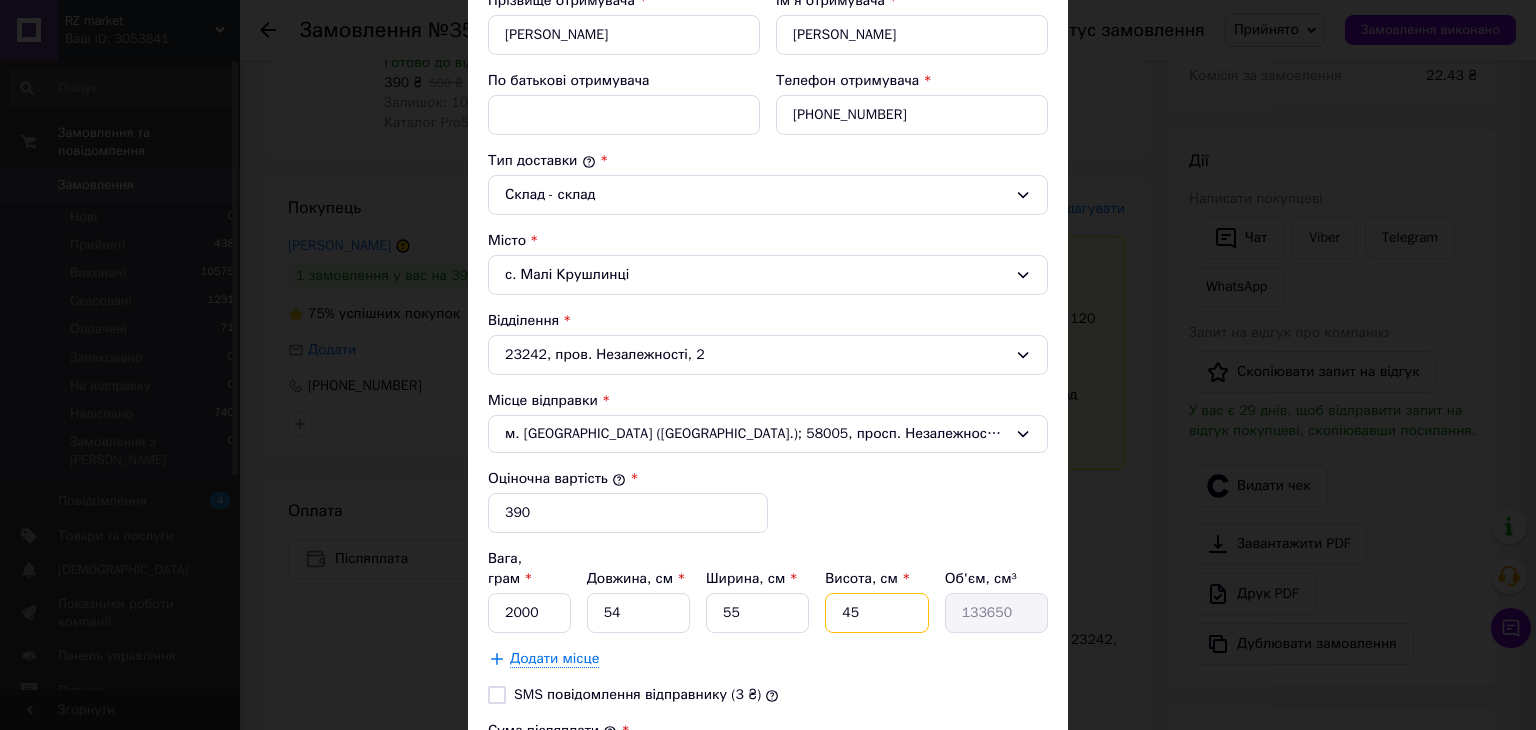 click on "45" at bounding box center (876, 613) 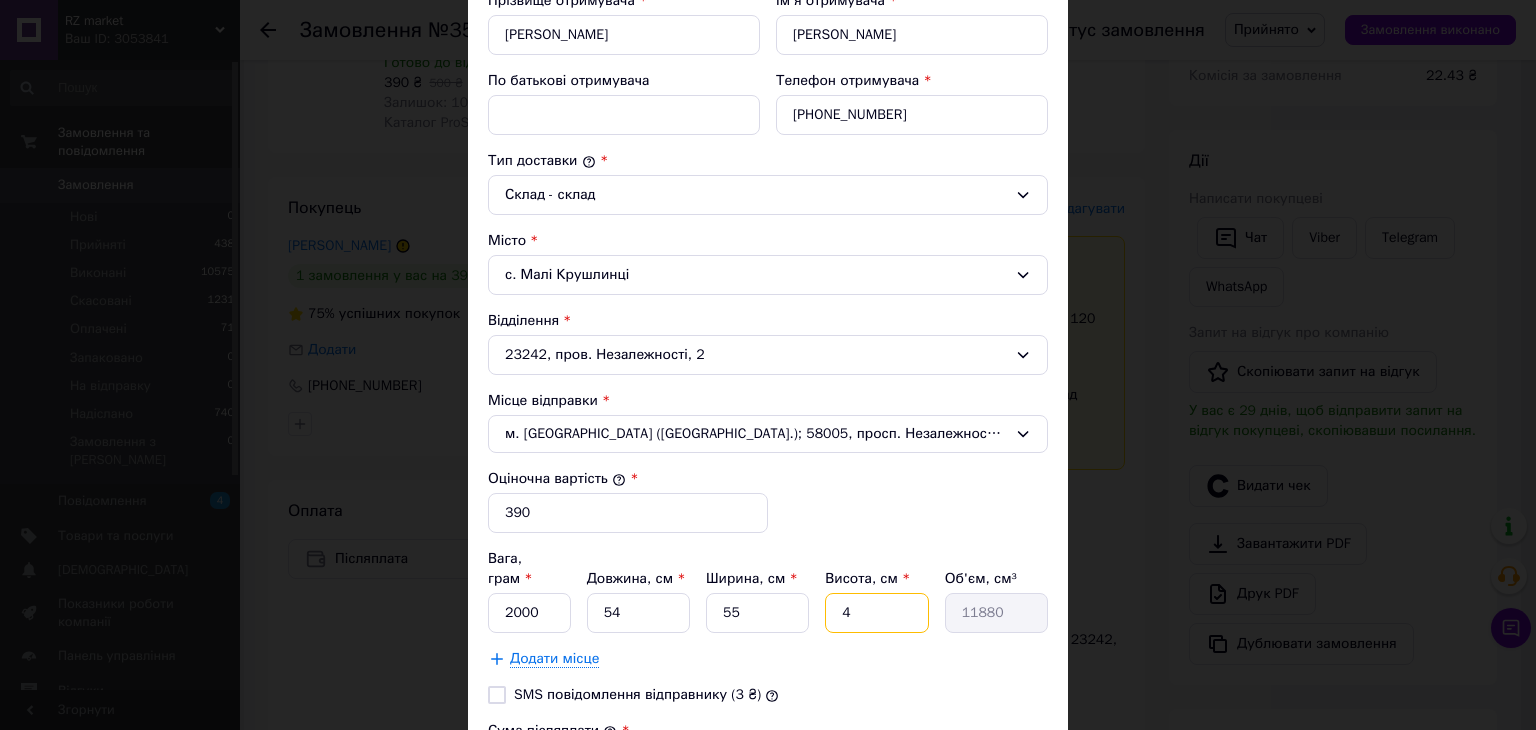 type 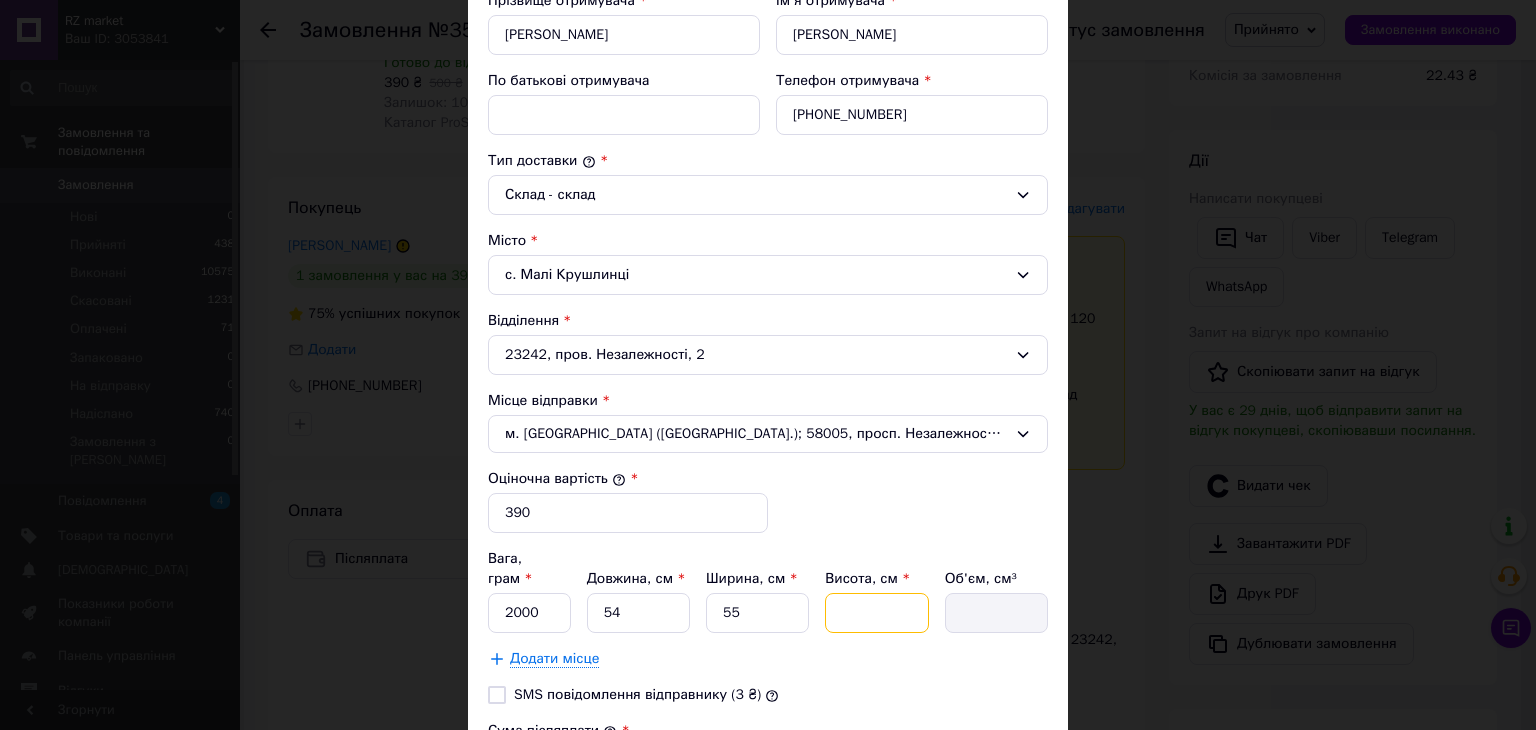type on "6" 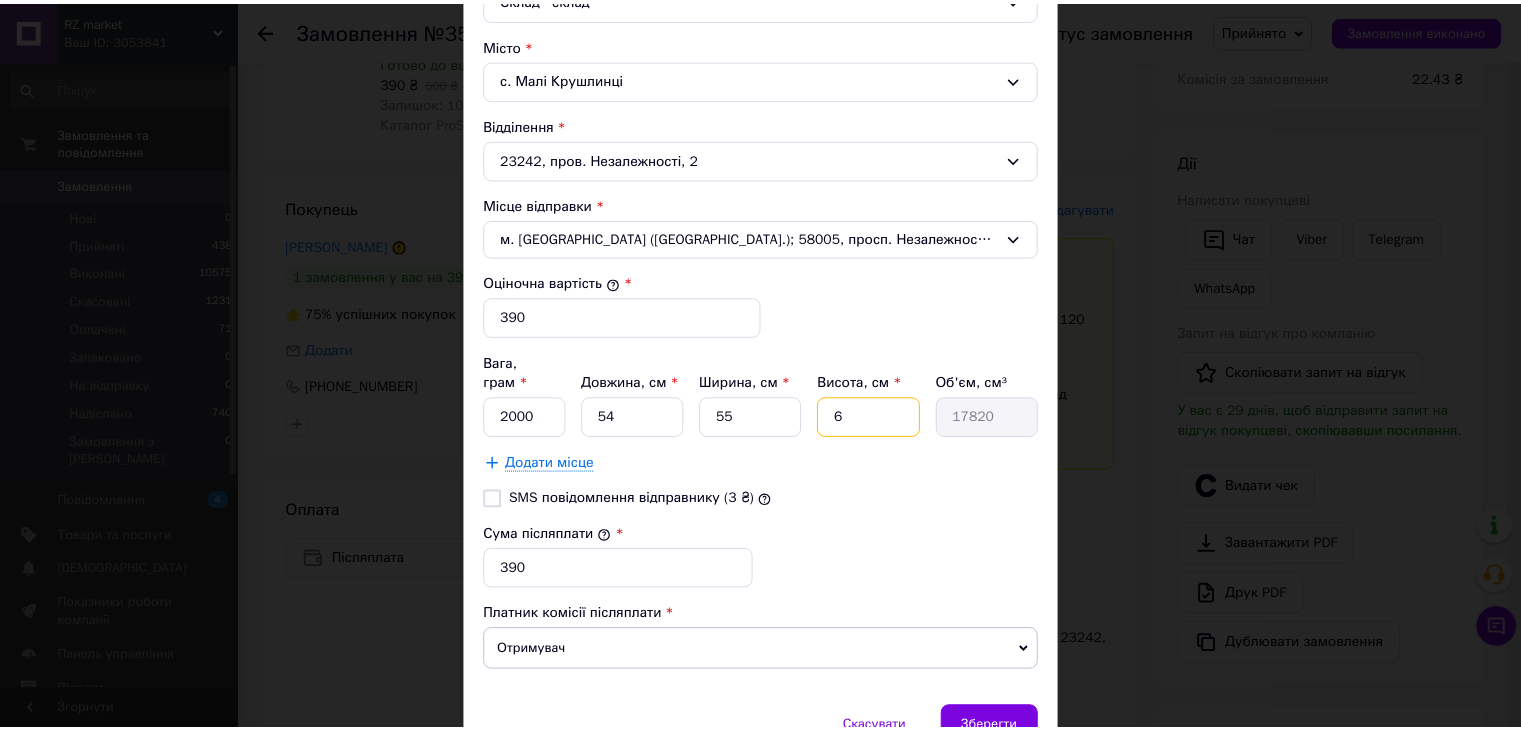 scroll, scrollTop: 600, scrollLeft: 0, axis: vertical 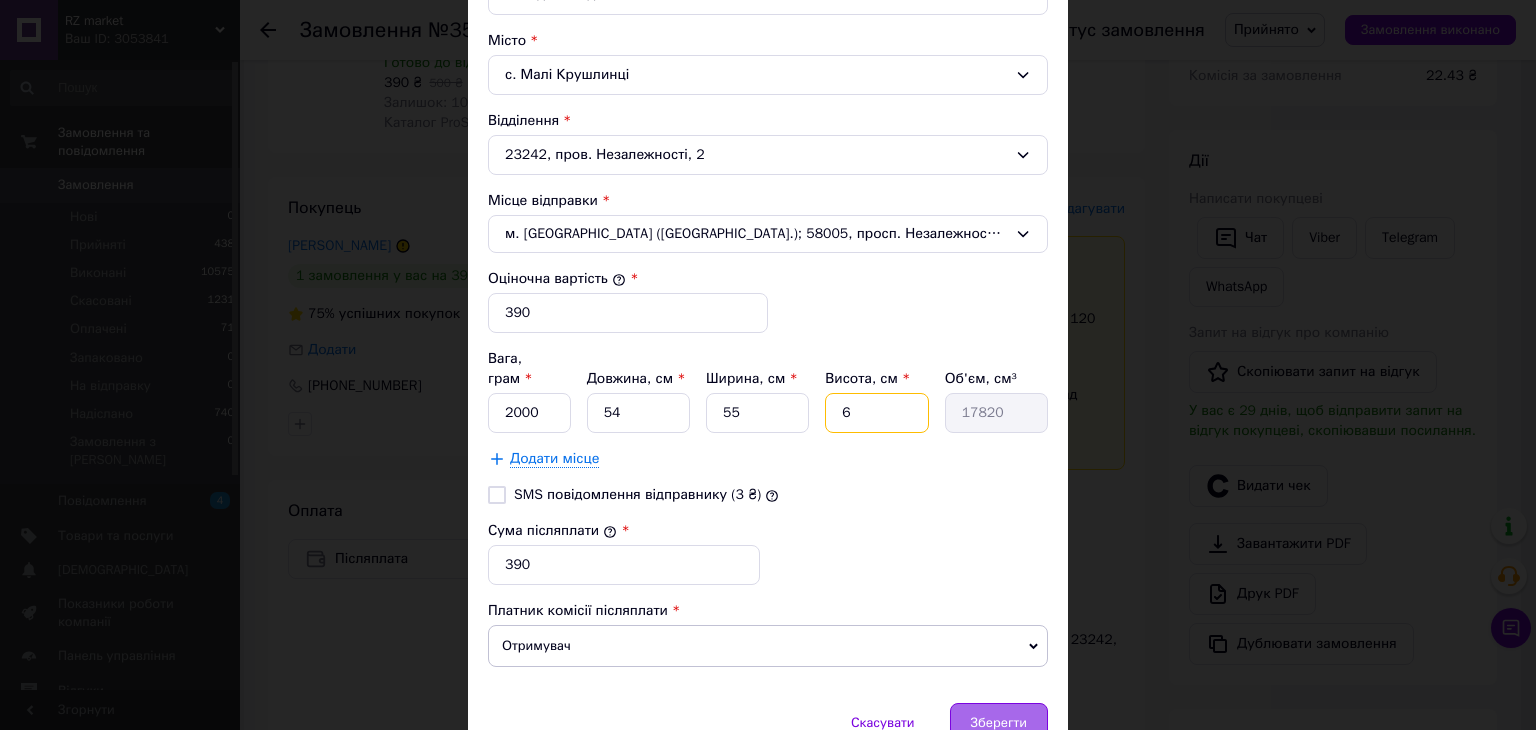 type on "6" 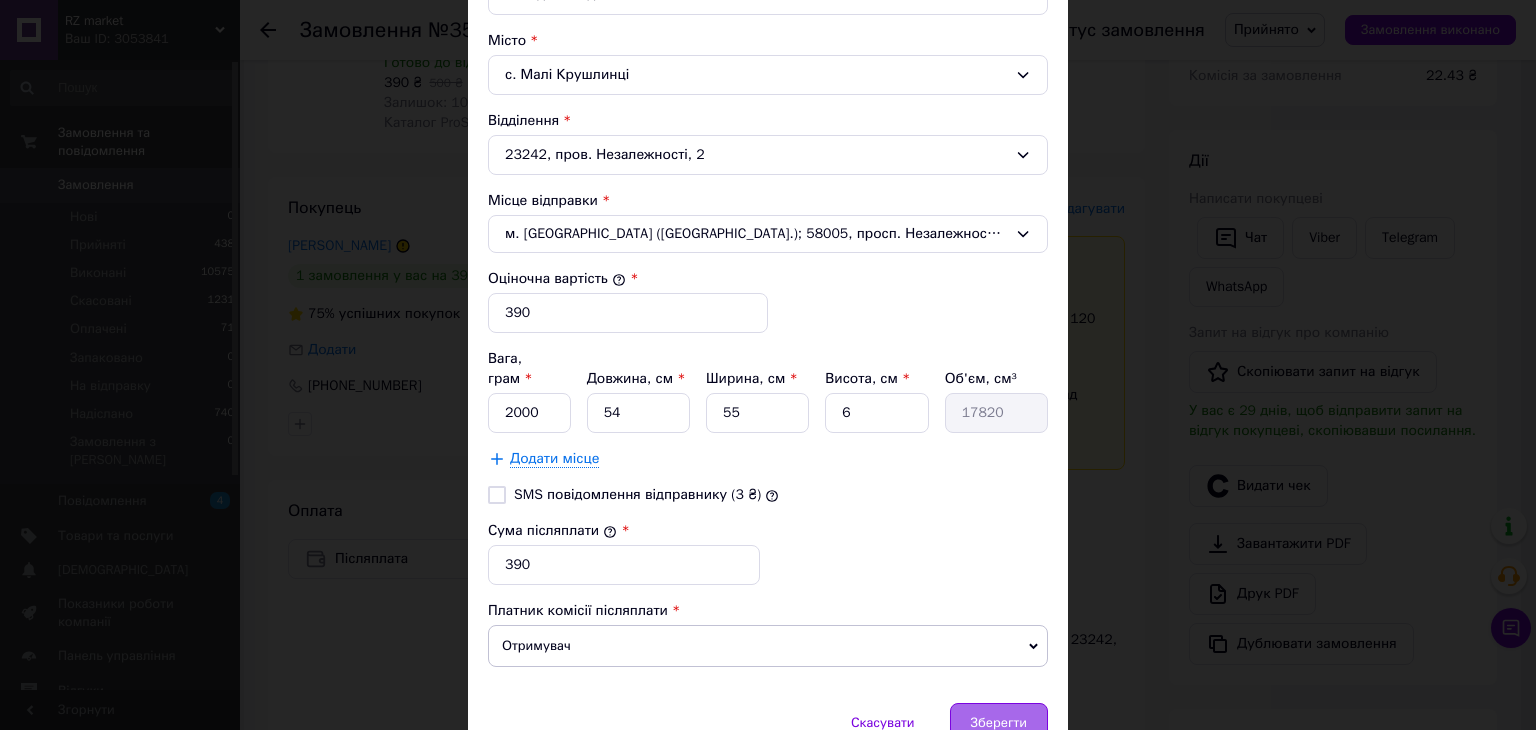 click on "Зберегти" at bounding box center [999, 723] 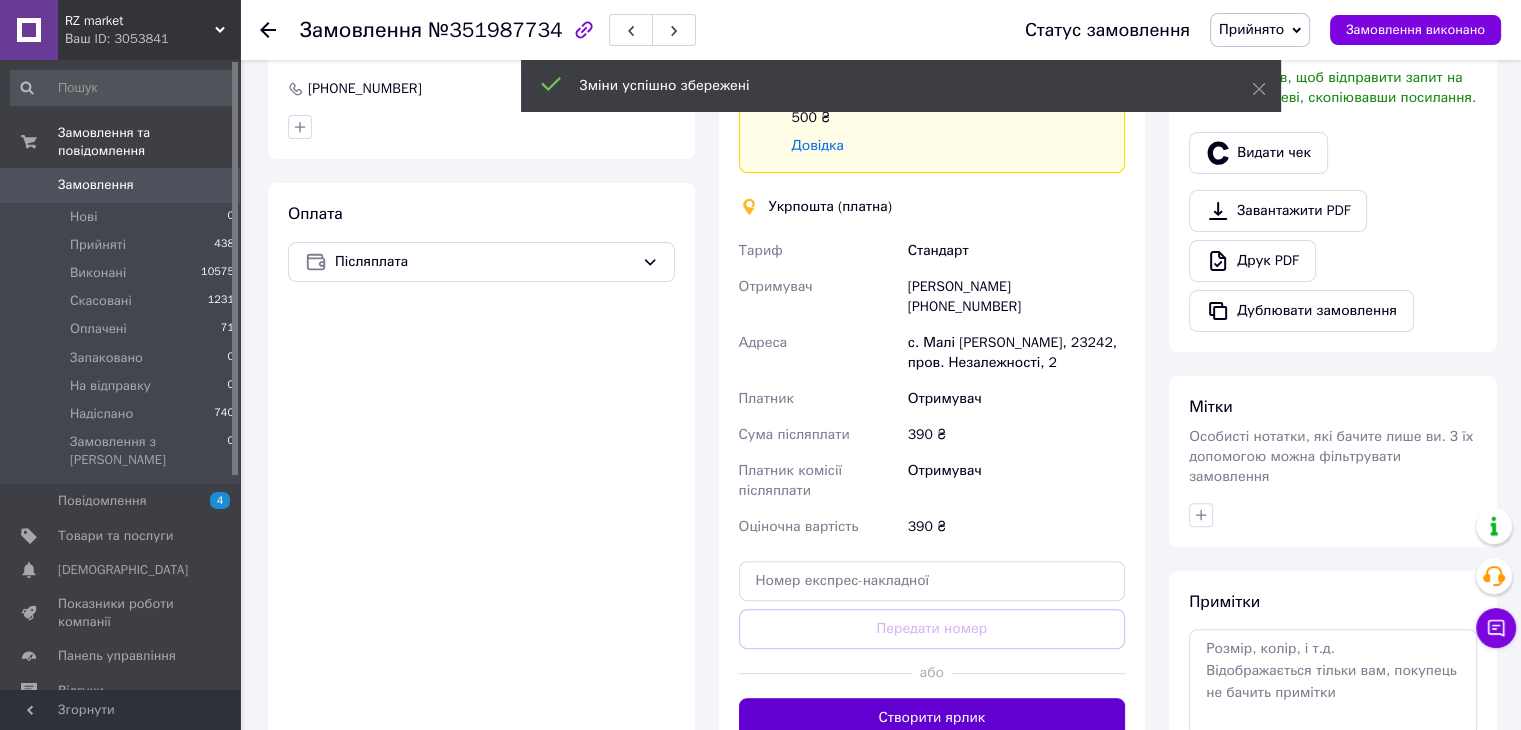 scroll, scrollTop: 570, scrollLeft: 0, axis: vertical 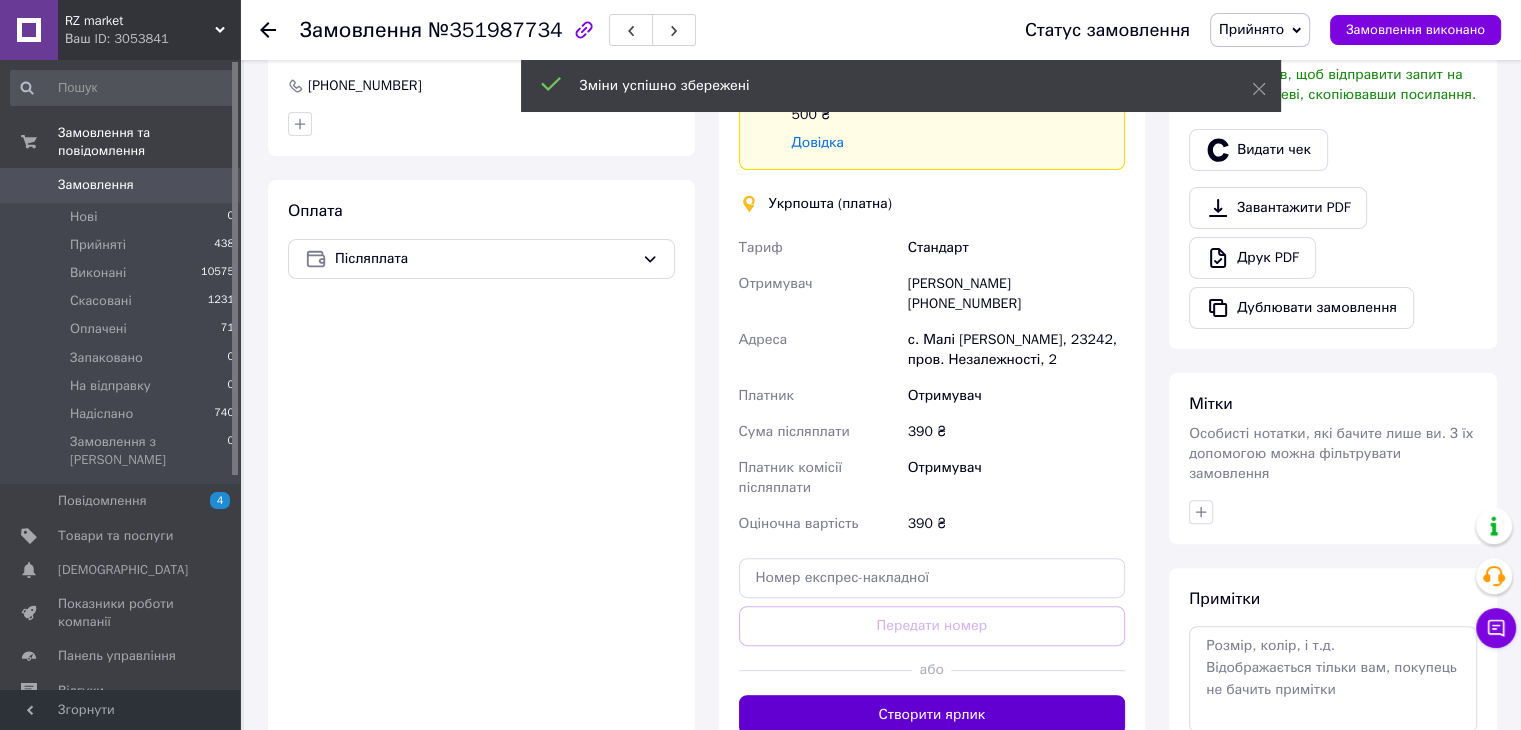 click on "Створити ярлик" at bounding box center [932, 715] 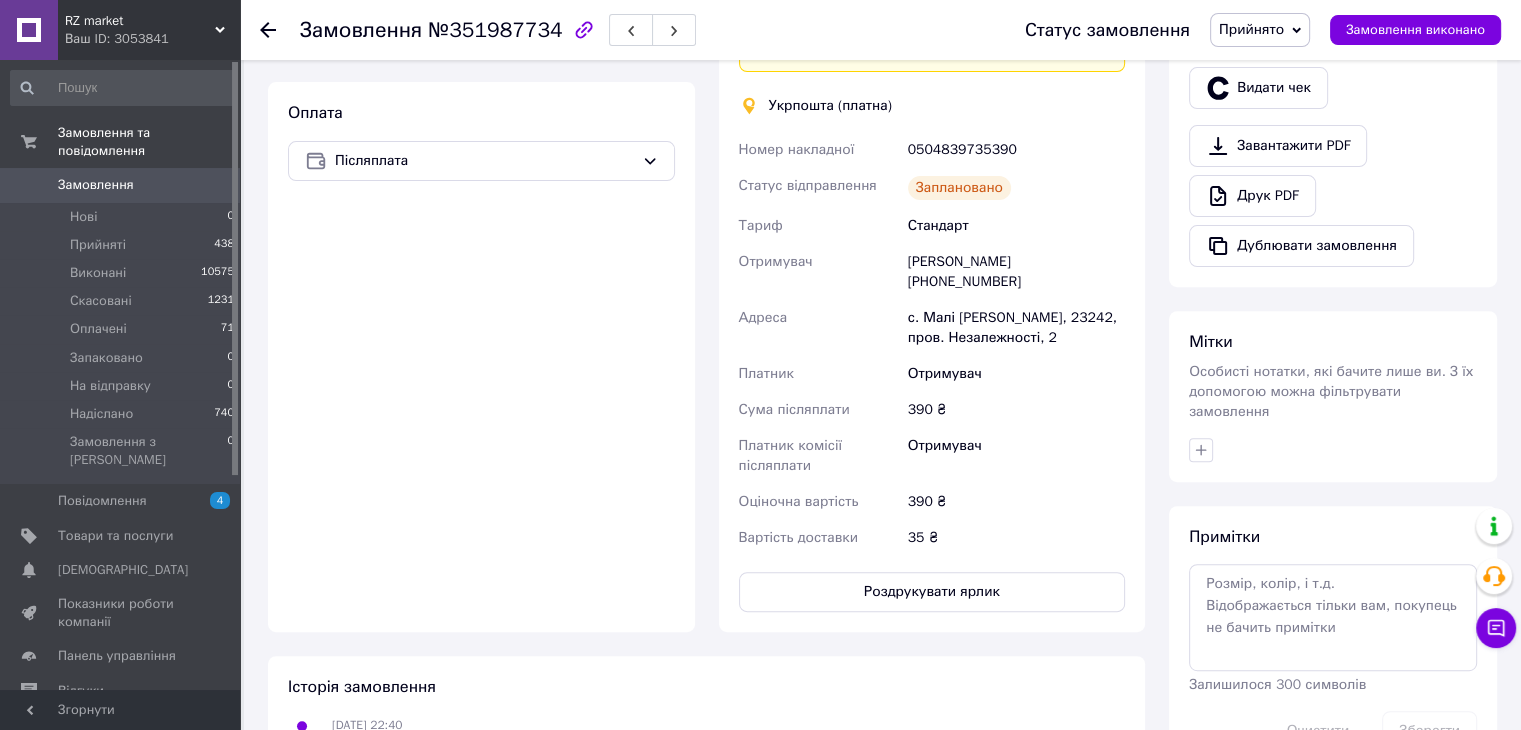 scroll, scrollTop: 770, scrollLeft: 0, axis: vertical 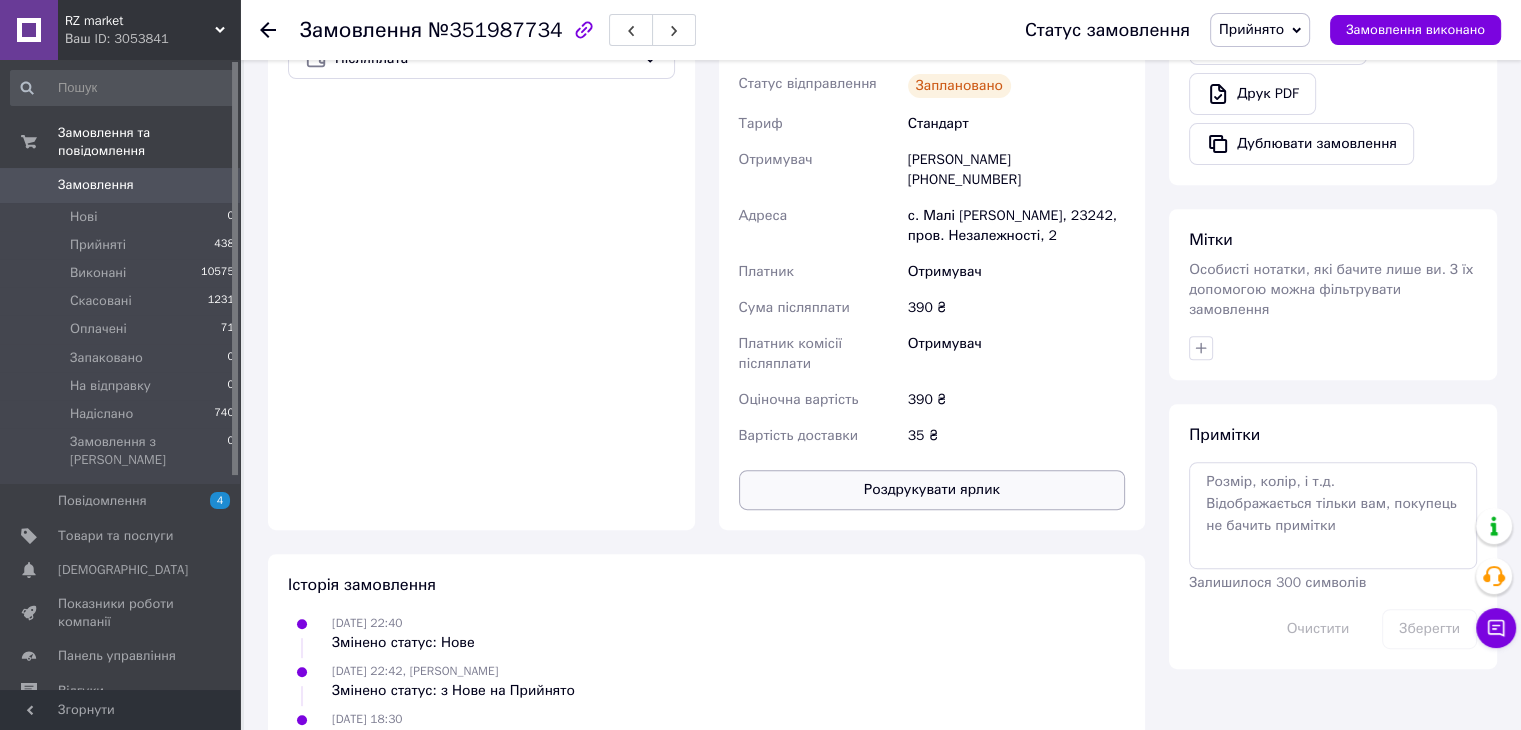 click on "Роздрукувати ярлик" at bounding box center (932, 490) 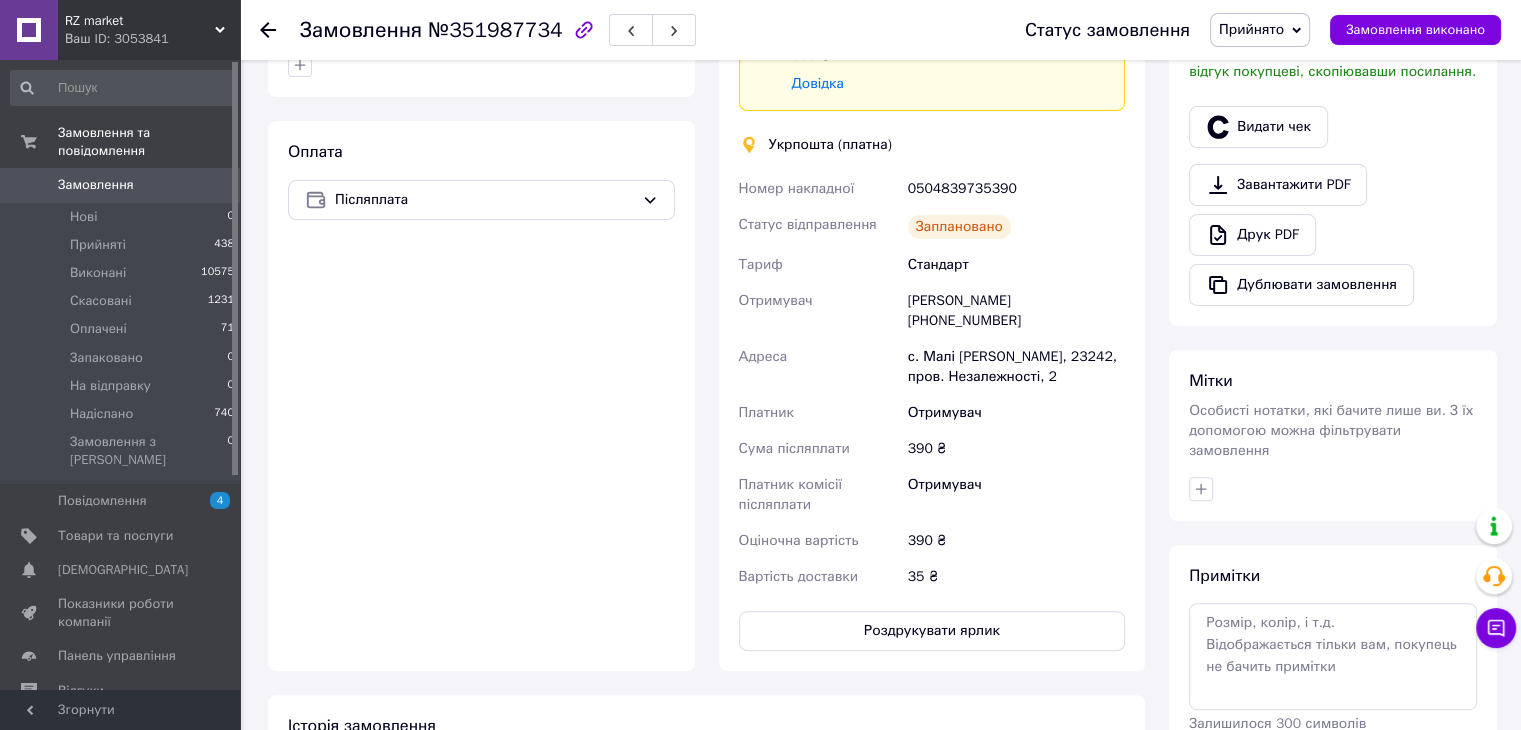 scroll, scrollTop: 463, scrollLeft: 0, axis: vertical 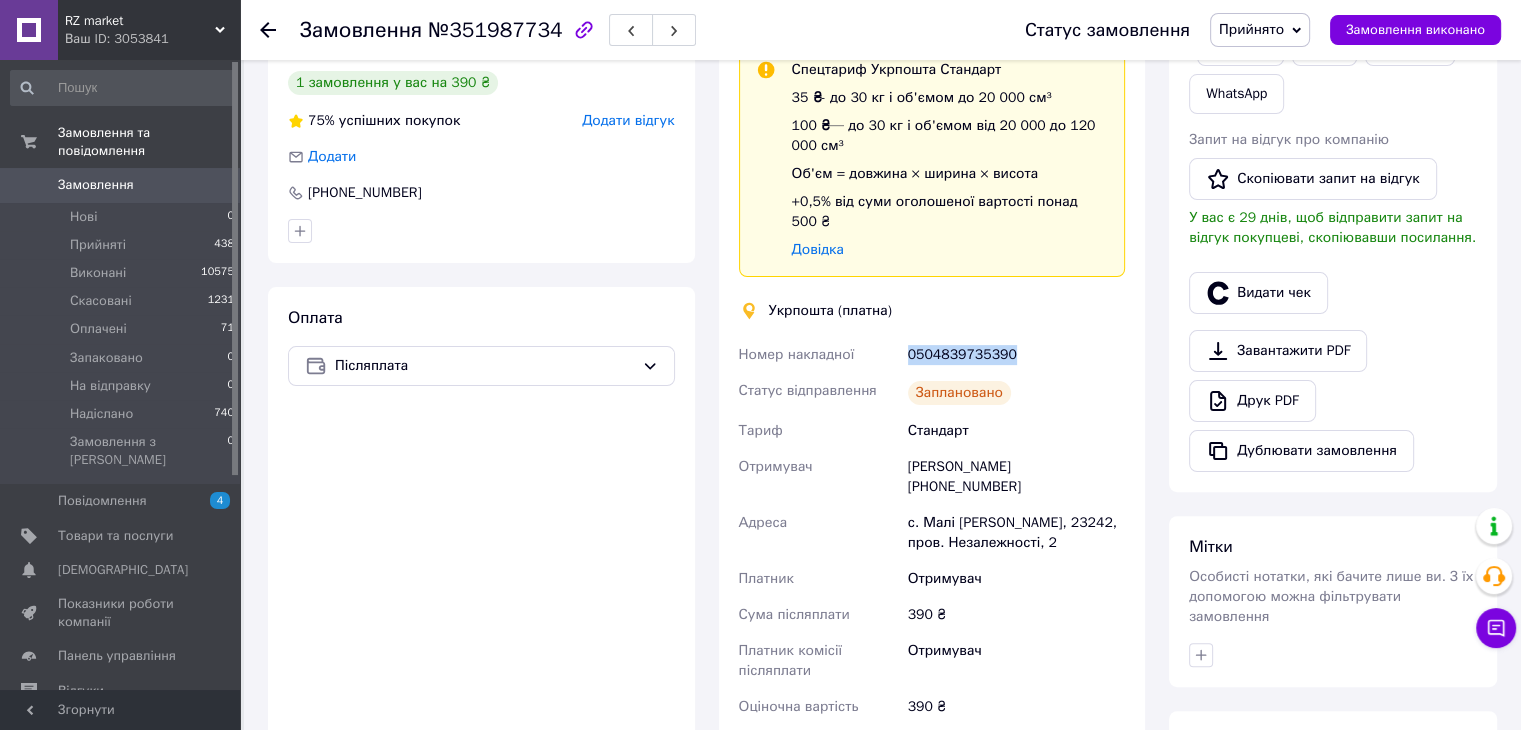 drag, startPoint x: 926, startPoint y: 341, endPoint x: 871, endPoint y: 348, distance: 55.443665 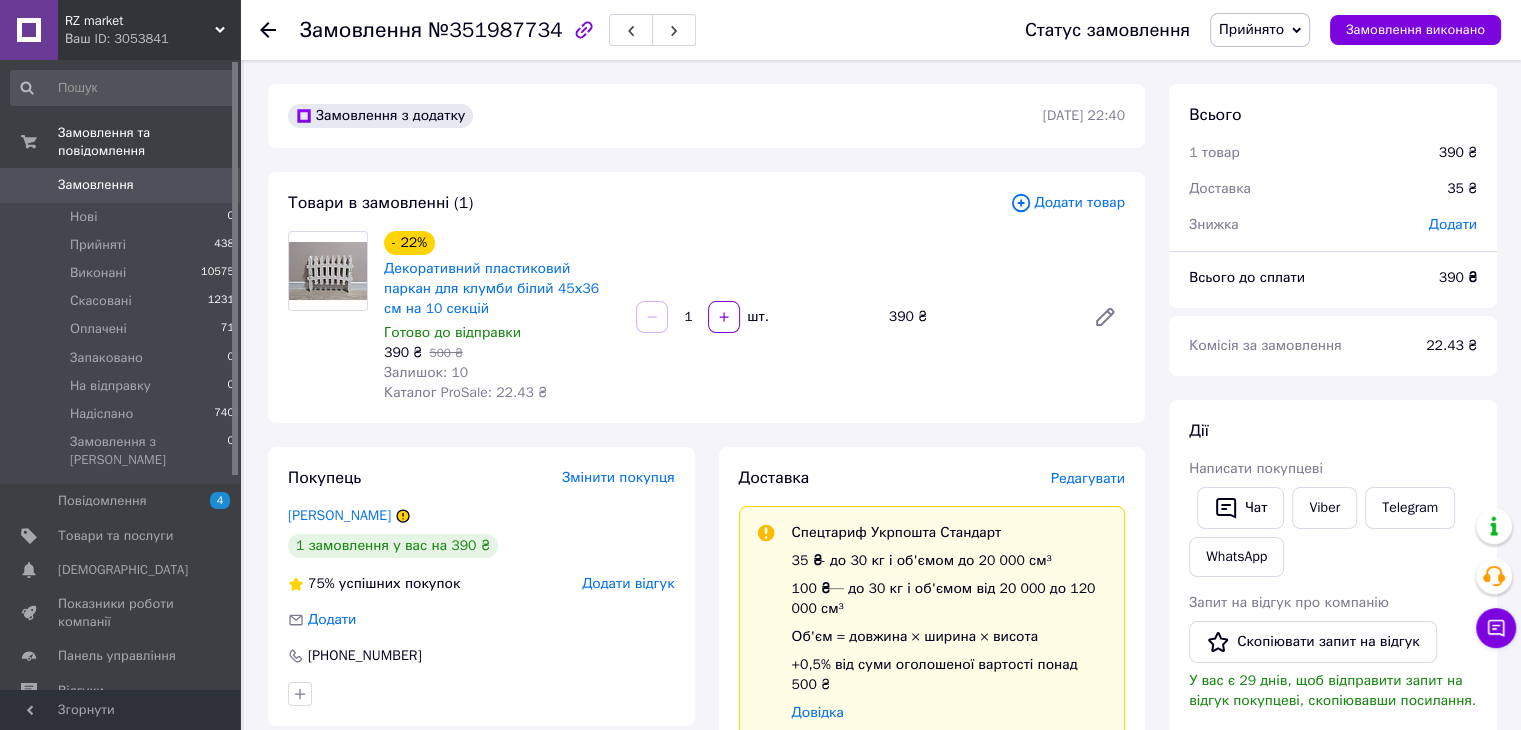 click on "Замовлення" at bounding box center [121, 185] 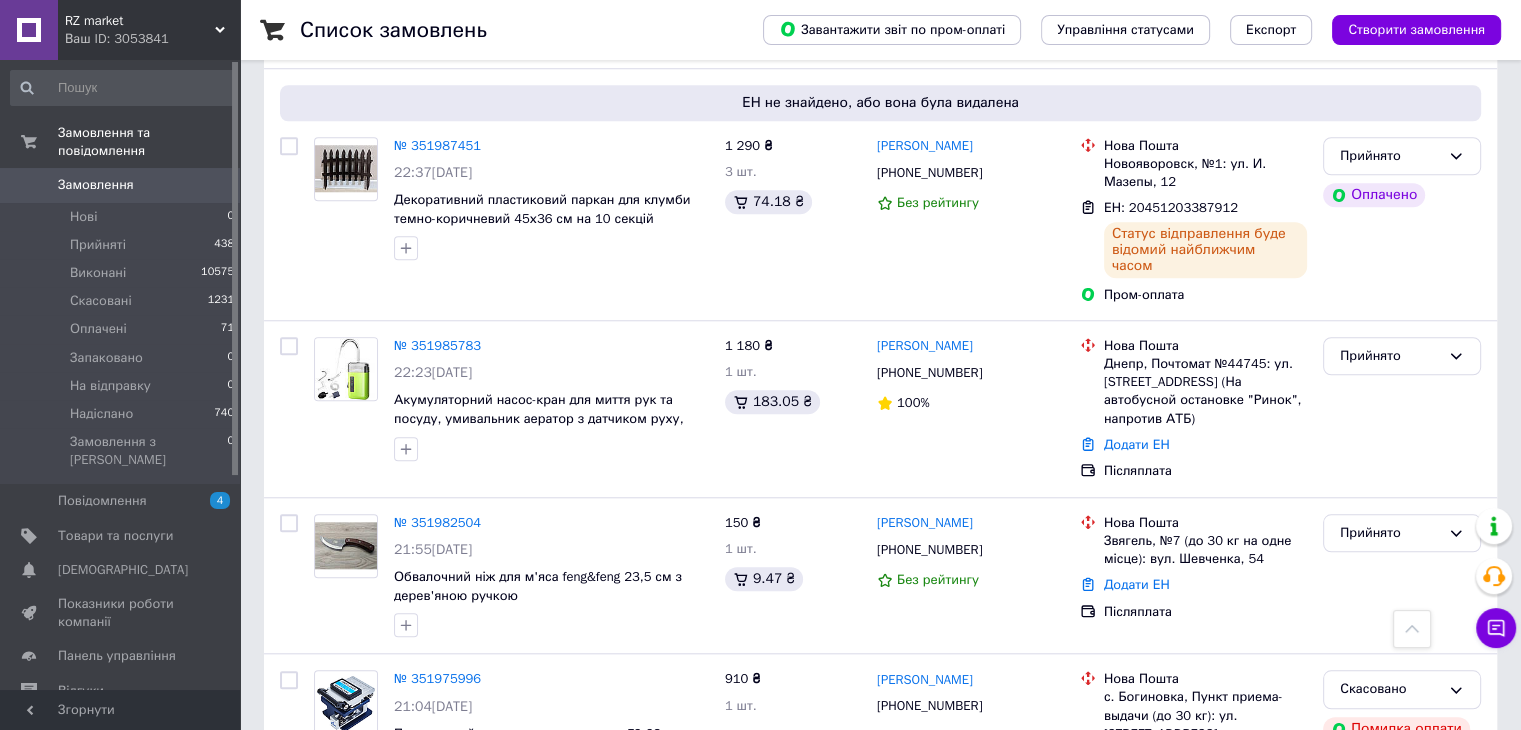 scroll, scrollTop: 1700, scrollLeft: 0, axis: vertical 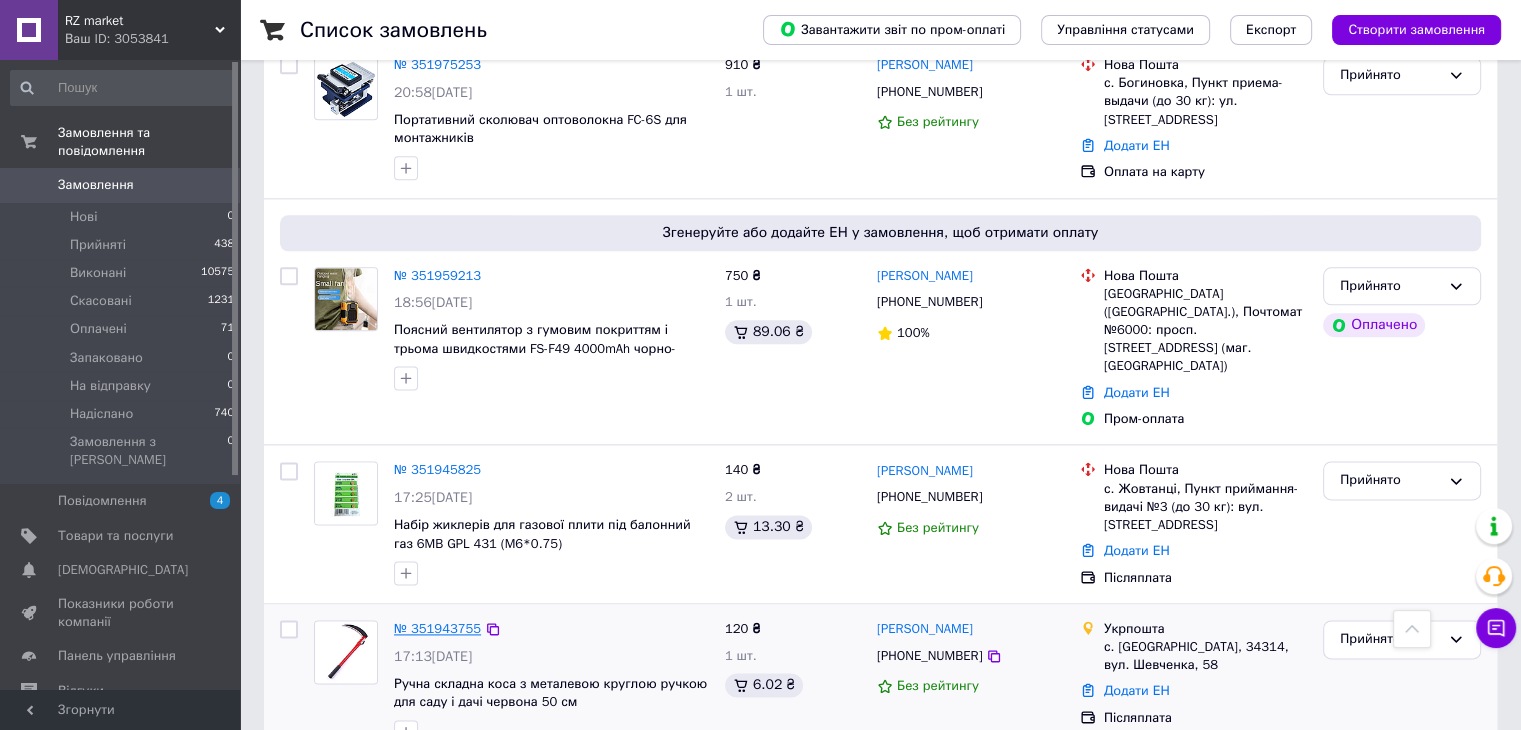 click on "№ 351943755" at bounding box center [437, 628] 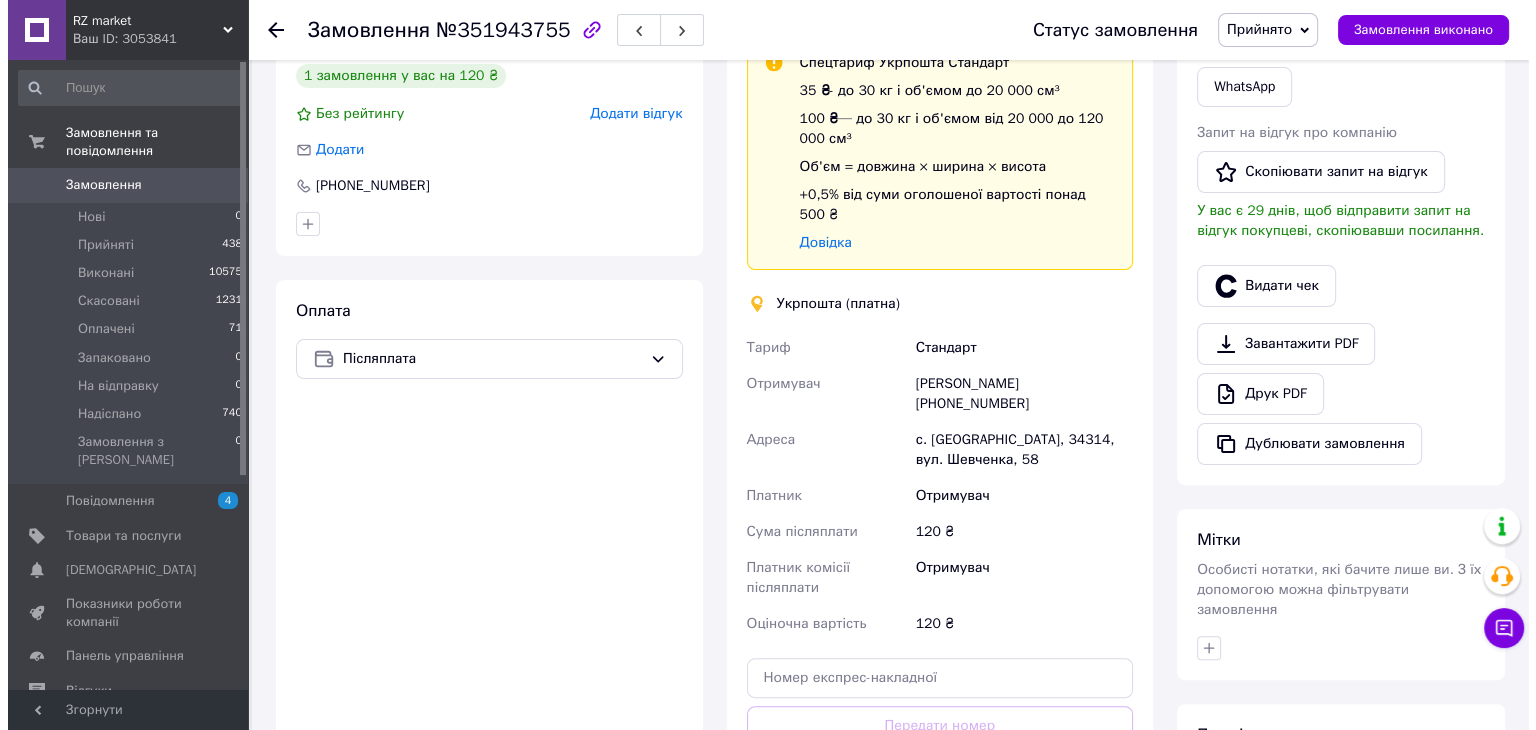 scroll, scrollTop: 270, scrollLeft: 0, axis: vertical 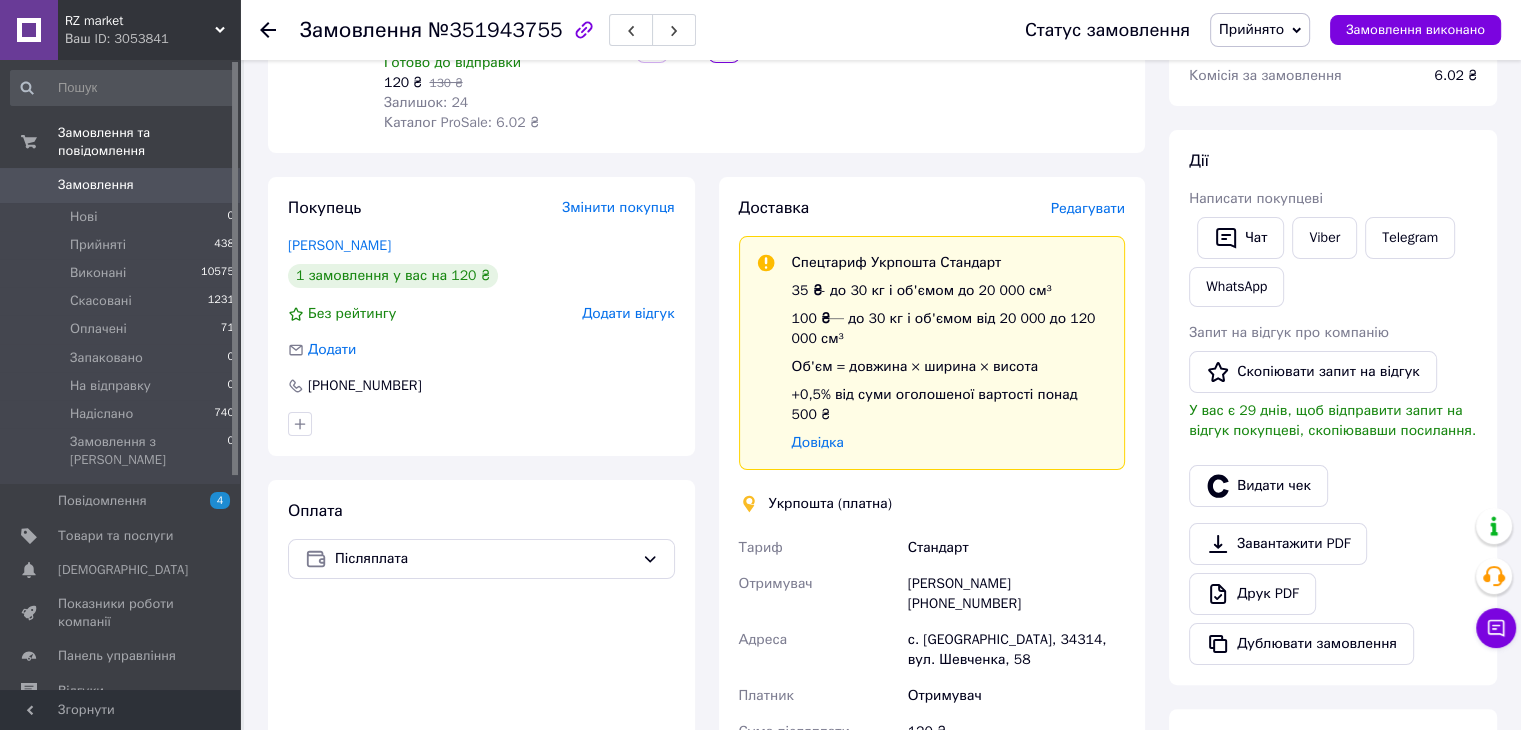 click on "Редагувати" at bounding box center [1088, 208] 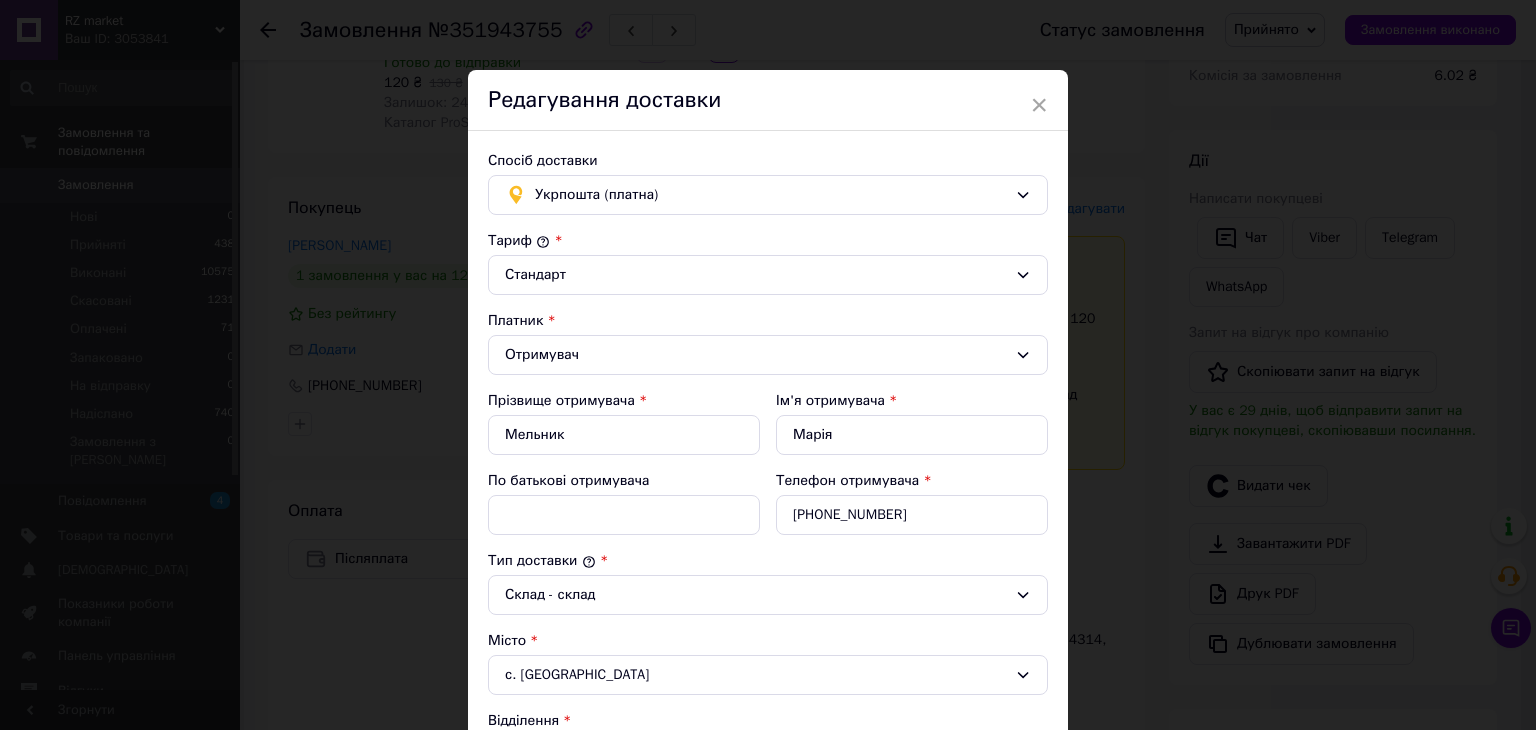 scroll, scrollTop: 400, scrollLeft: 0, axis: vertical 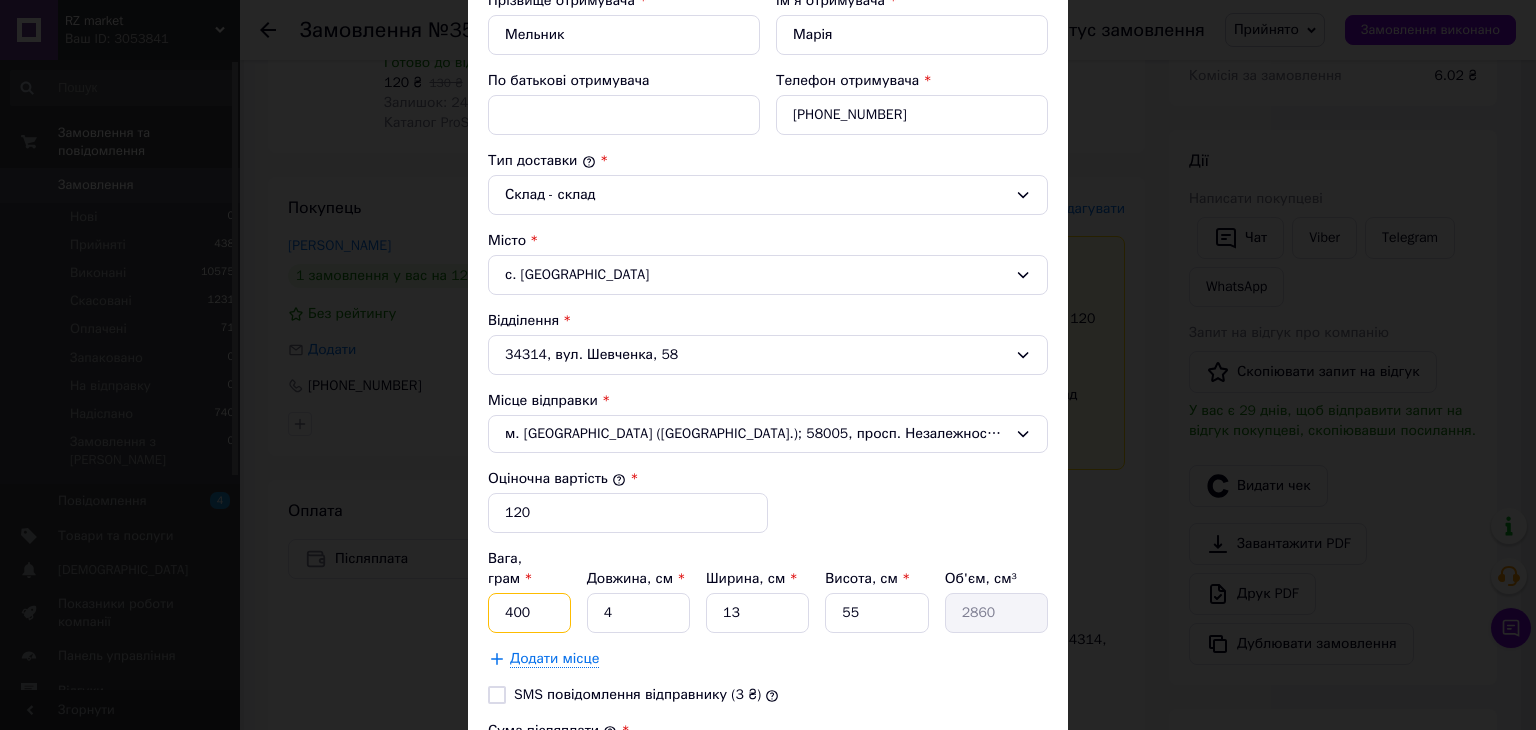 click on "400" at bounding box center [529, 613] 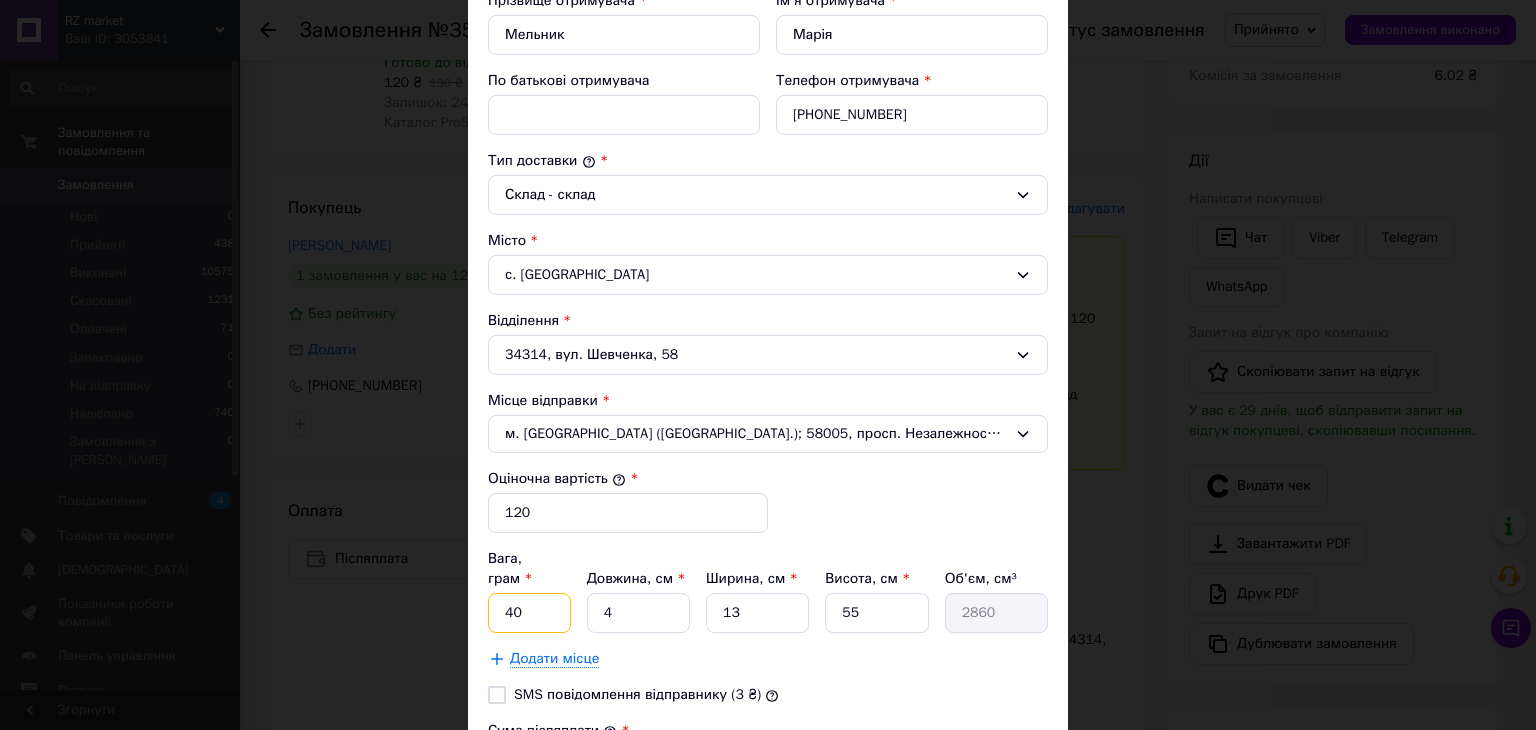 type on "4" 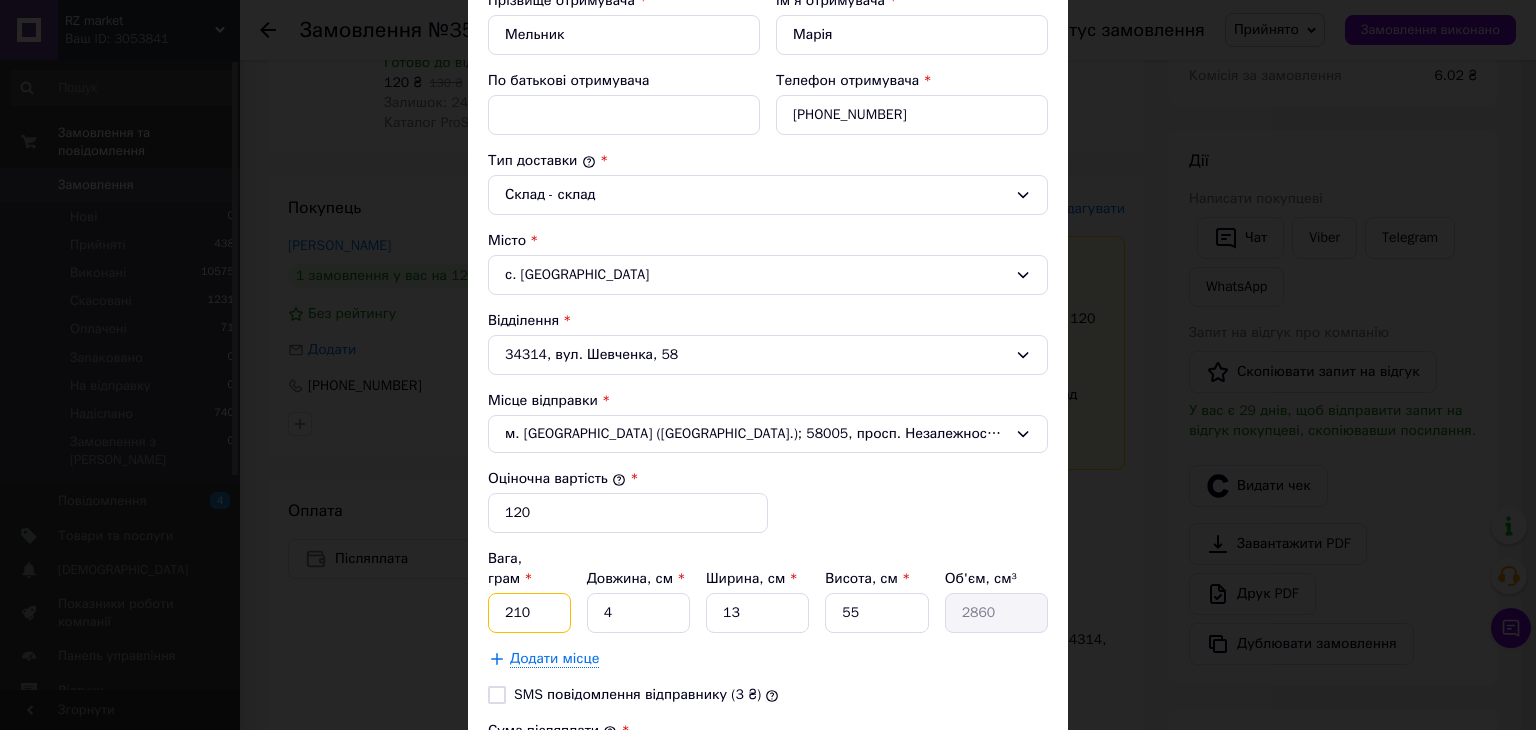 type on "210" 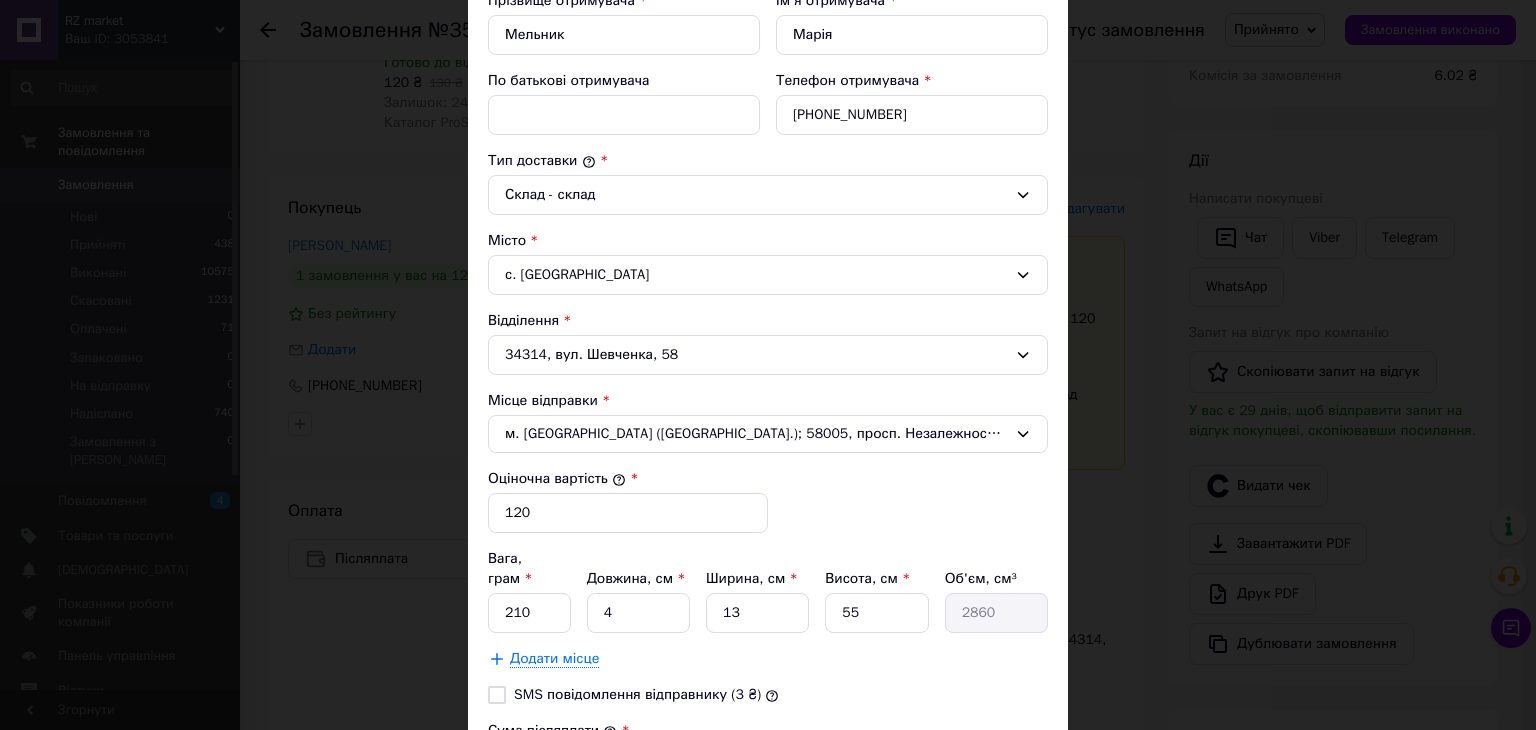 click on "SMS повідомлення відправнику (3 ₴)" at bounding box center [768, 695] 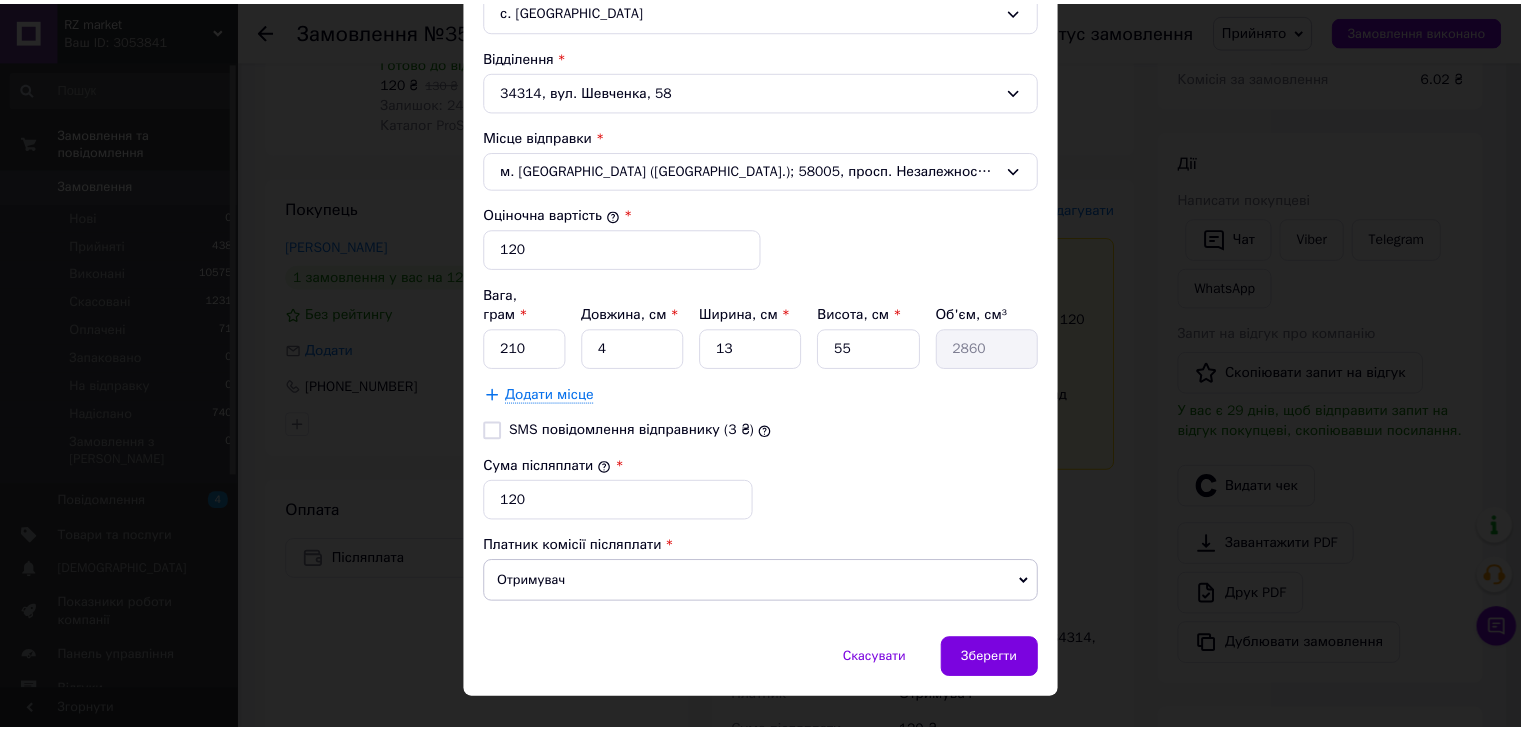 scroll, scrollTop: 677, scrollLeft: 0, axis: vertical 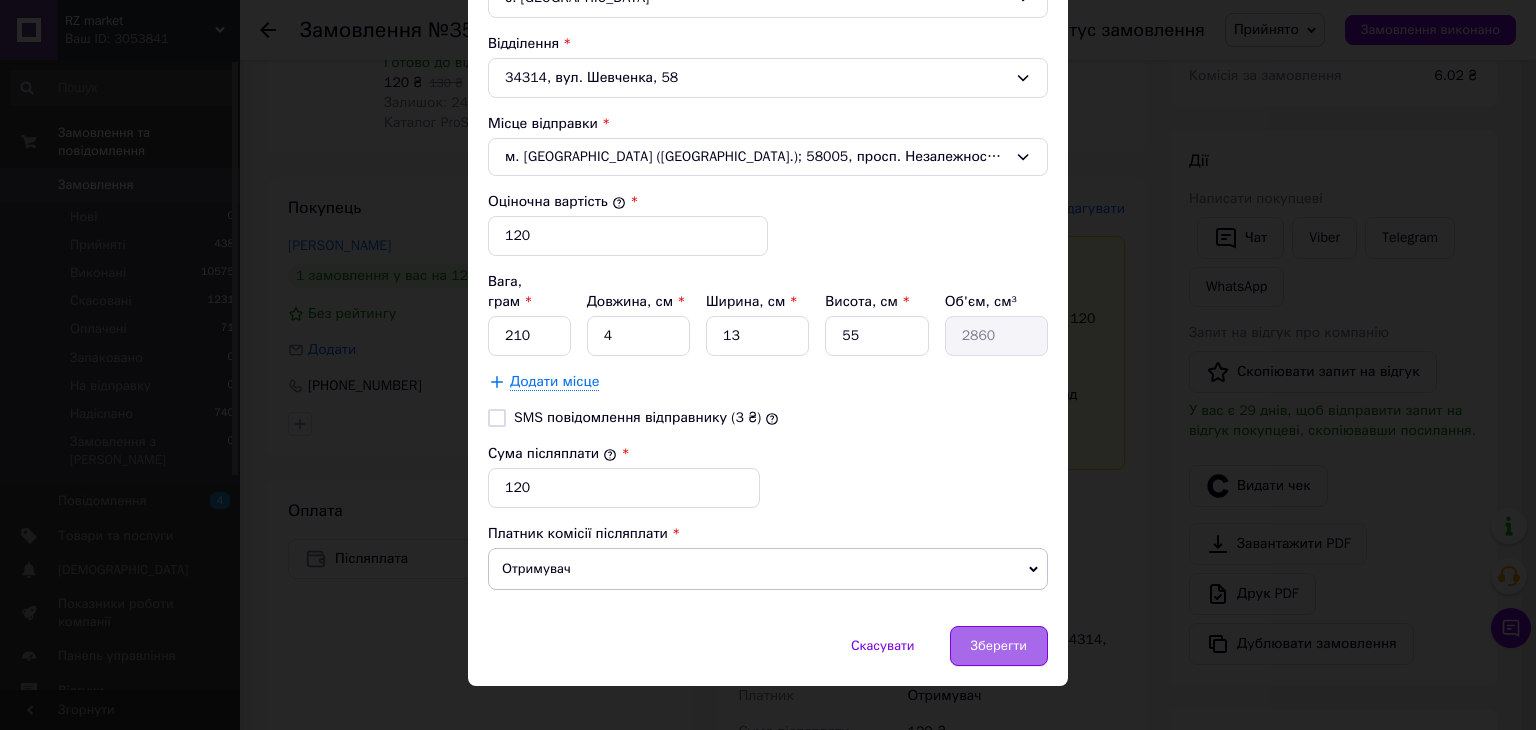 click on "Зберегти" at bounding box center [999, 646] 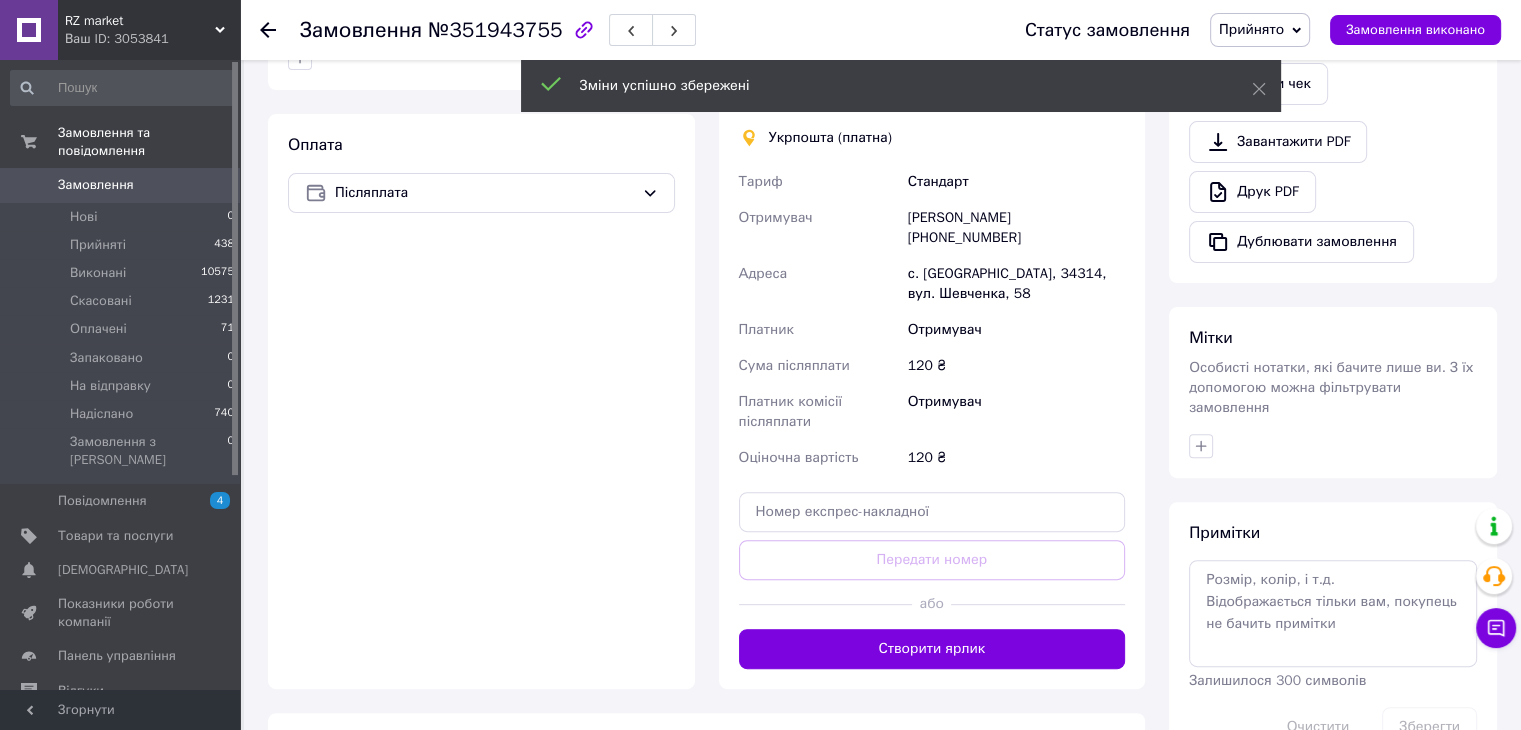 scroll, scrollTop: 670, scrollLeft: 0, axis: vertical 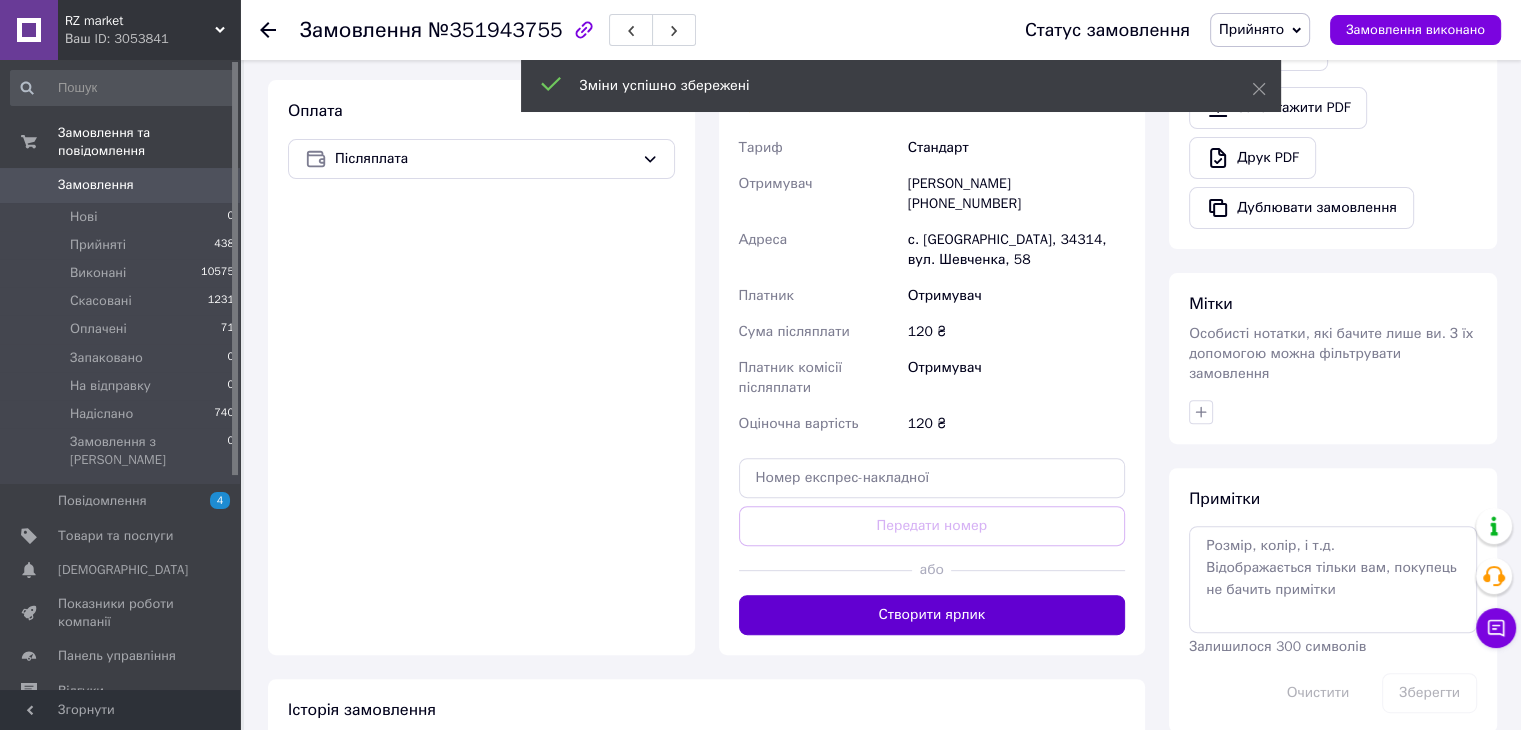click on "Створити ярлик" at bounding box center (932, 615) 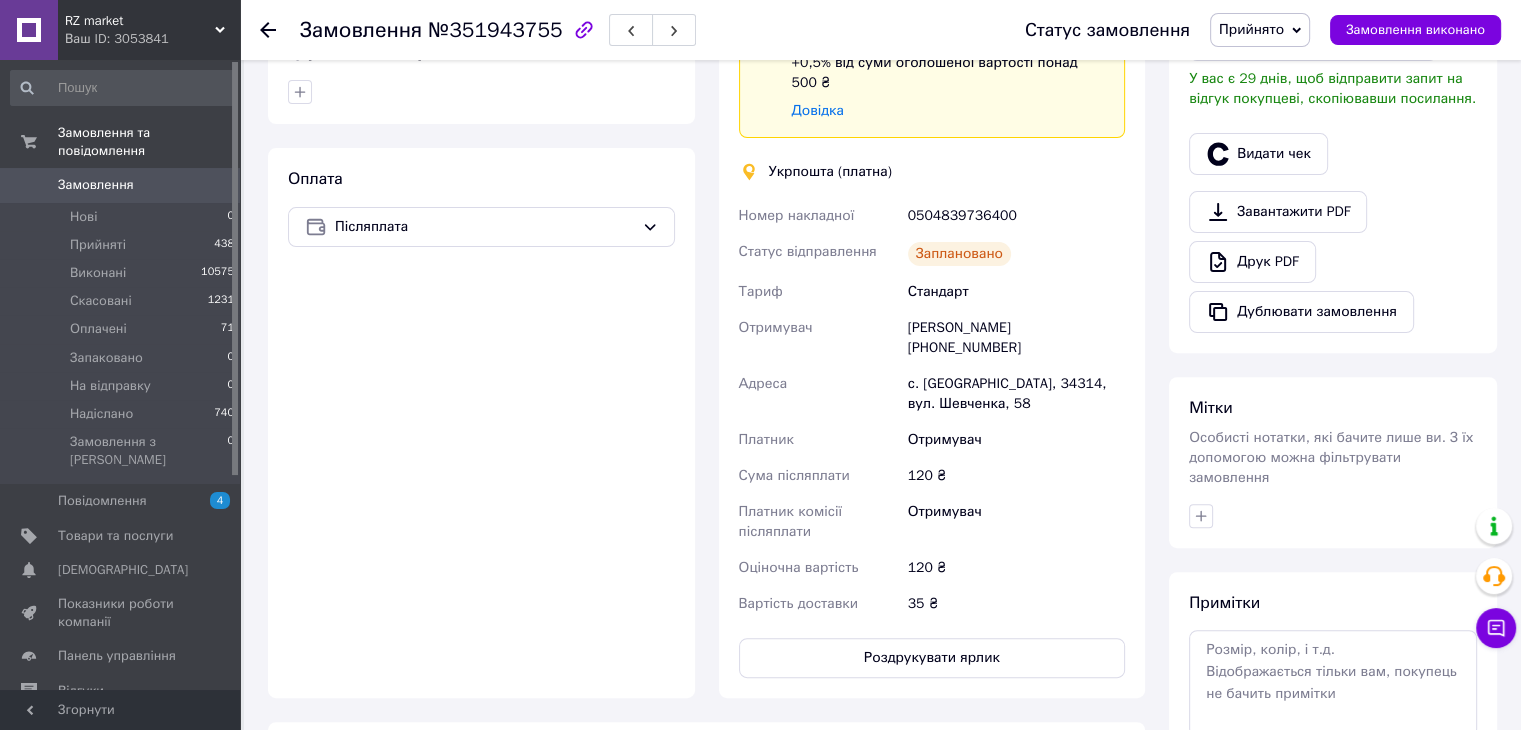 scroll, scrollTop: 570, scrollLeft: 0, axis: vertical 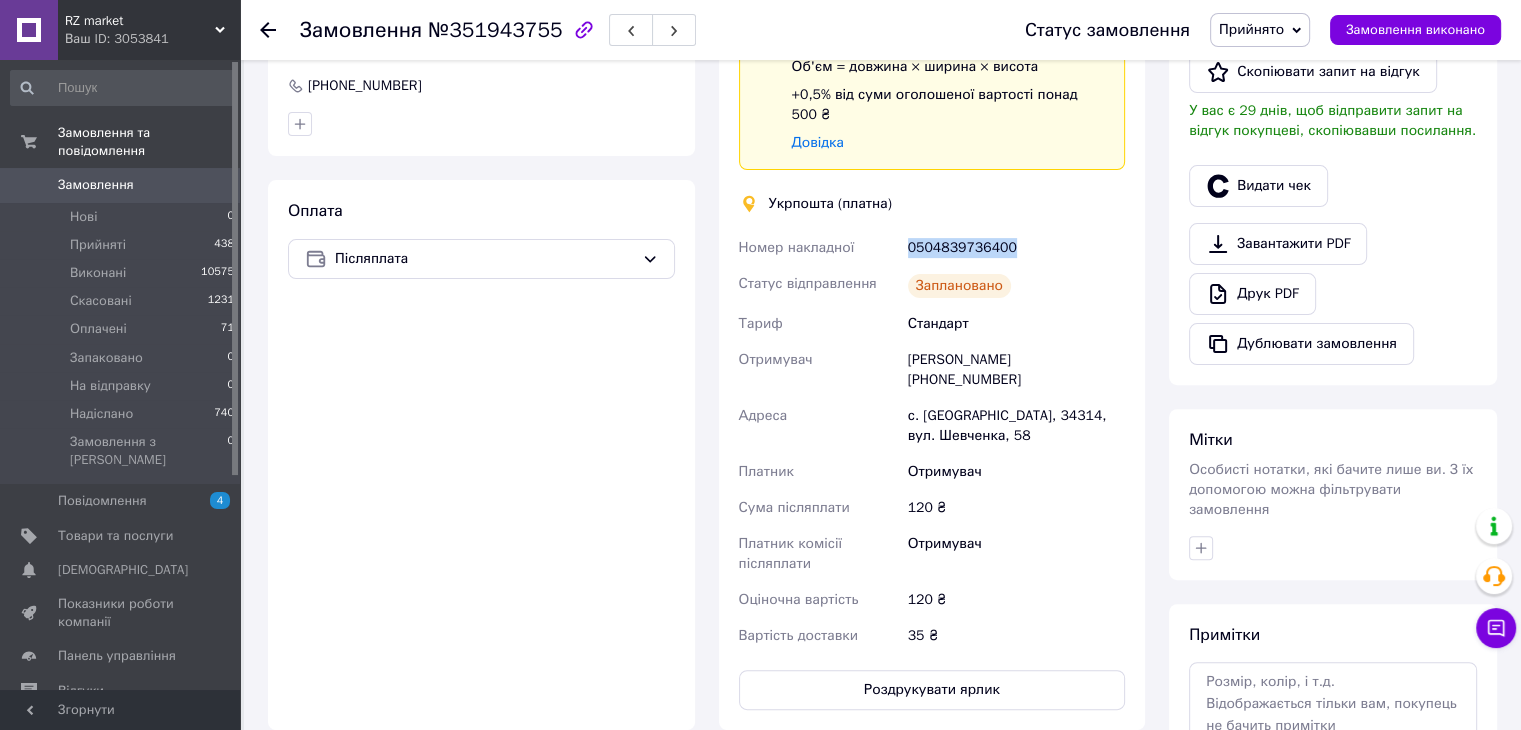 drag, startPoint x: 1016, startPoint y: 222, endPoint x: 902, endPoint y: 222, distance: 114 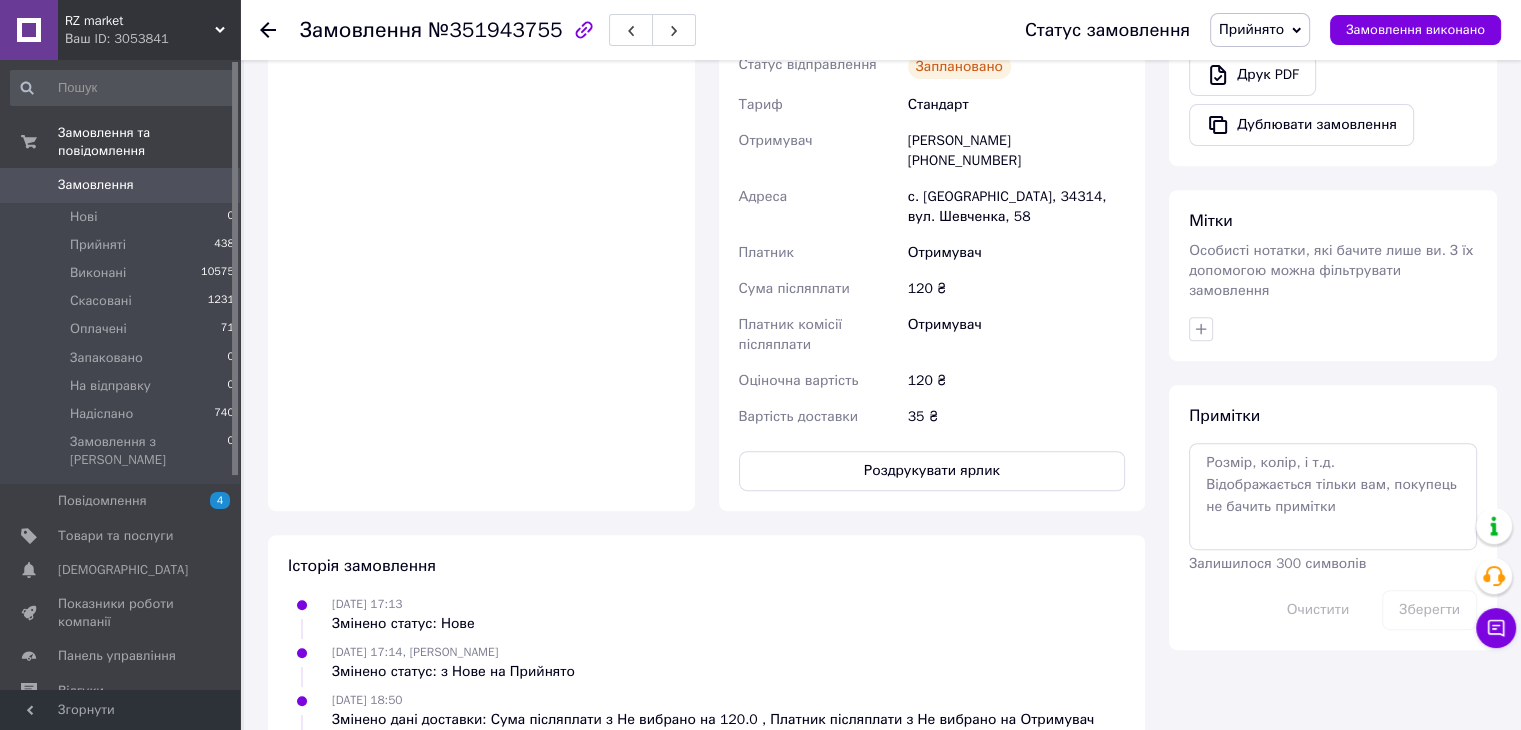 scroll, scrollTop: 863, scrollLeft: 0, axis: vertical 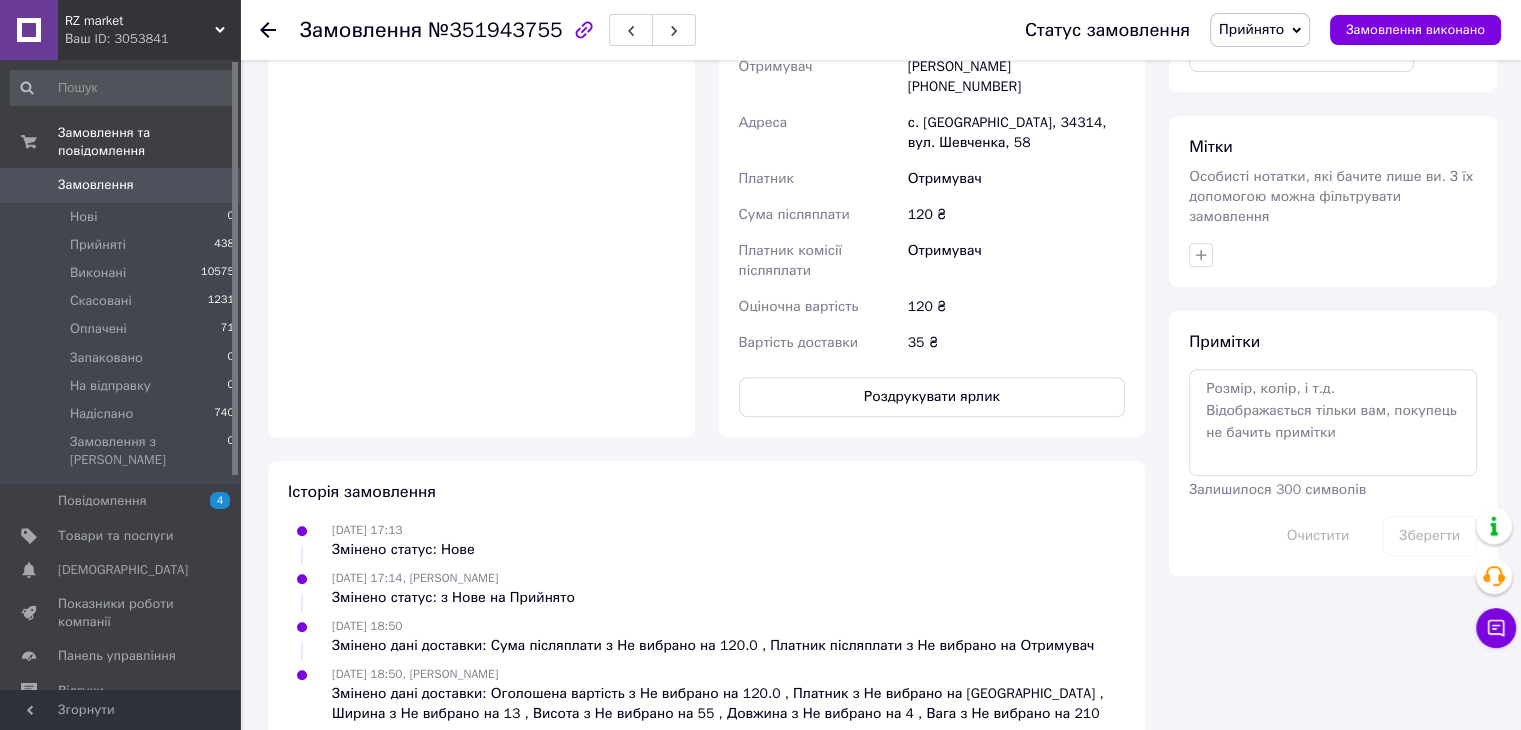click on "Доставка Редагувати Спецтариф Укрпошта Стандарт 35 ₴  - до 30 кг і об'ємом до 20 000 см³ 100 ₴  — до 30 кг і об'ємом від 20 000 до 120 000 см³ Об'єм = довжина × ширина × висота +0,5% від суми оголошеної вартості понад 500 ₴ Довідка Укрпошта (платна) Номер накладної 0504839736400 Статус відправлення Заплановано Тариф Стандарт Отримувач [PERSON_NAME] [PHONE_NUMBER] Адреса с. [GEOGRAPHIC_DATA], 34314, вул. [PERSON_NAME], 58 Платник Отримувач Сума післяплати 120 ₴ Платник комісії післяплати Отримувач Оціночна вартість 120 ₴ Вартість доставки 35 ₴ Роздрукувати ярлик" at bounding box center [932, 10] 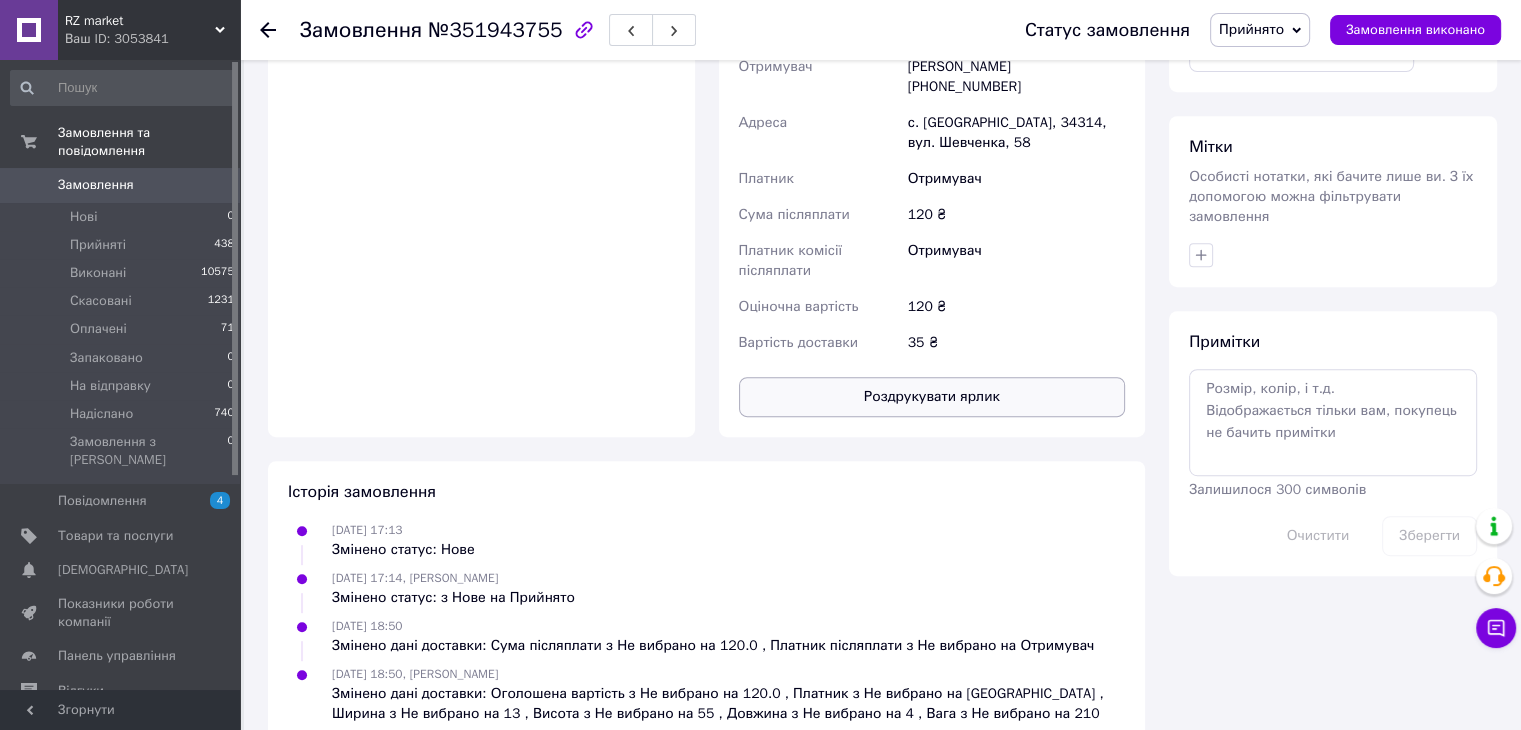 click on "Роздрукувати ярлик" at bounding box center [932, 397] 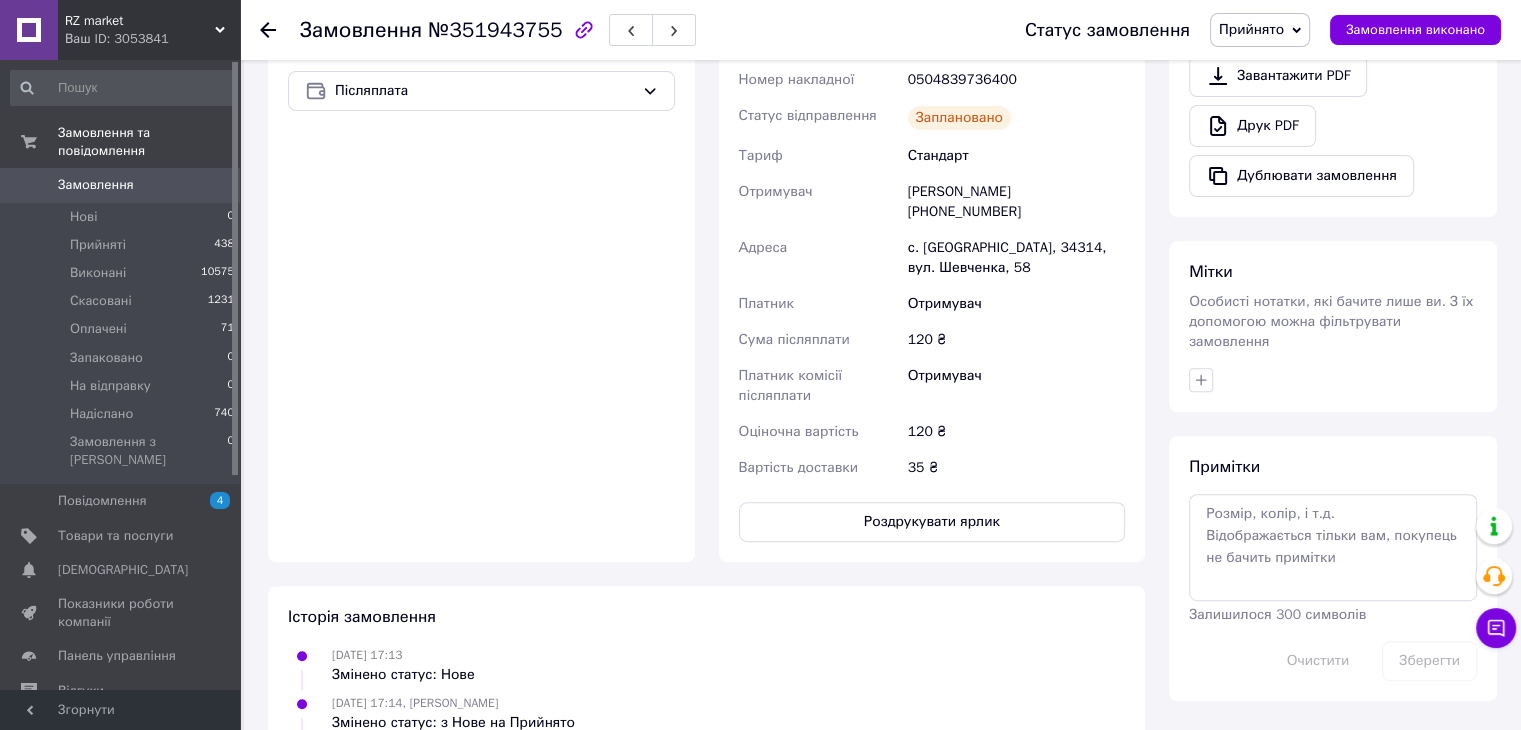 scroll, scrollTop: 563, scrollLeft: 0, axis: vertical 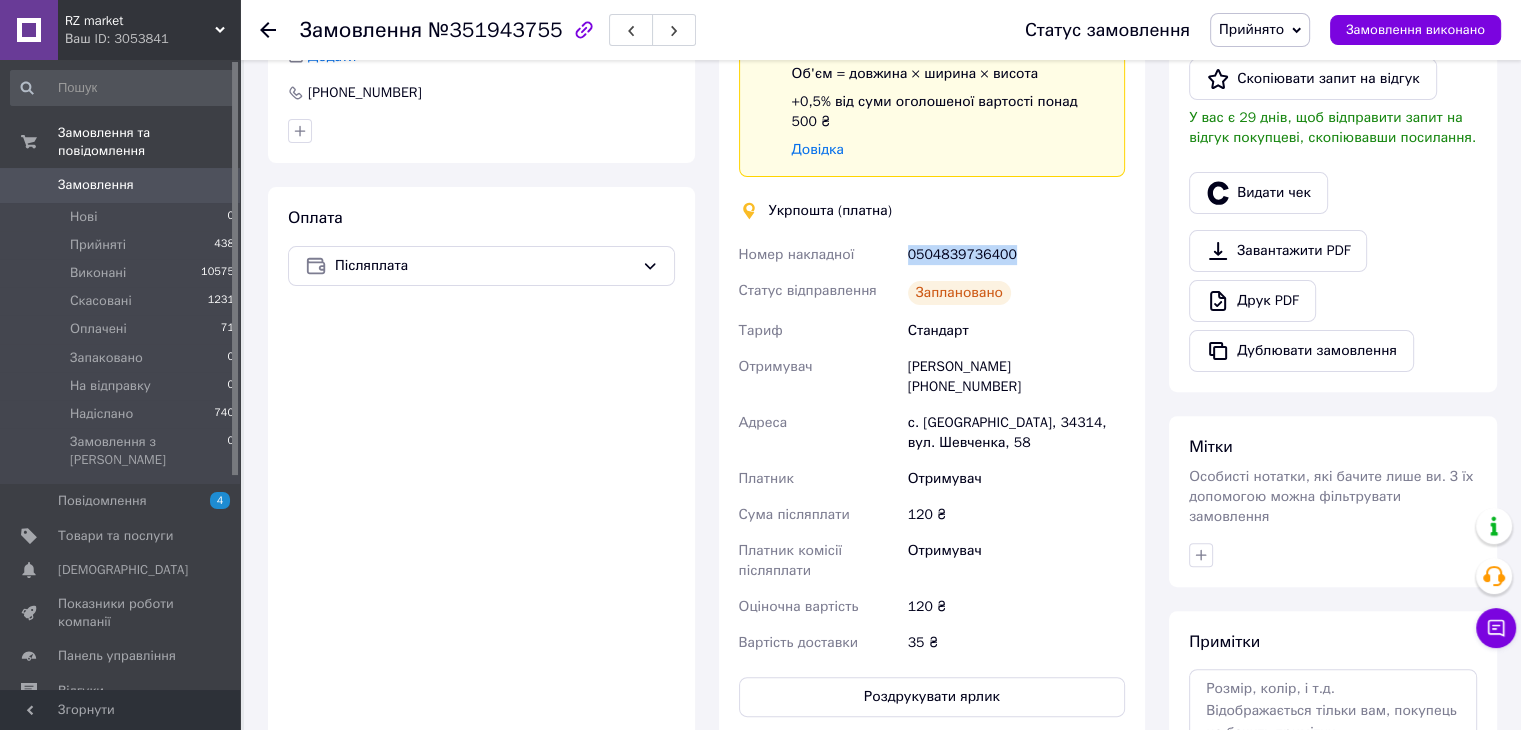 drag, startPoint x: 984, startPoint y: 235, endPoint x: 893, endPoint y: 227, distance: 91.350975 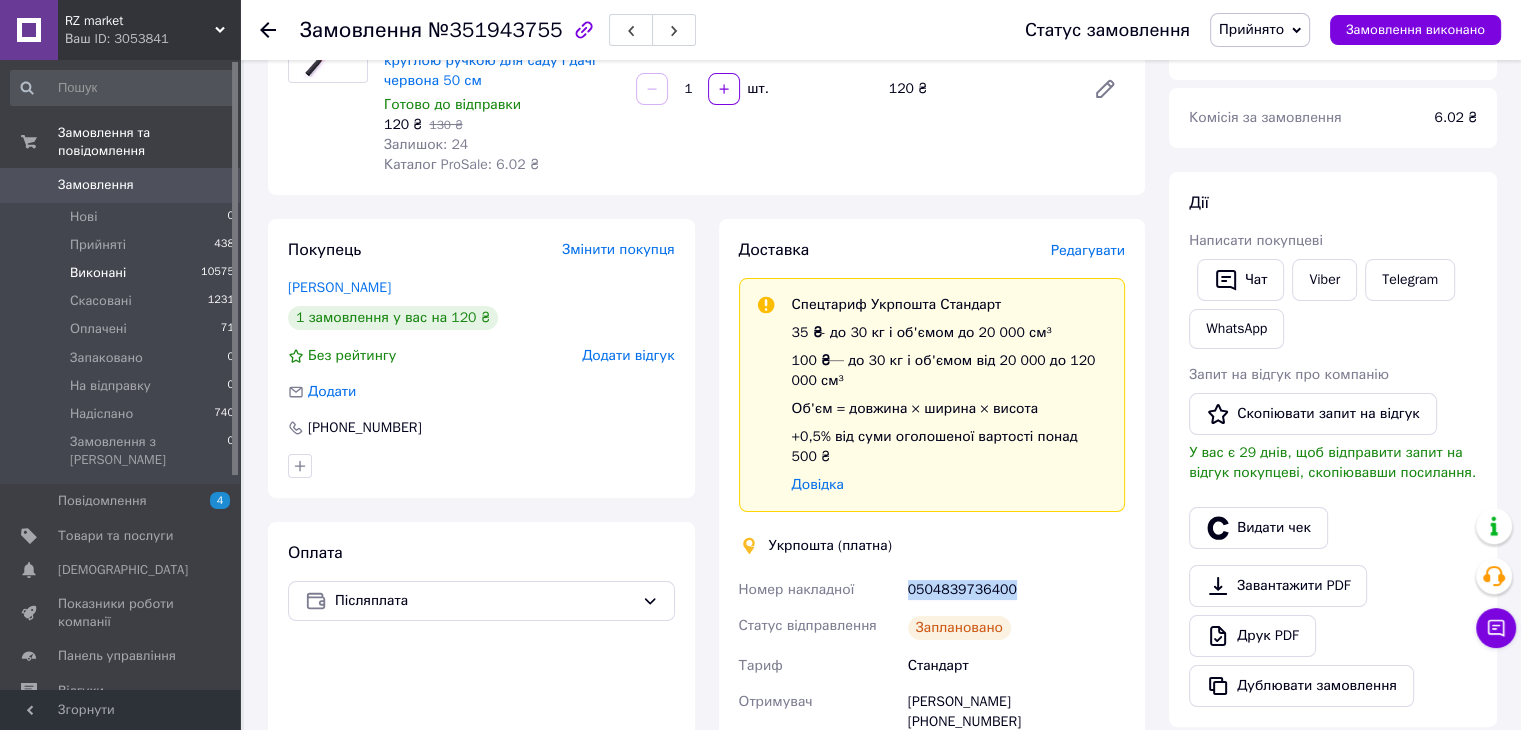 scroll, scrollTop: 0, scrollLeft: 0, axis: both 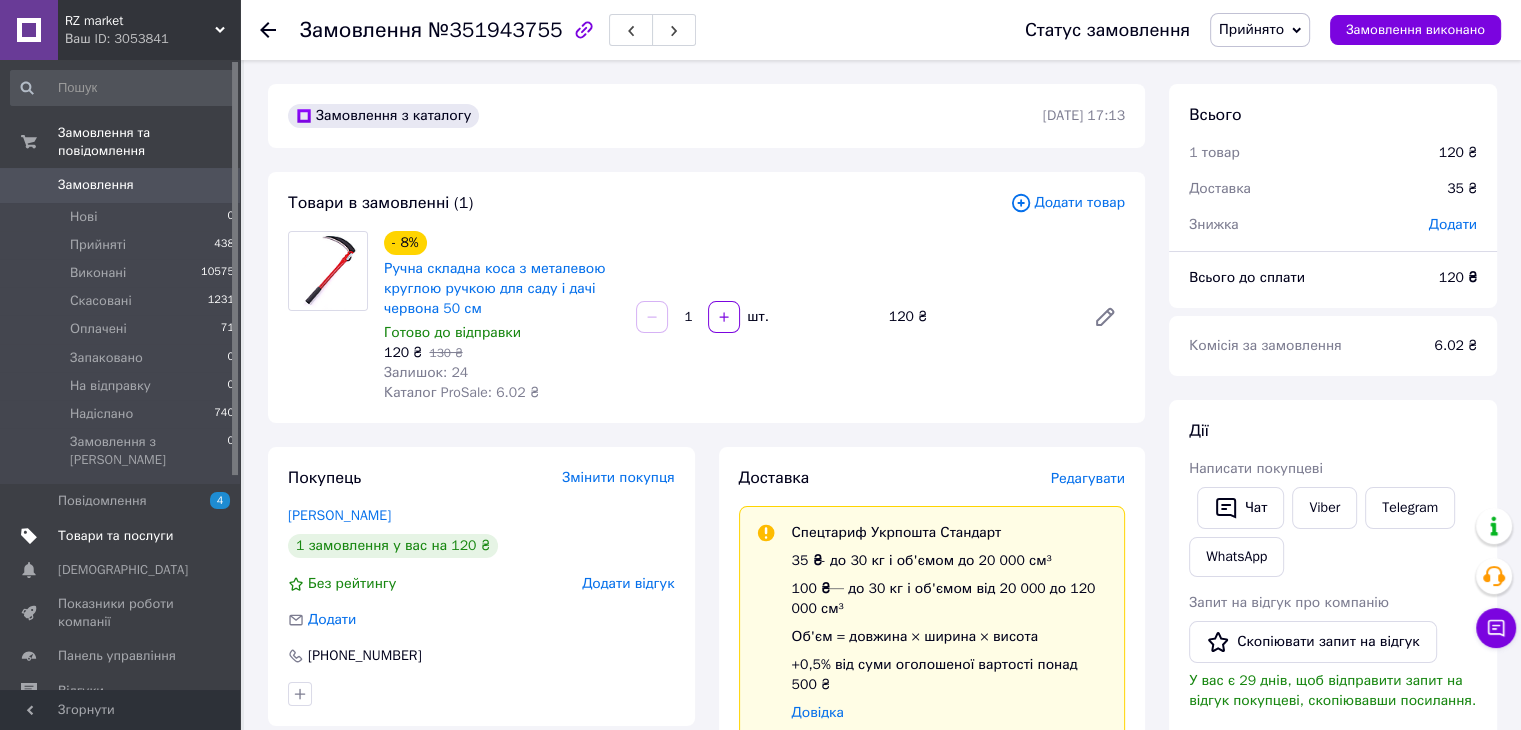 click on "Товари та послуги" at bounding box center (115, 536) 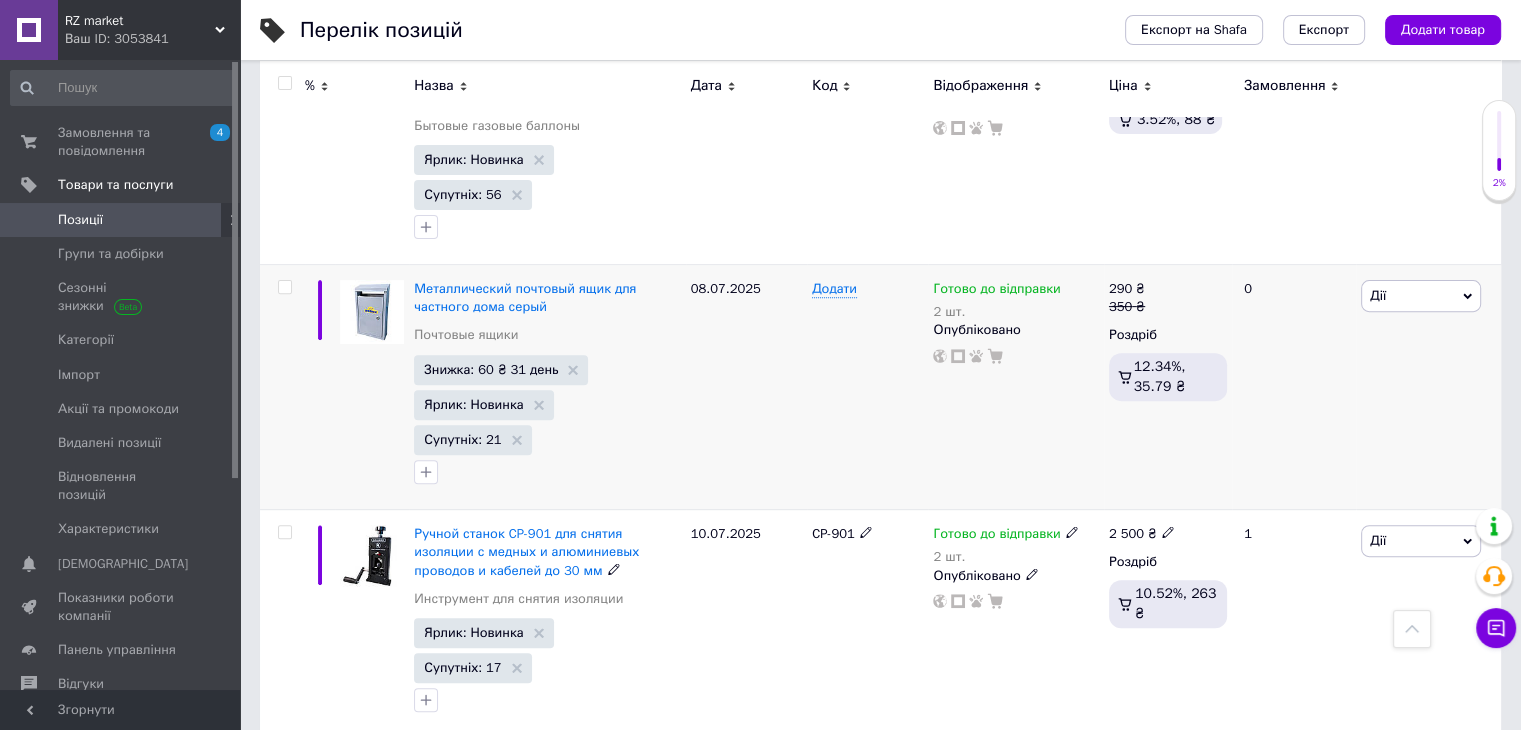 scroll, scrollTop: 800, scrollLeft: 0, axis: vertical 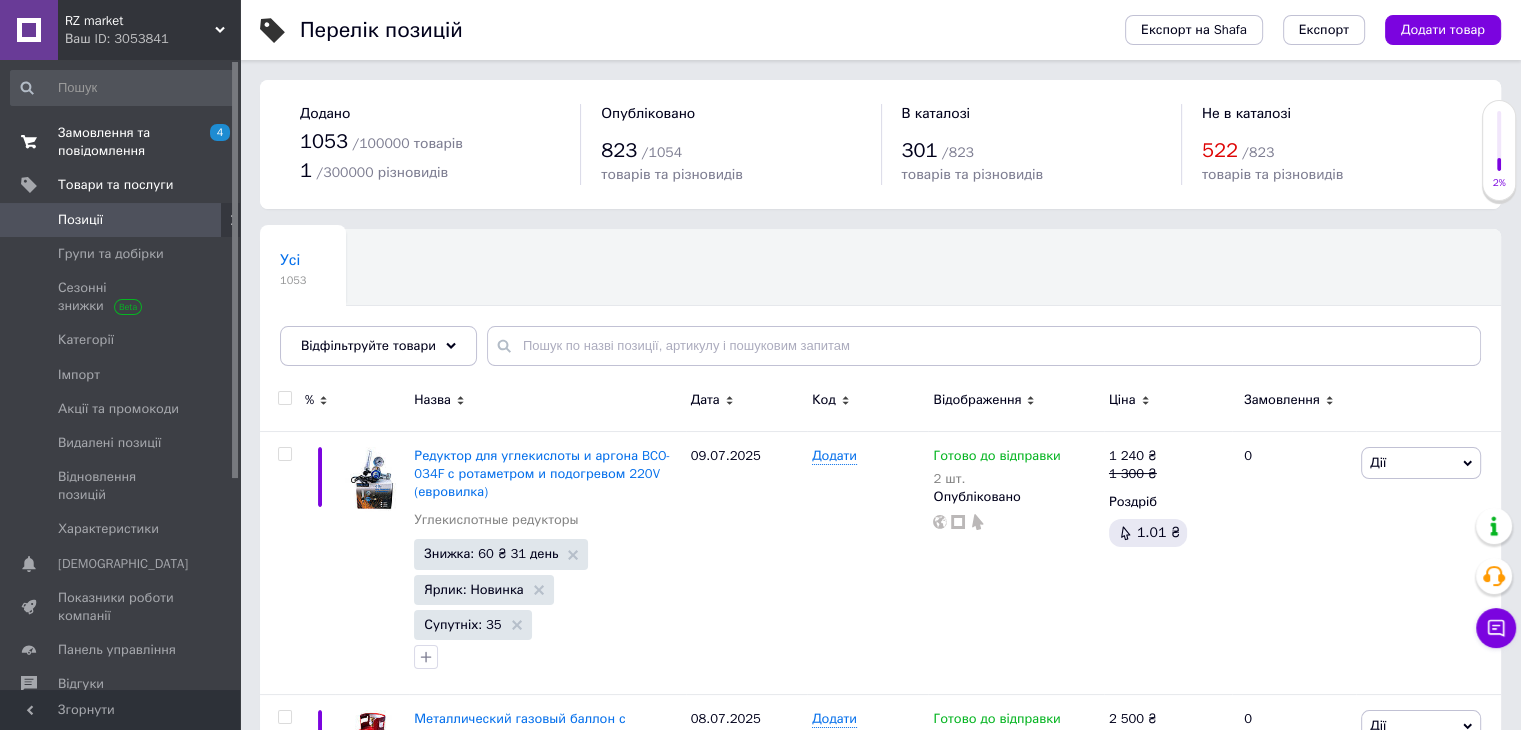 click on "Замовлення та повідомлення 4 0" at bounding box center (123, 142) 